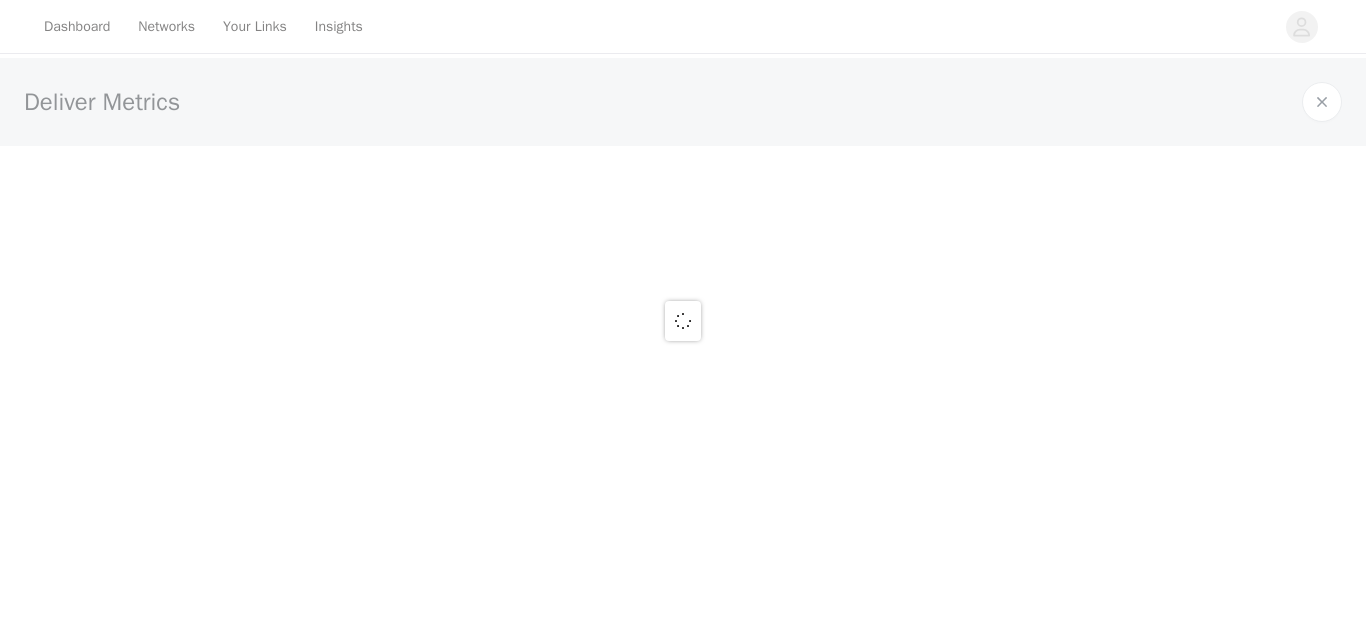 scroll, scrollTop: 0, scrollLeft: 0, axis: both 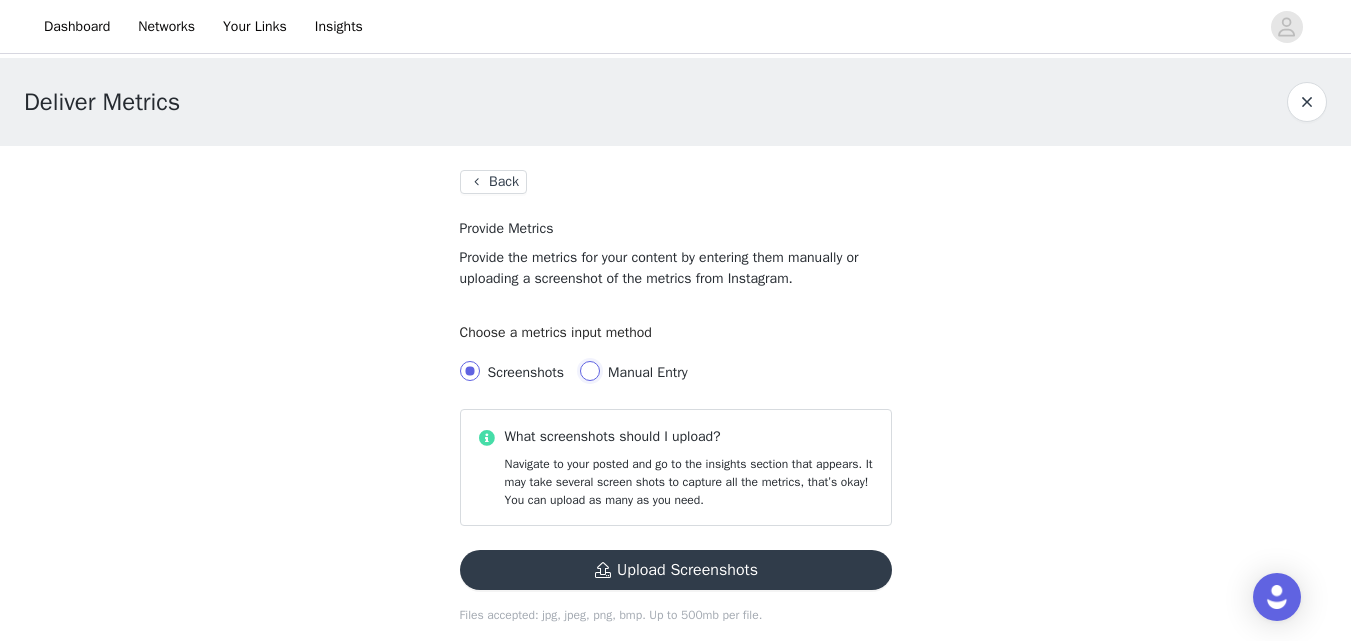 click on "Manual Entry" at bounding box center (590, 371) 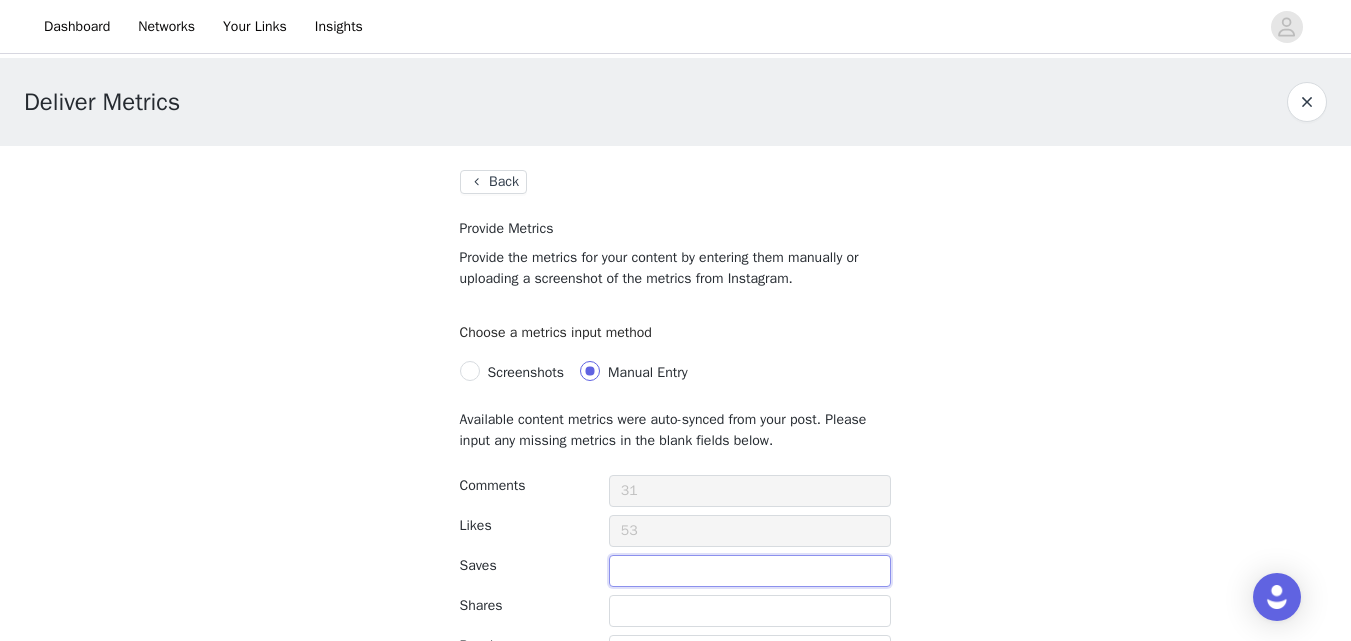 click at bounding box center (750, 571) 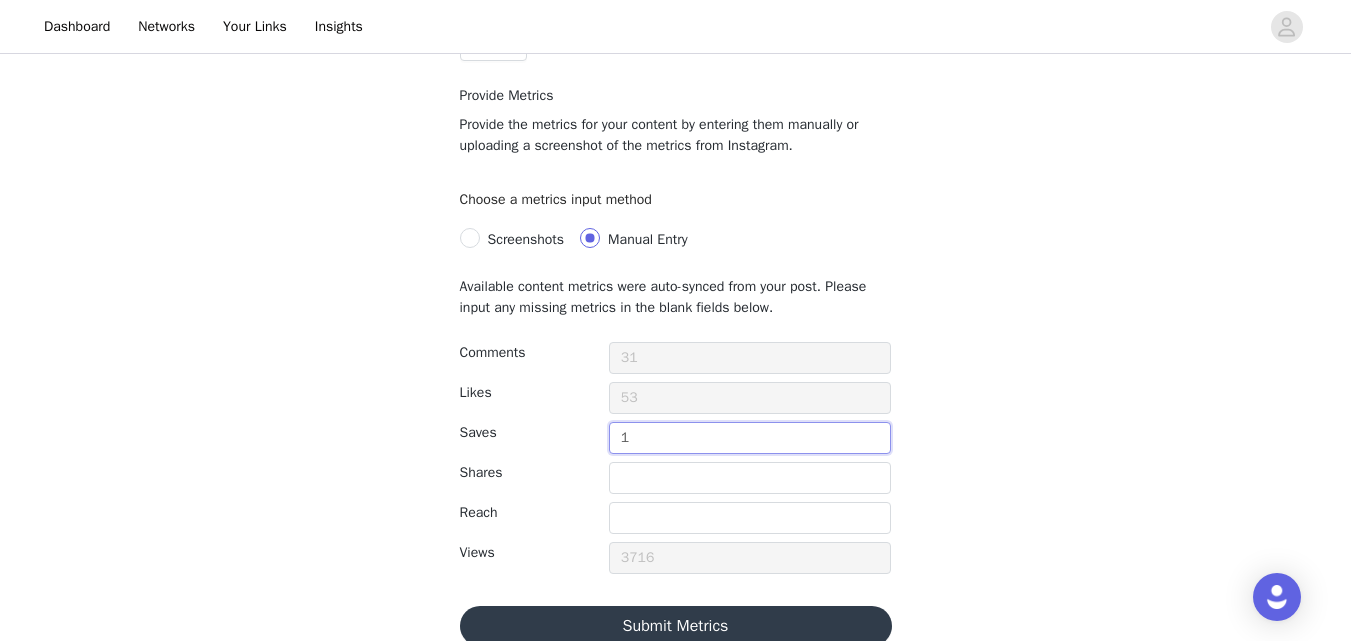 scroll, scrollTop: 162, scrollLeft: 0, axis: vertical 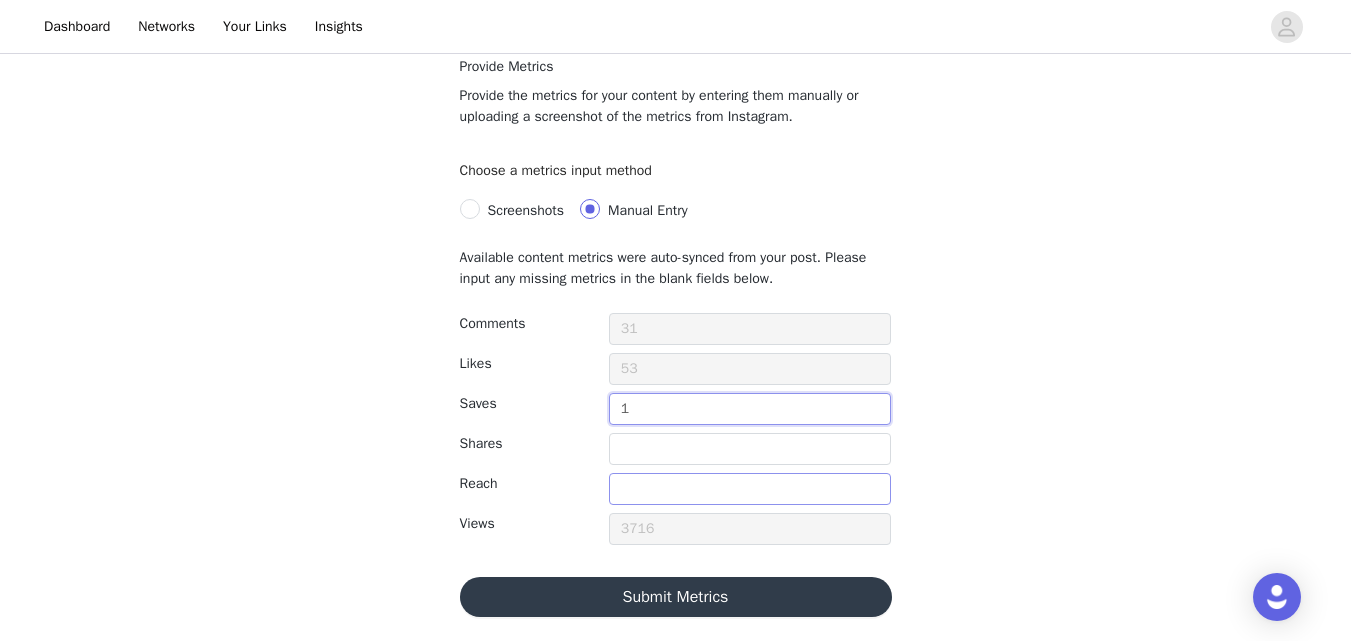 type on "1" 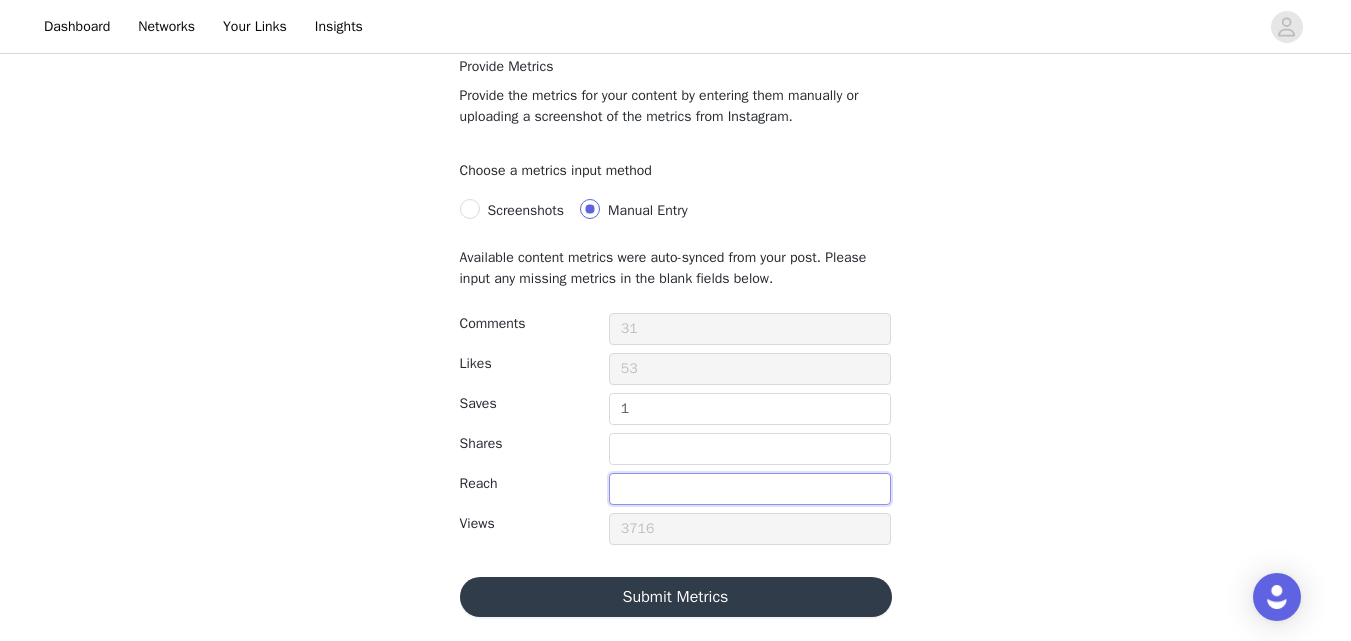 click at bounding box center [750, 489] 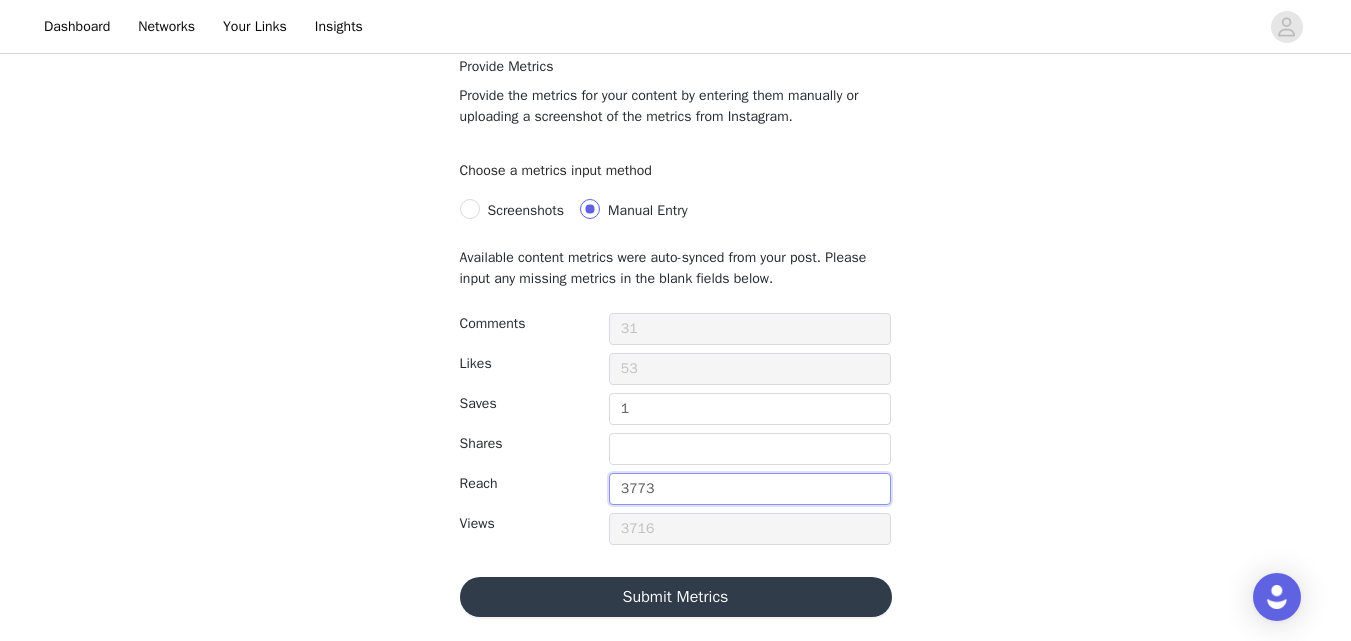 type on "3773" 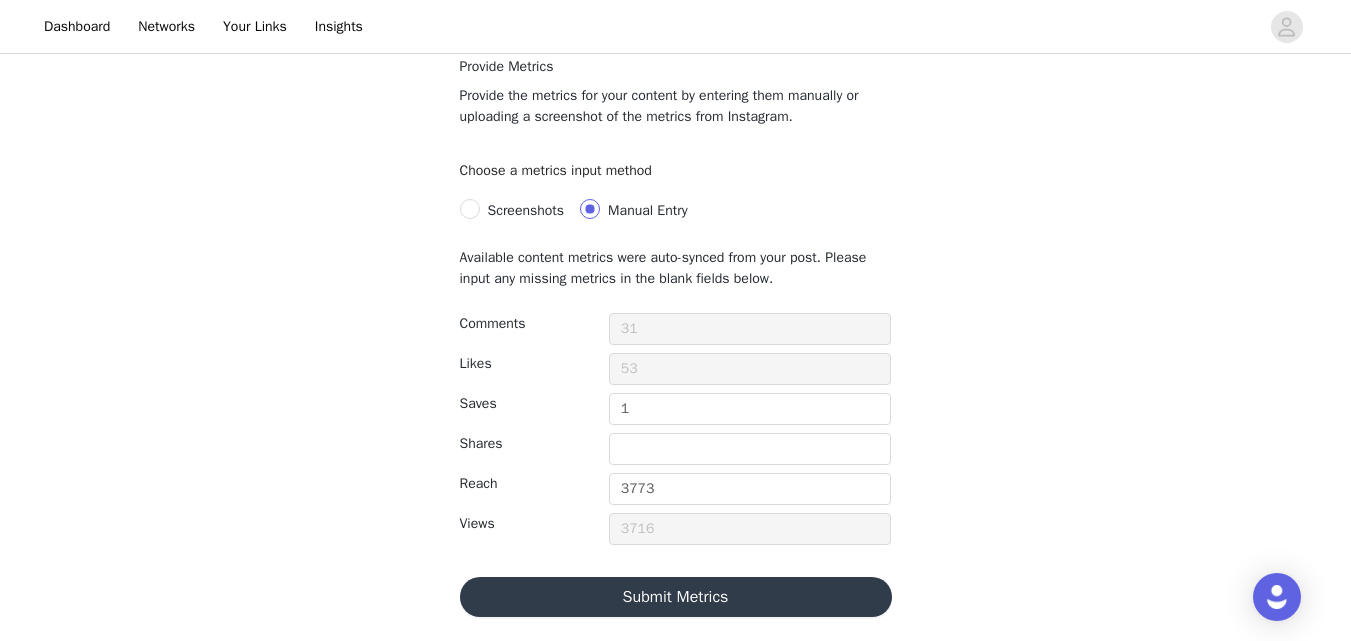 click on "Submit Metrics" at bounding box center [676, 597] 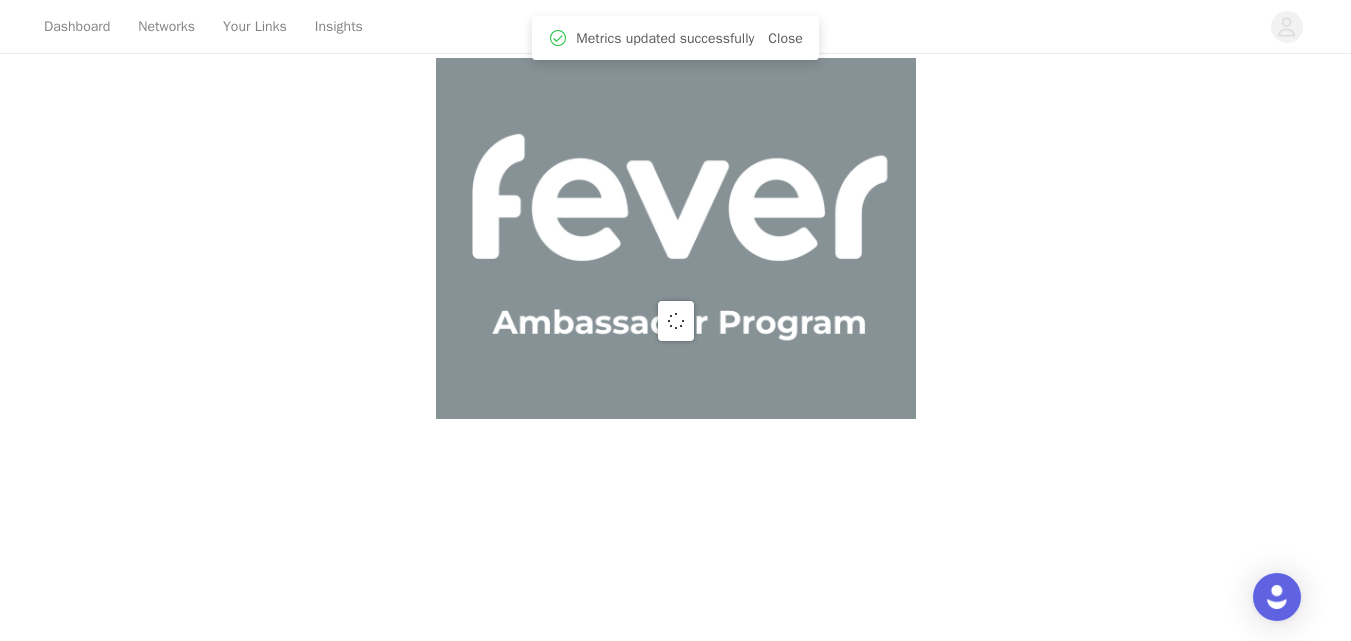 scroll, scrollTop: 0, scrollLeft: 0, axis: both 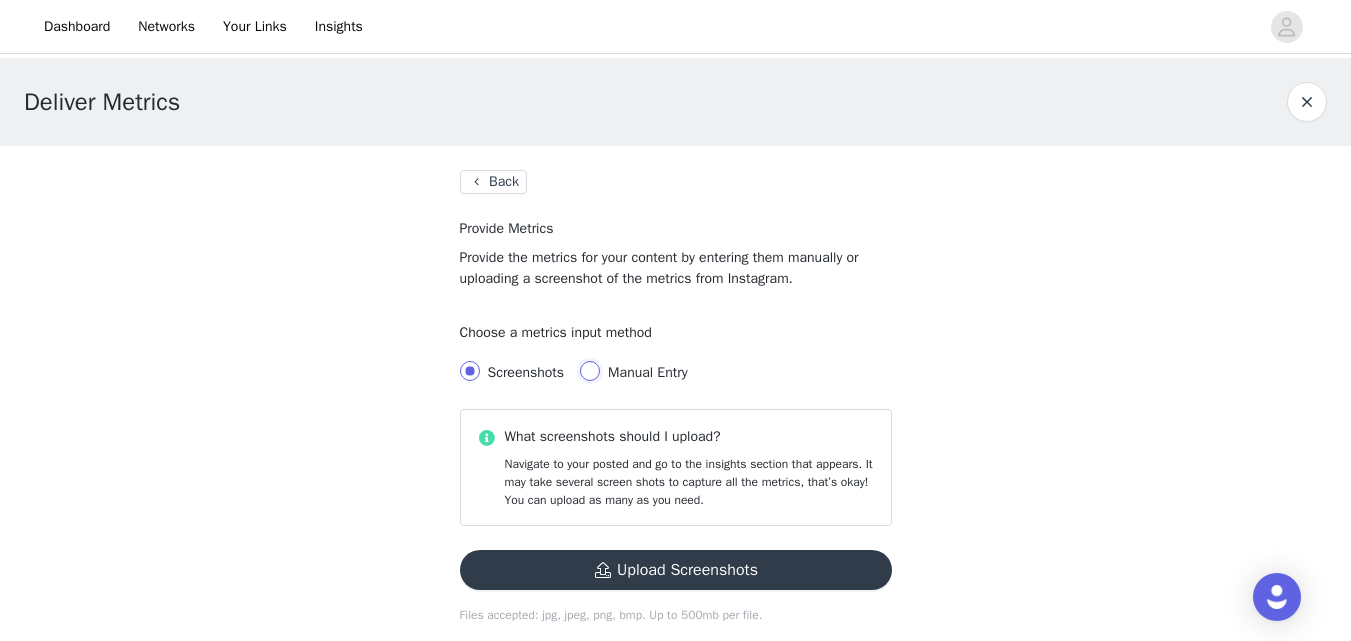 click on "Manual Entry" at bounding box center [590, 371] 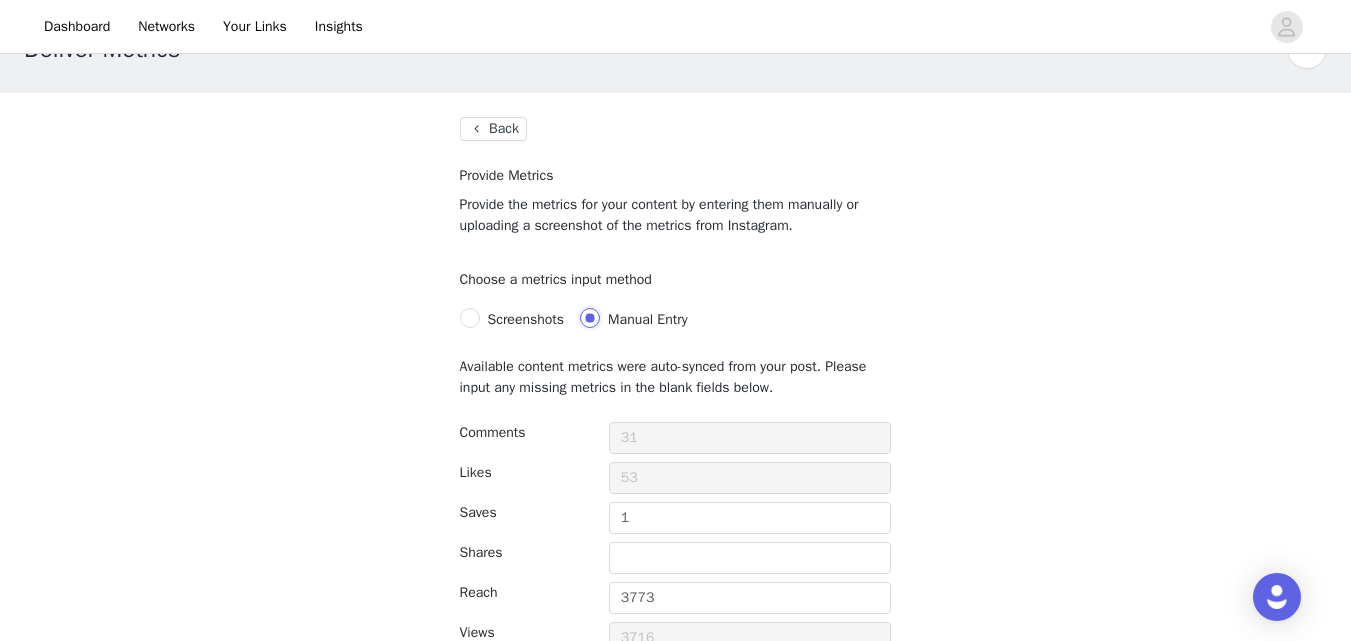 scroll, scrollTop: 162, scrollLeft: 0, axis: vertical 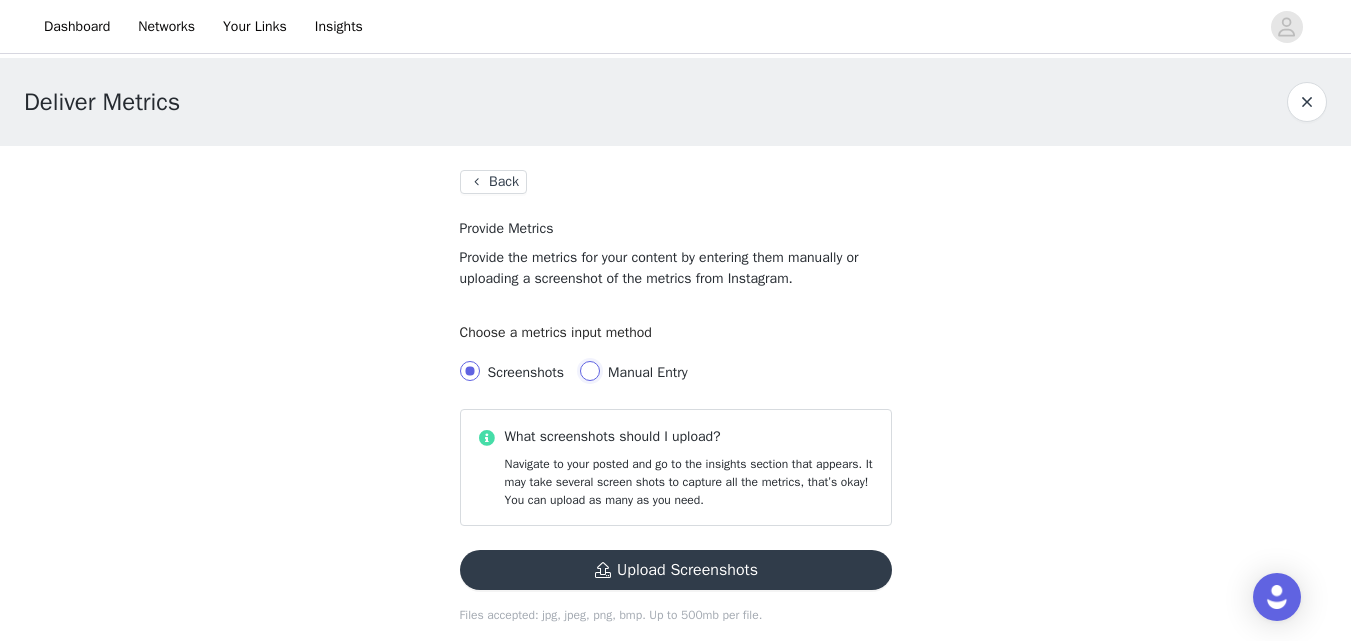 click on "Manual Entry" at bounding box center [590, 371] 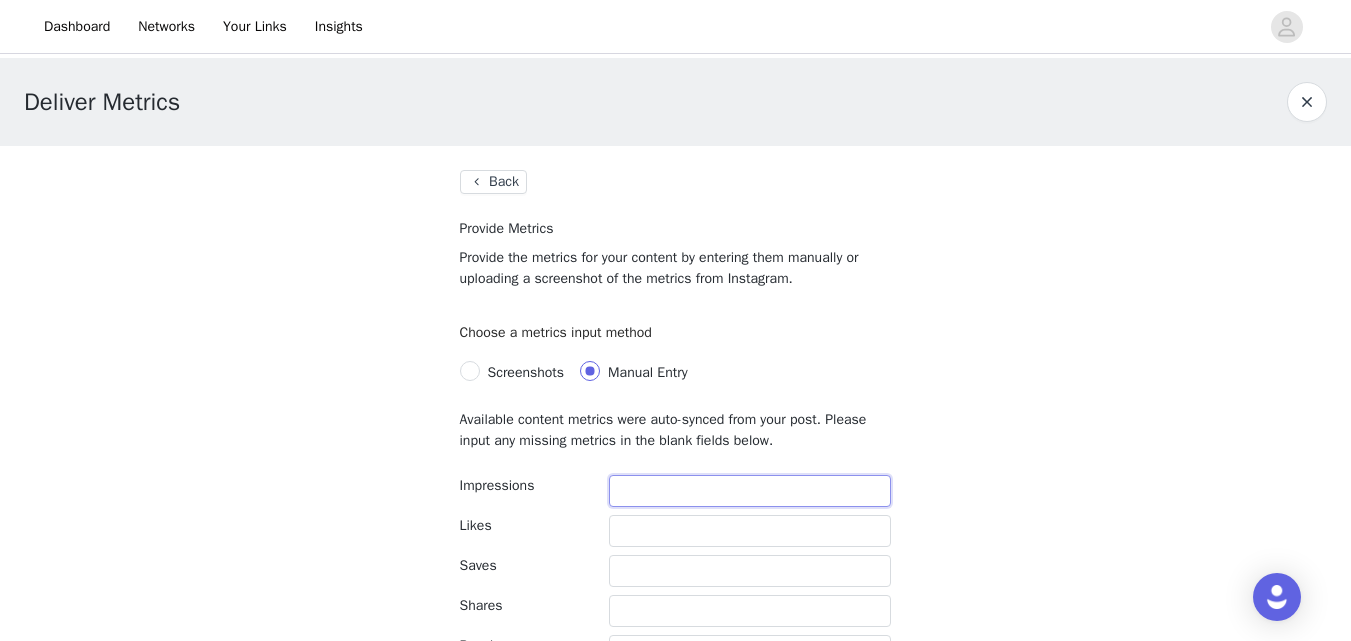 click at bounding box center [750, 491] 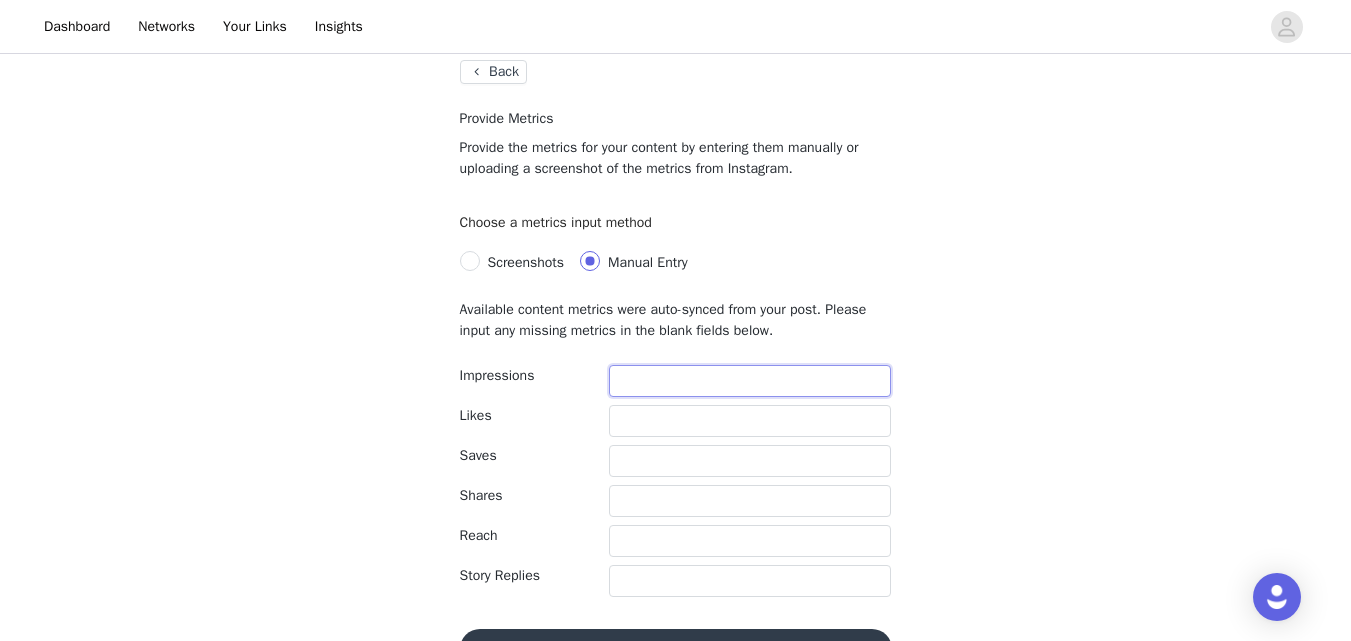 scroll, scrollTop: 116, scrollLeft: 0, axis: vertical 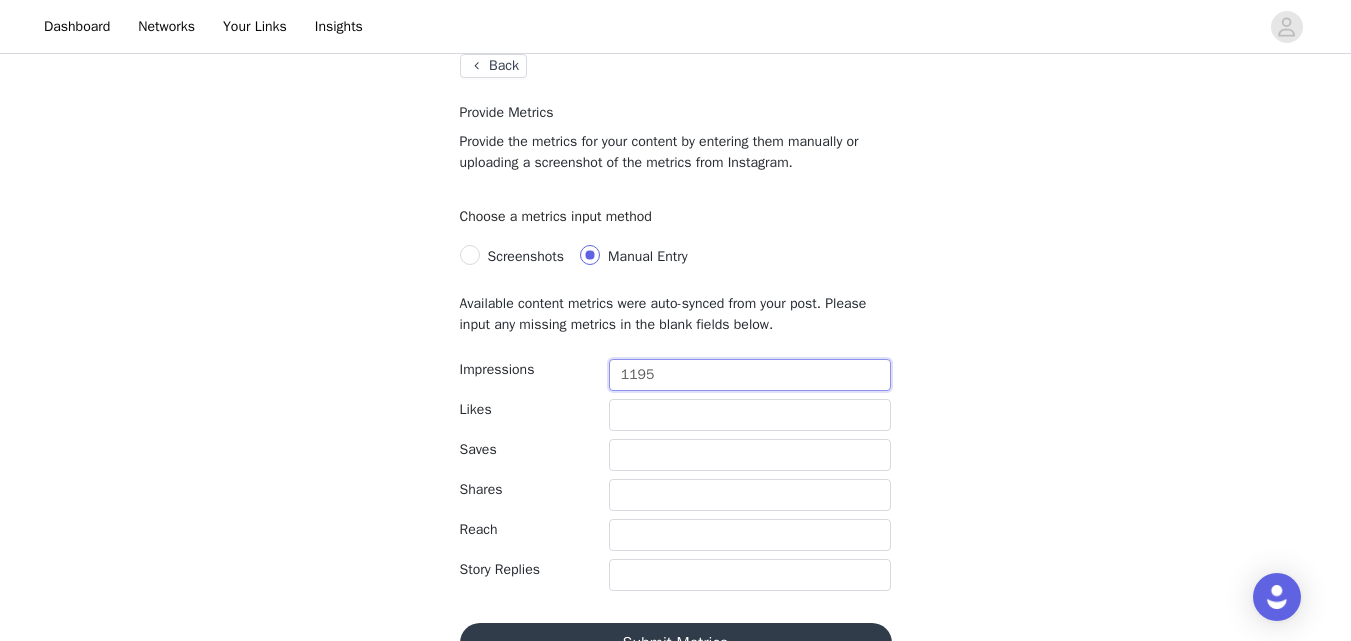 type on "1195" 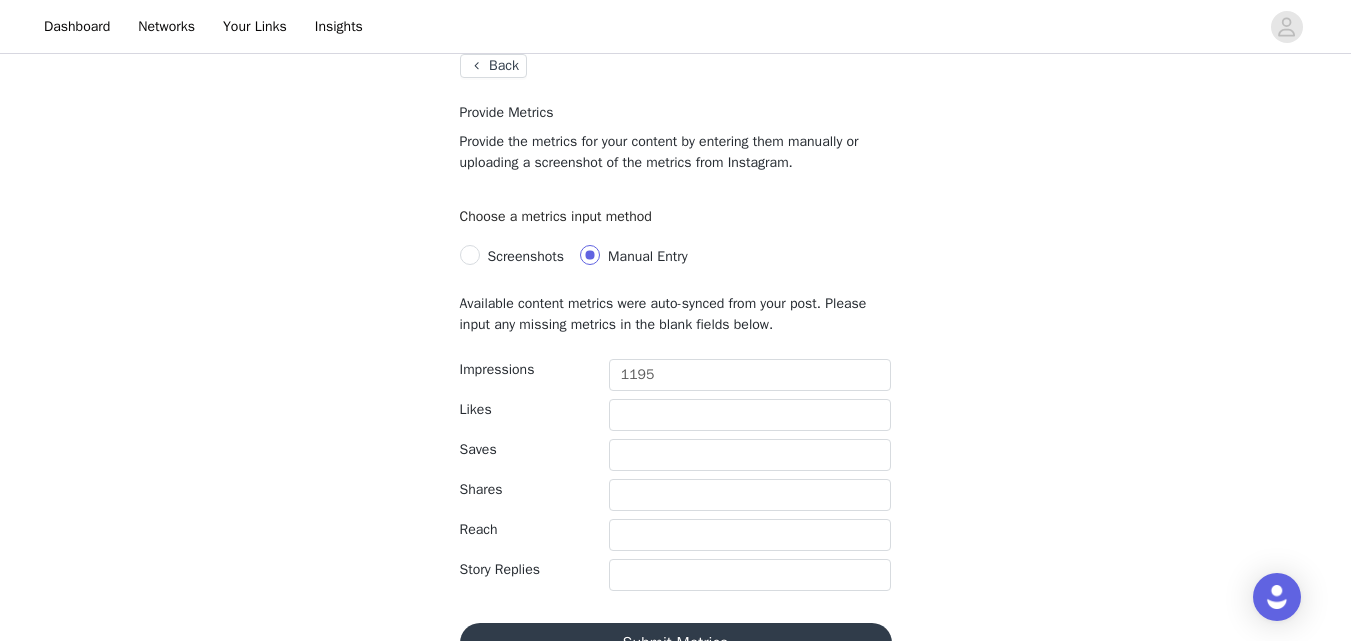 click on "Deliver Metrics
Back   Provide Metrics
Provide the metrics for your content by entering them manually or uploading a
screenshot of the metrics from Instagram.
Choose a metrics input method Screenshots Manual Entry   Available content metrics were auto-synced from your post. Please input any missing metrics in the blank fields below.   Impressions   1195 Likes   Saves   Shares   Reach   Story Replies     Submit Metrics" at bounding box center (675, 314) 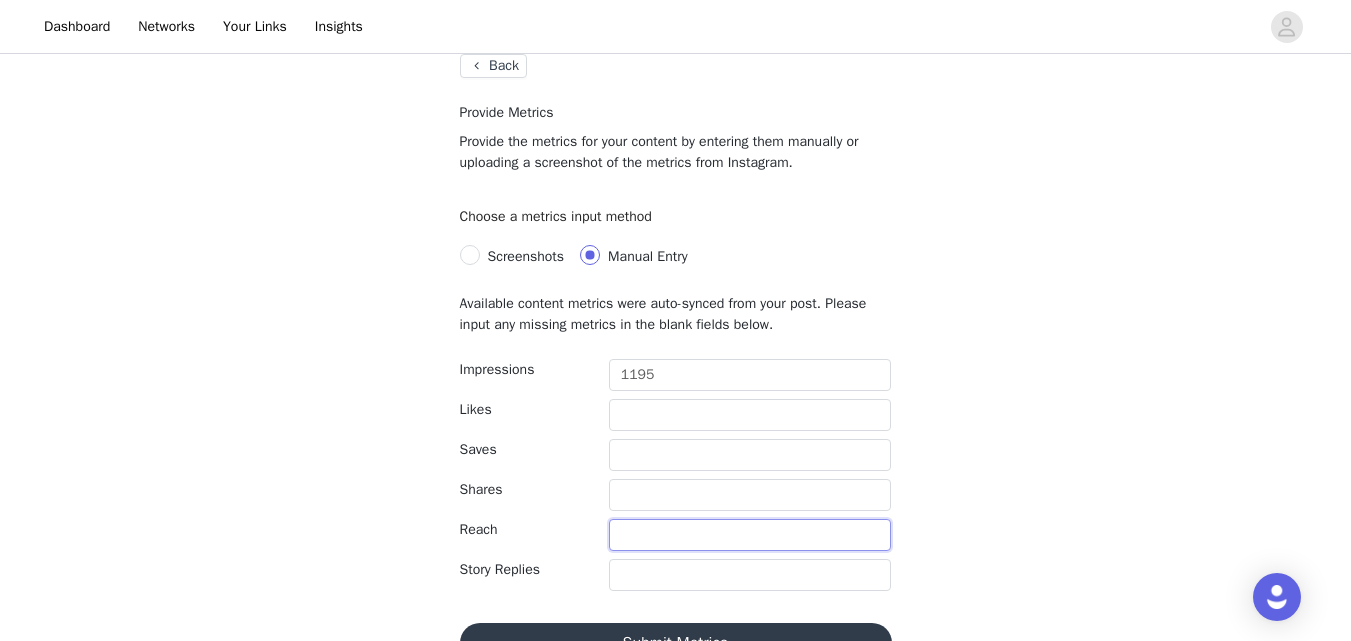 click at bounding box center [750, 535] 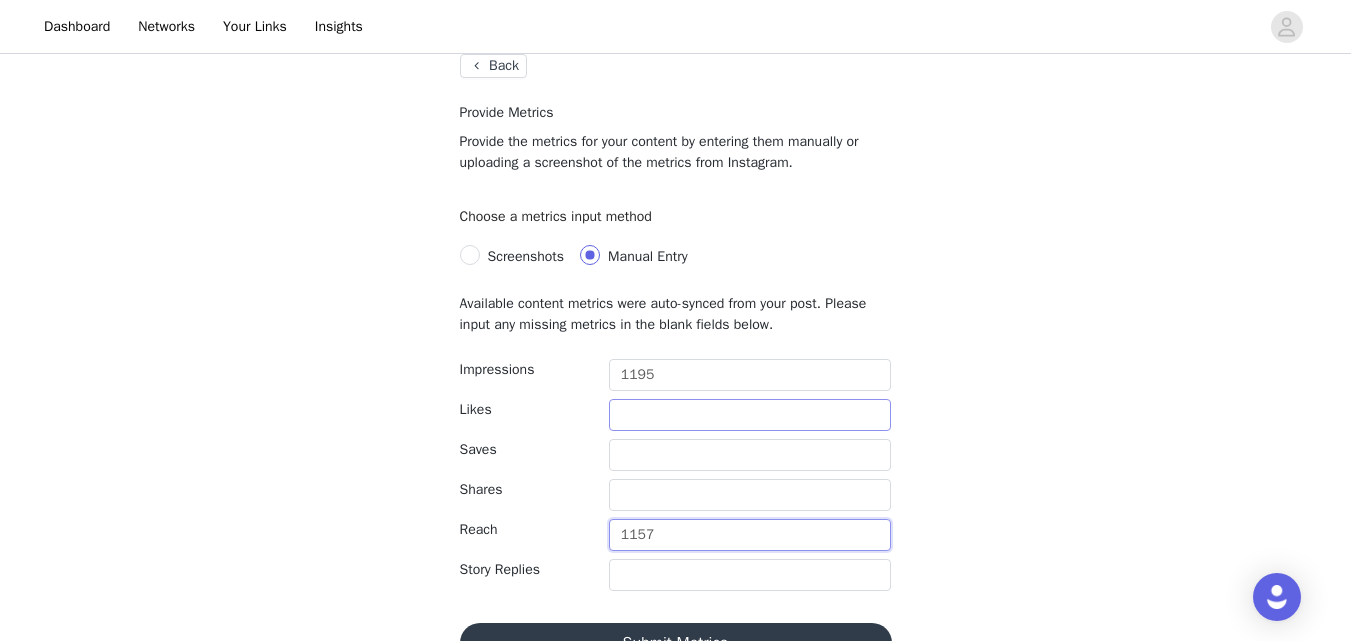type on "1157" 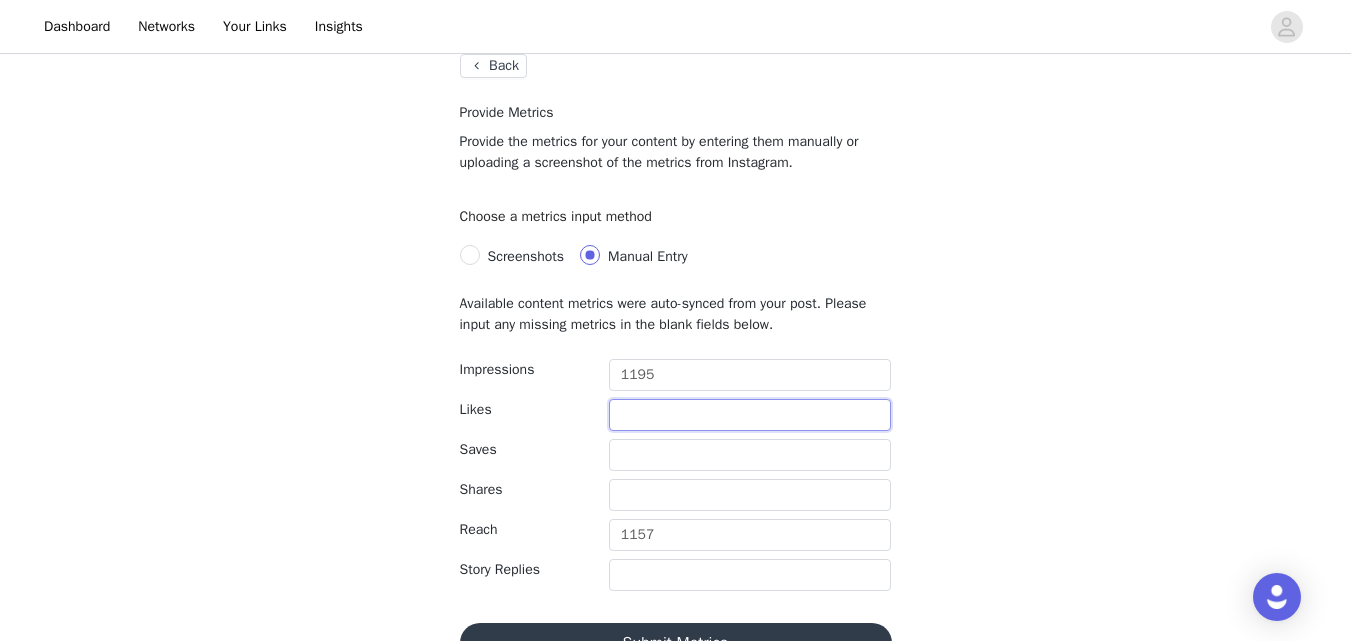 click at bounding box center [750, 415] 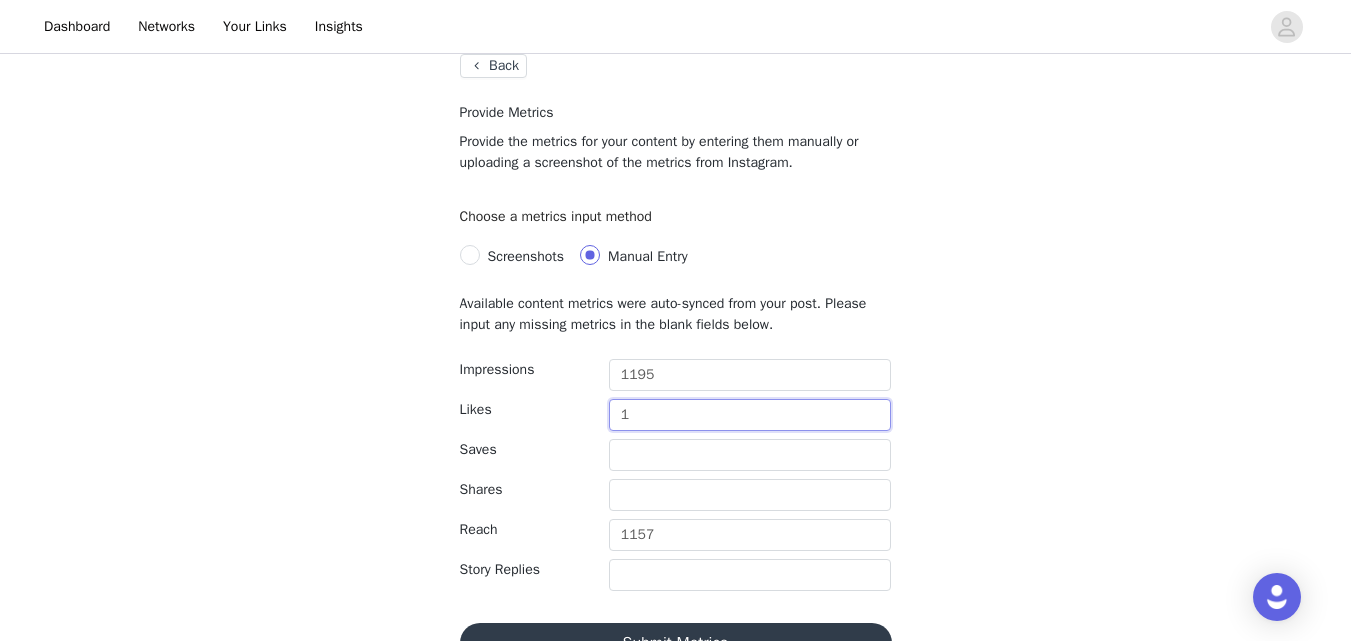 type on "1" 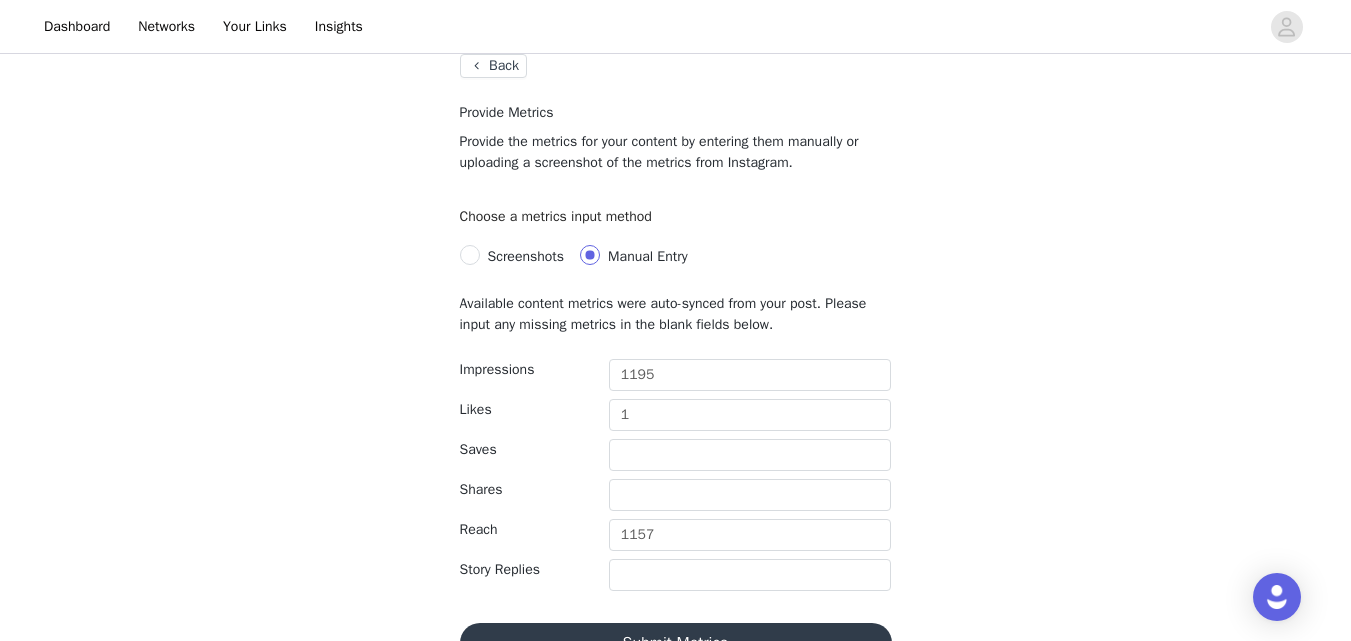 click on "Submit Metrics" at bounding box center (676, 643) 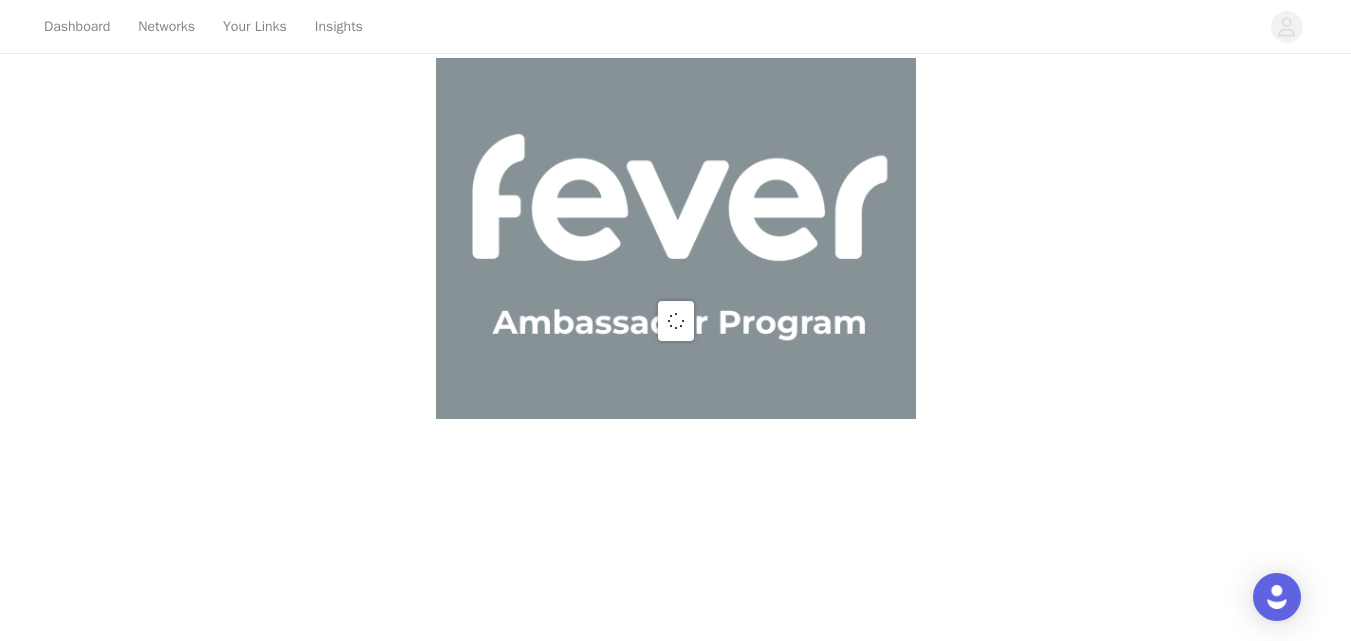 scroll, scrollTop: 0, scrollLeft: 0, axis: both 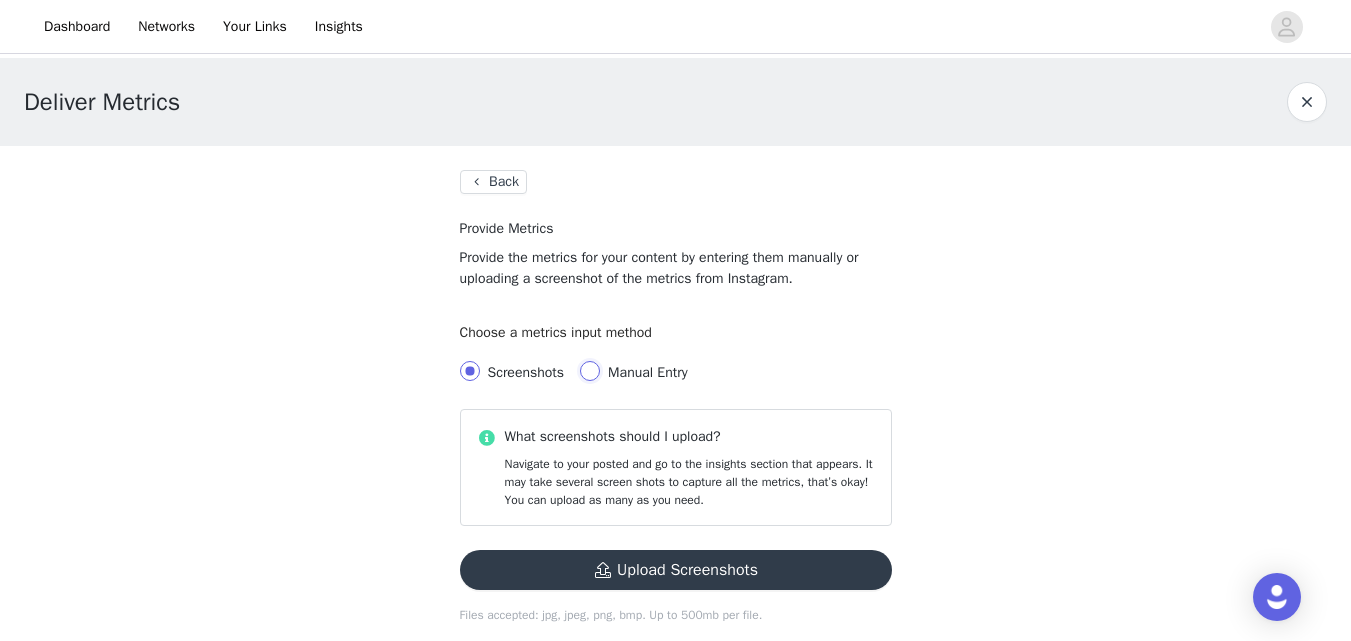 click on "Manual Entry" at bounding box center (590, 371) 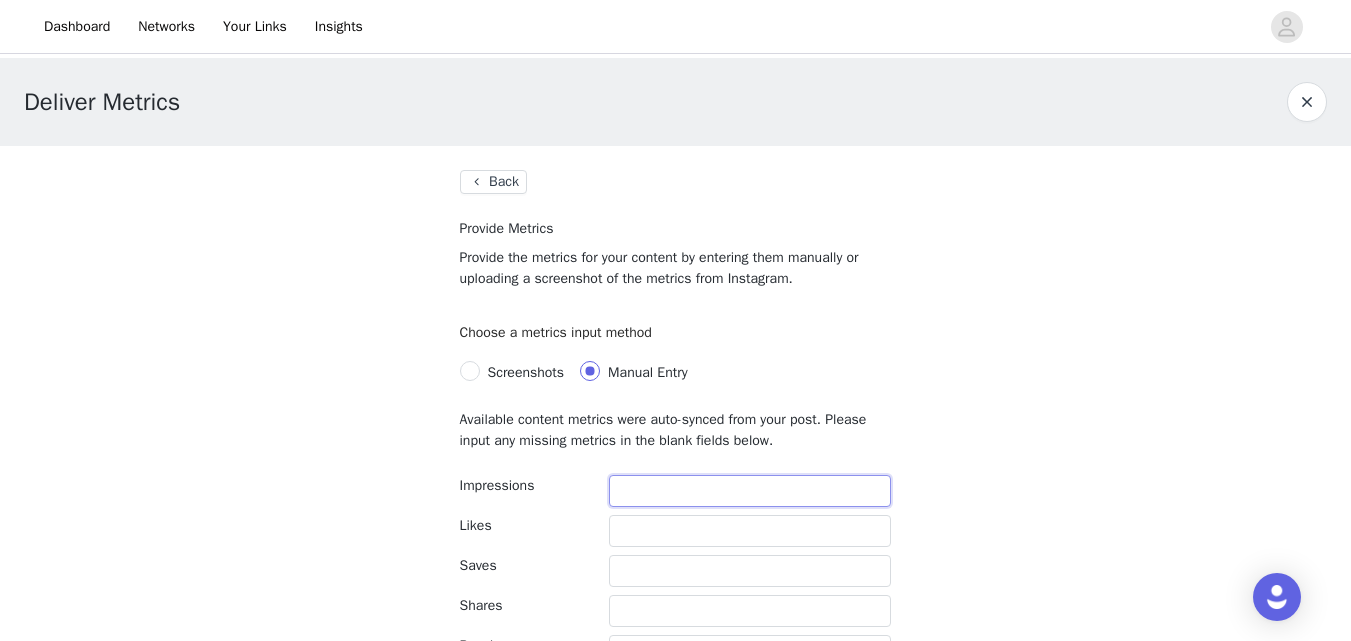 click at bounding box center (750, 491) 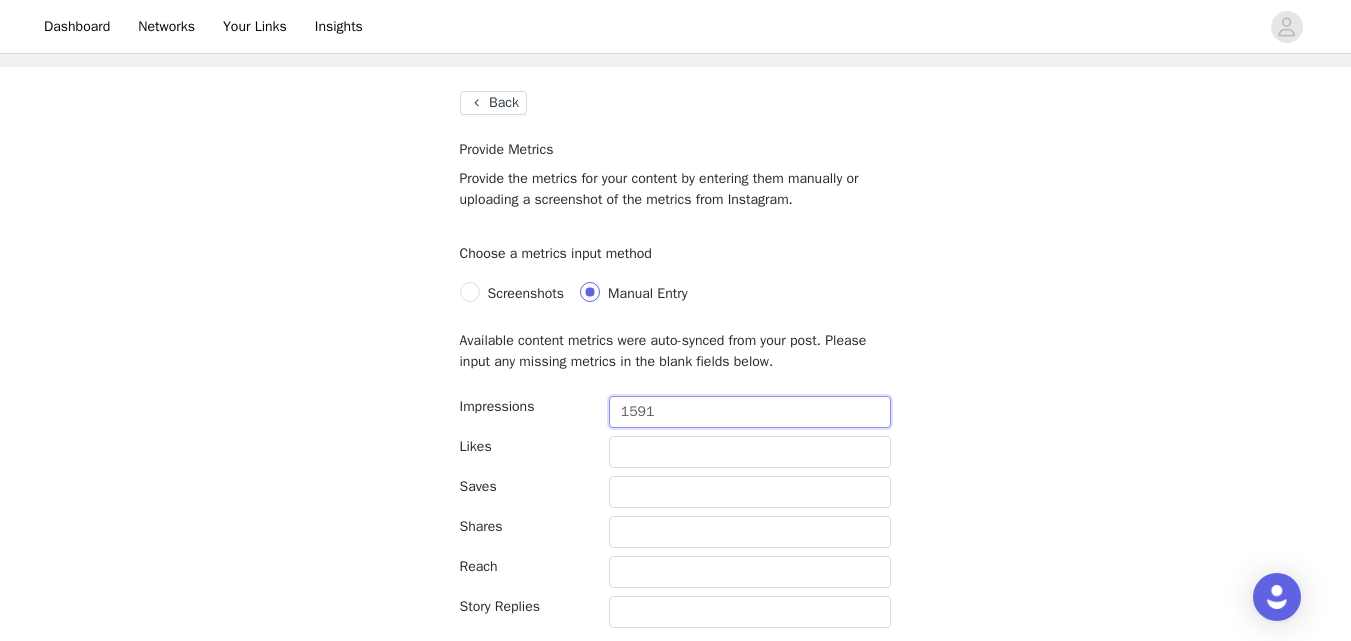 scroll, scrollTop: 80, scrollLeft: 0, axis: vertical 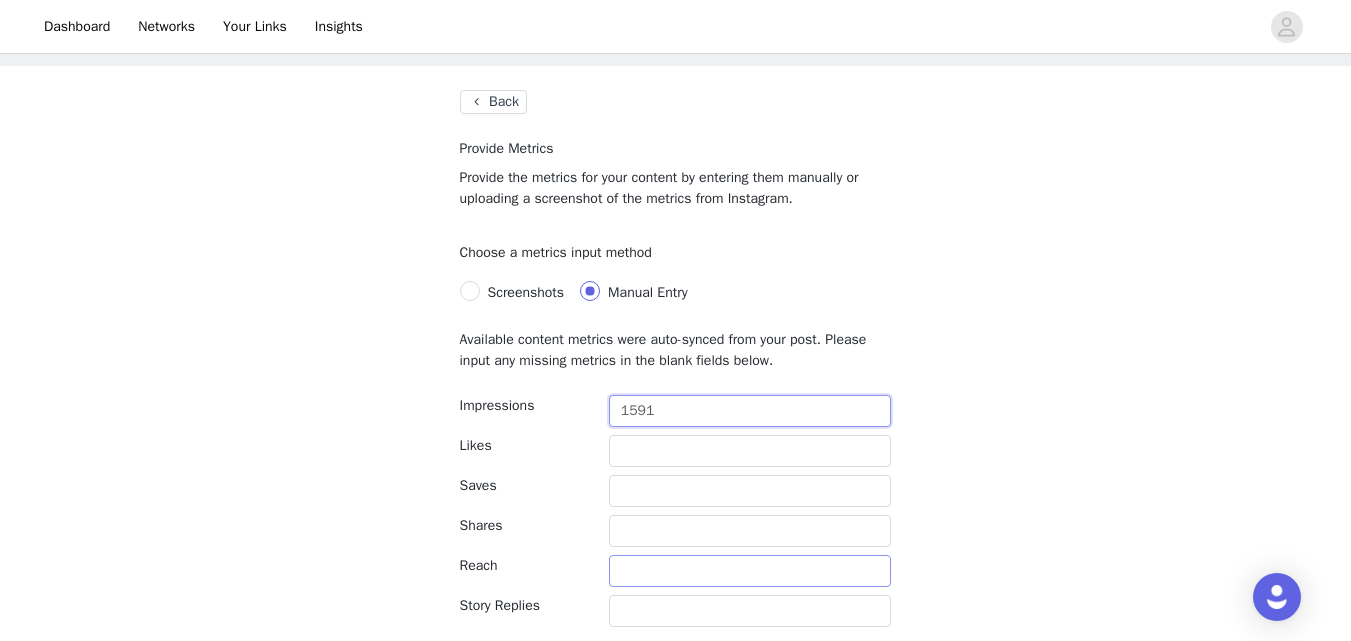 type on "1591" 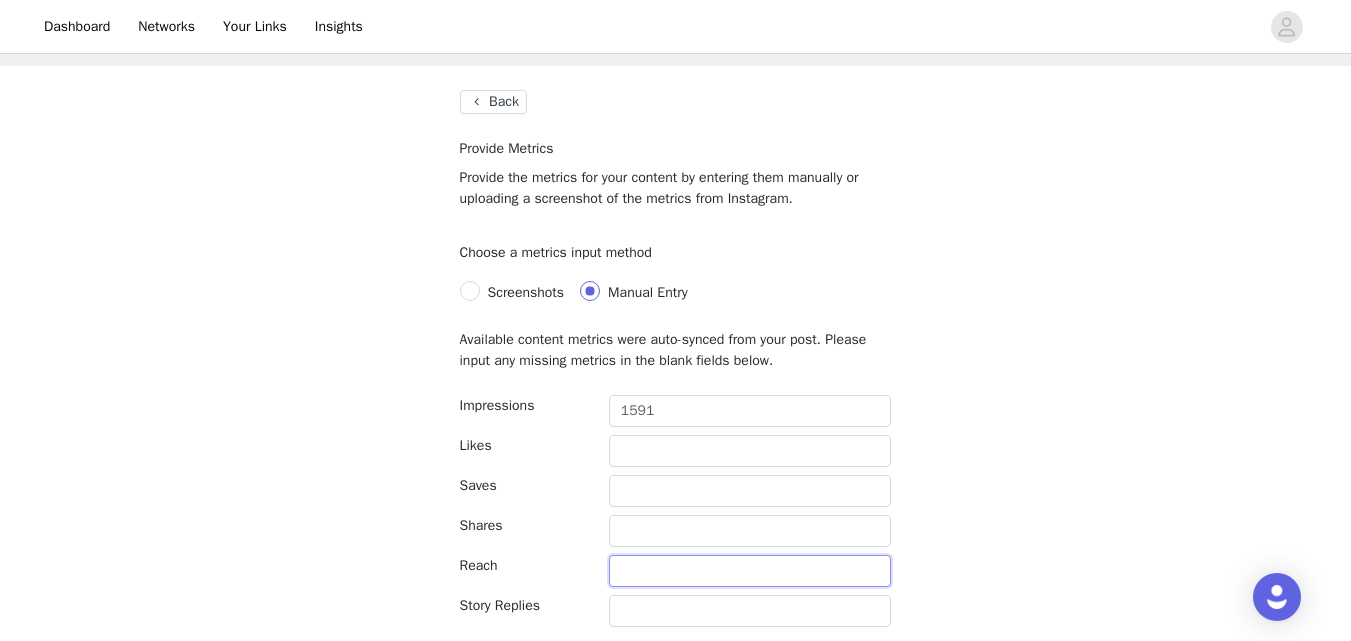 click at bounding box center (750, 571) 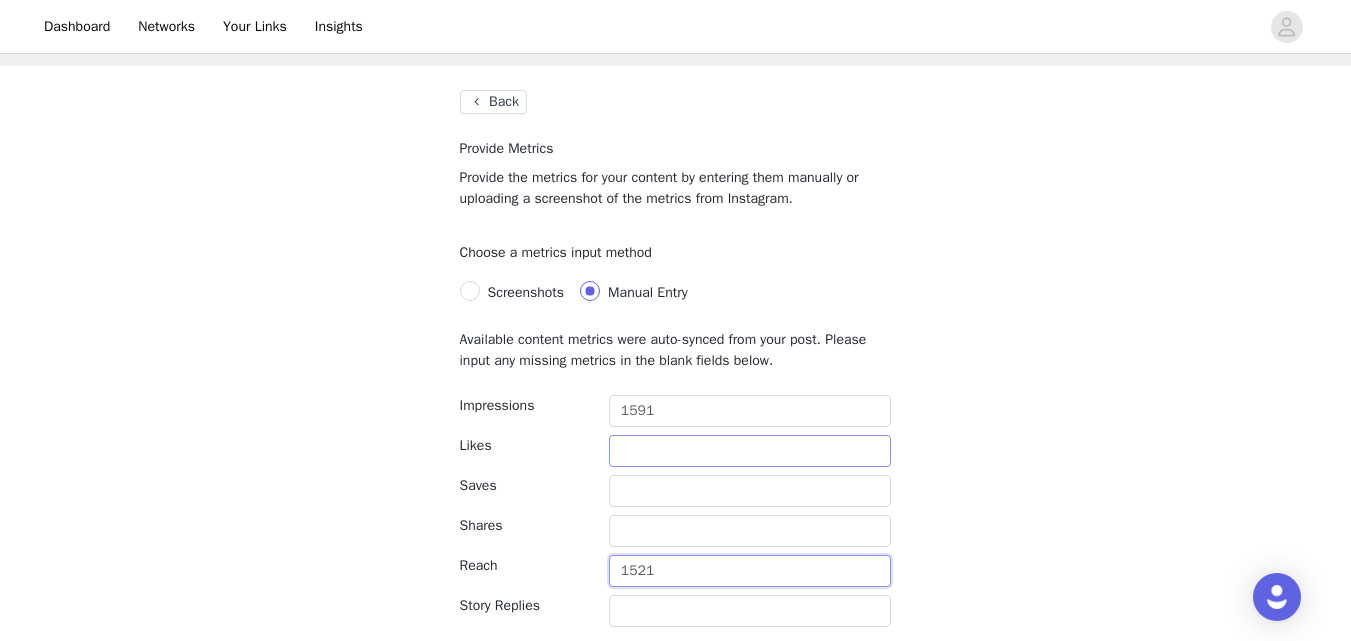 type on "1521" 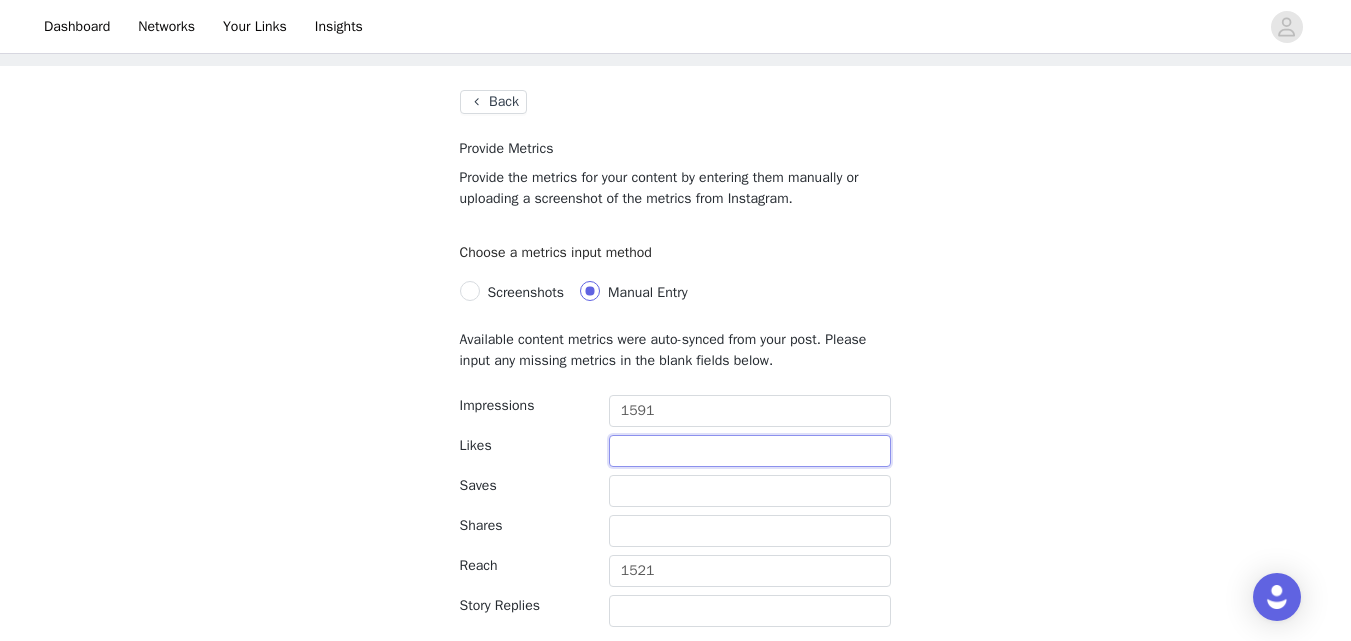 click at bounding box center [750, 451] 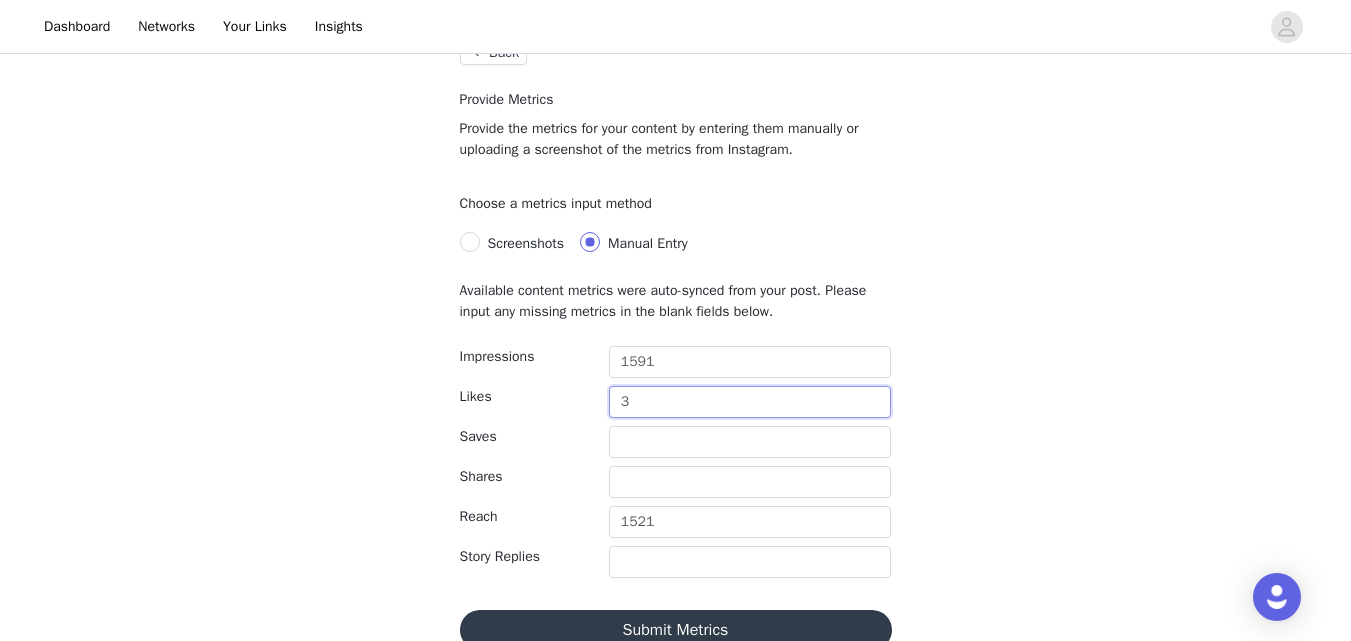 scroll, scrollTop: 162, scrollLeft: 0, axis: vertical 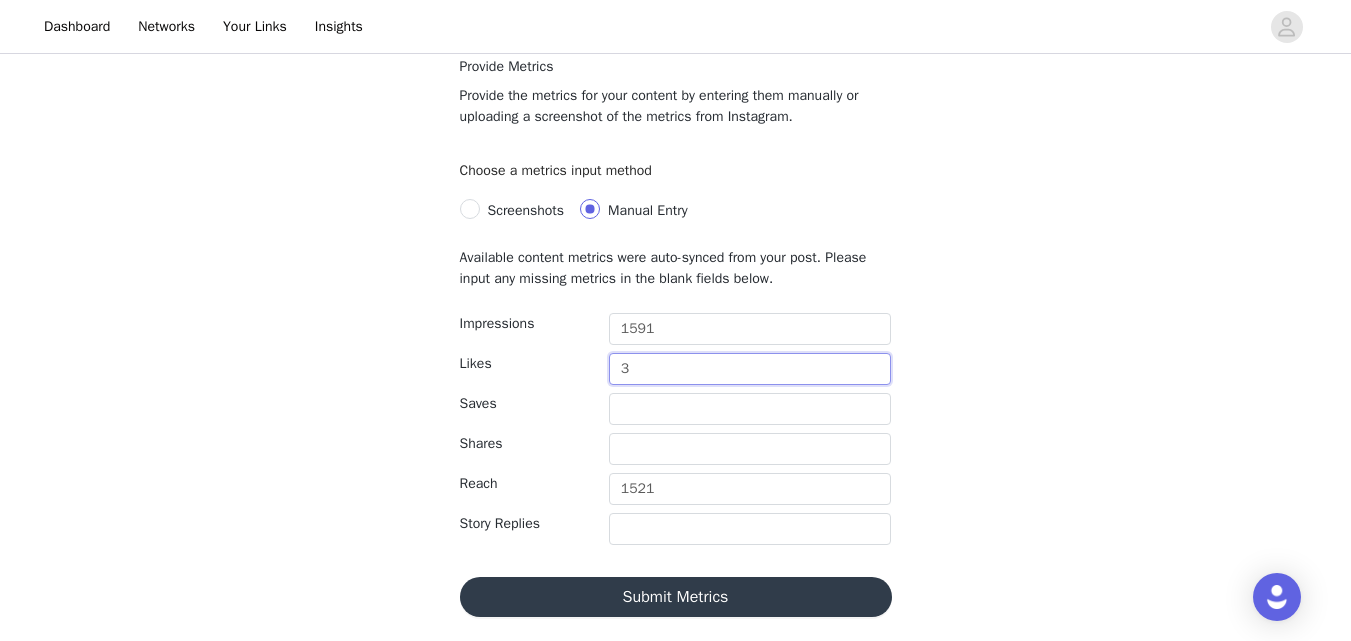 type on "3" 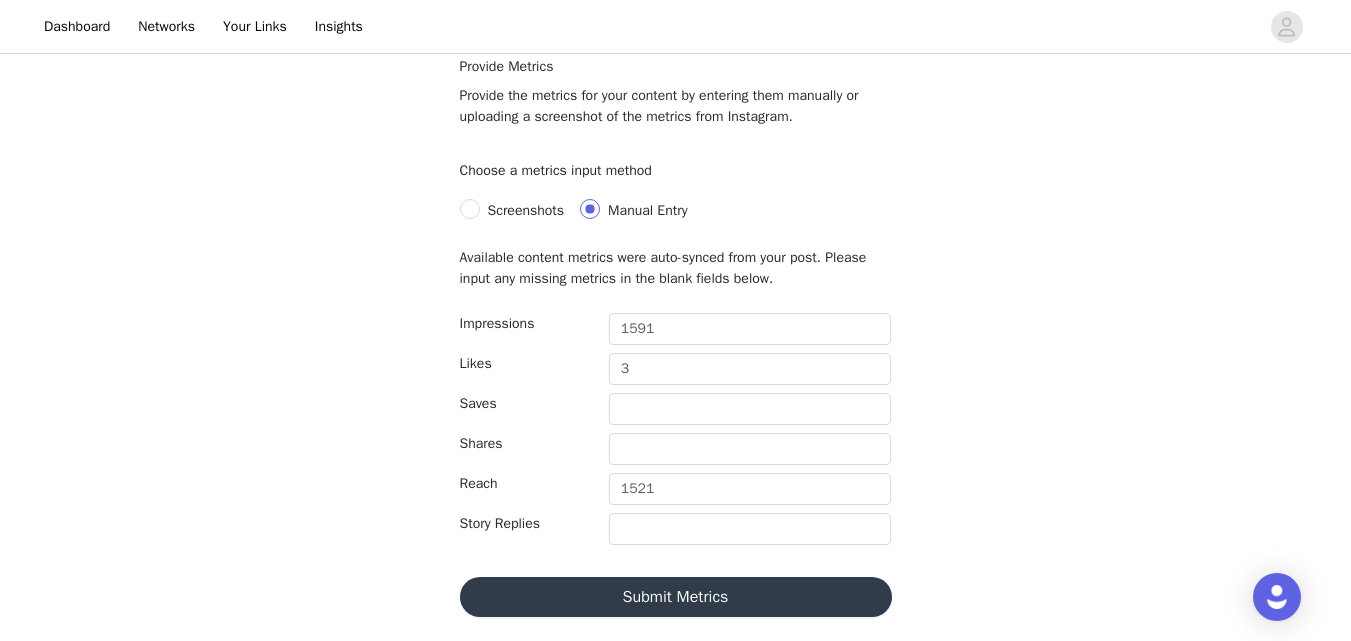 click on "Submit Metrics" at bounding box center [676, 597] 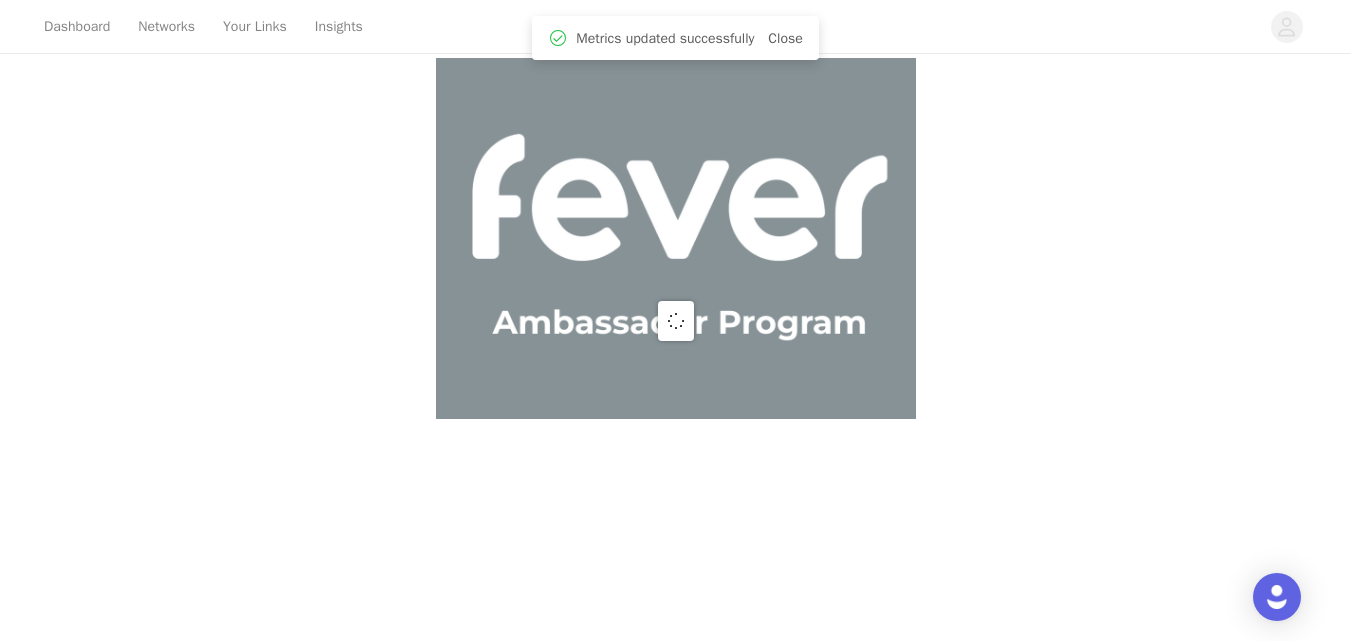 scroll, scrollTop: 0, scrollLeft: 0, axis: both 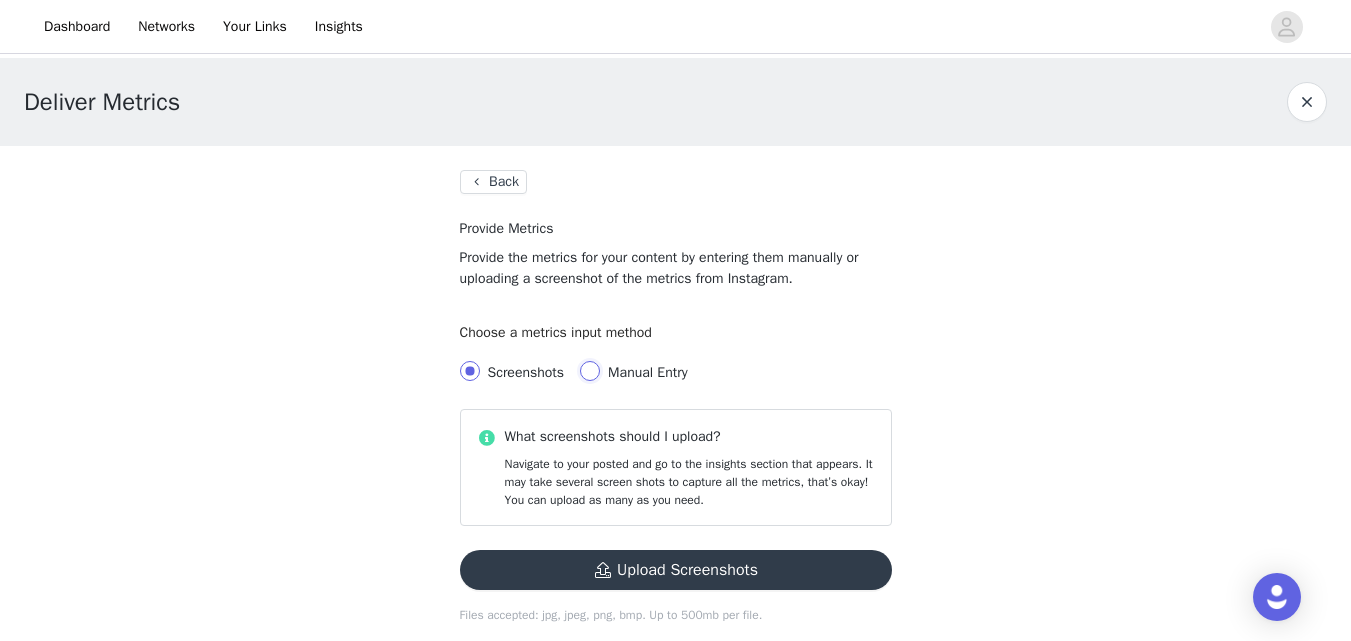 click on "Manual Entry" at bounding box center [590, 371] 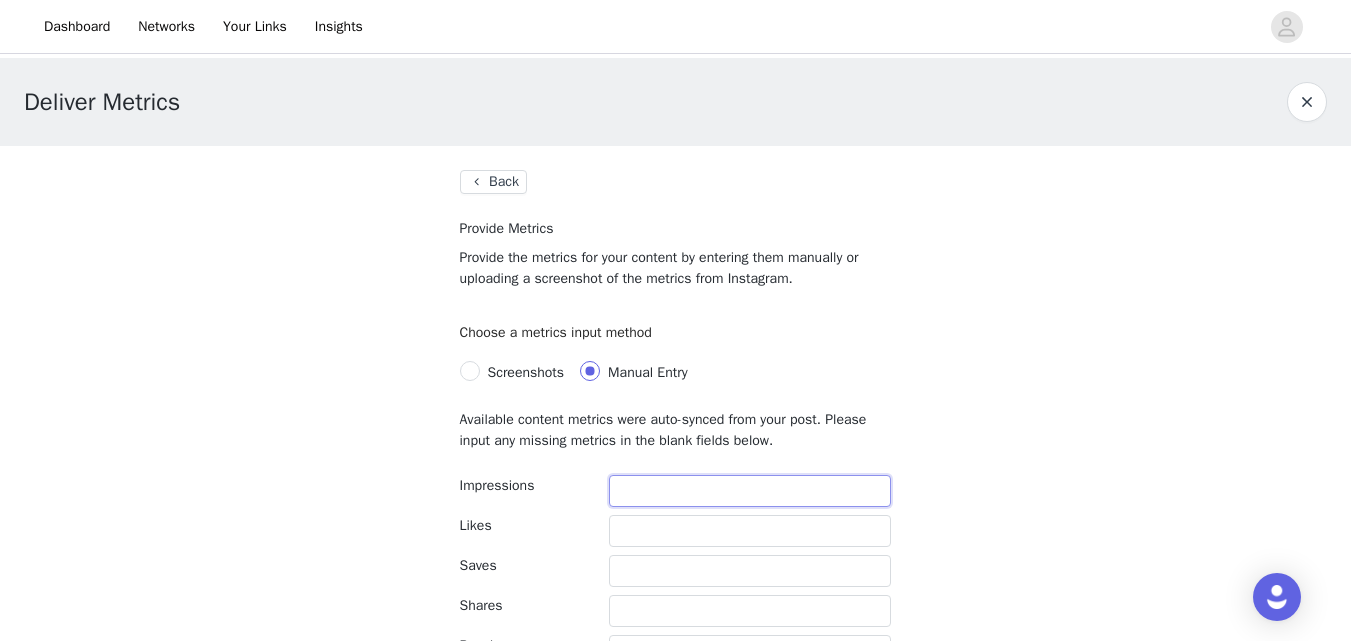 click at bounding box center (750, 491) 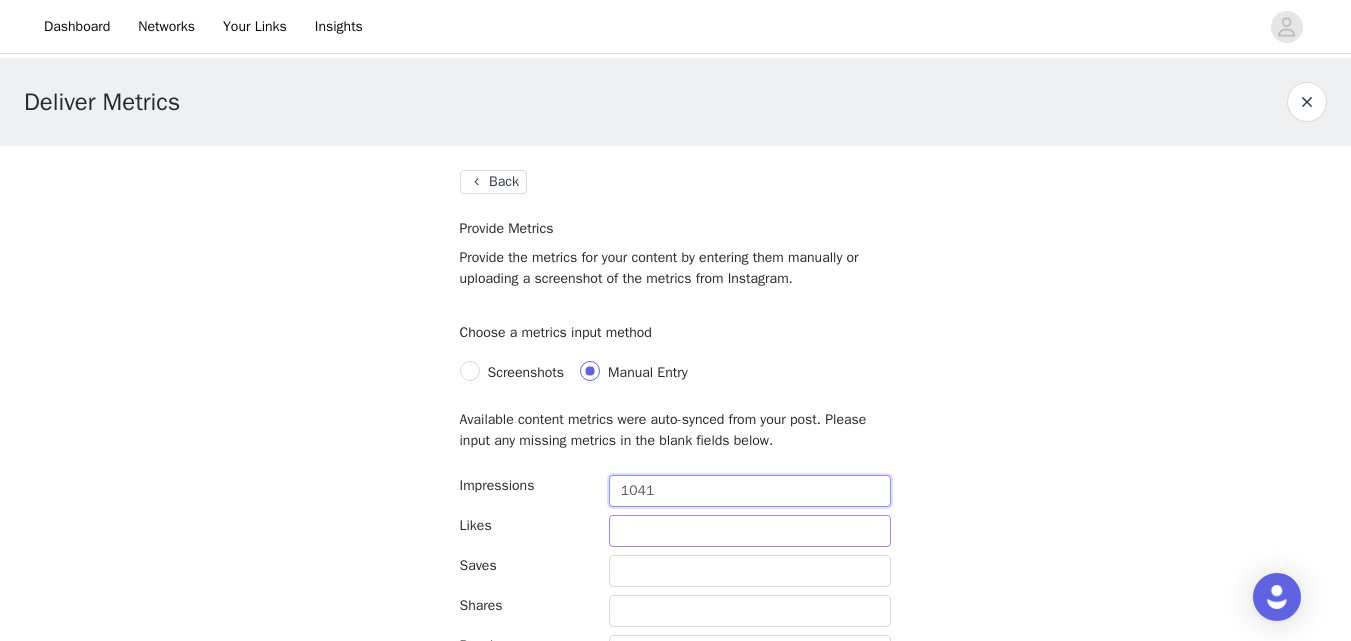 type on "1041" 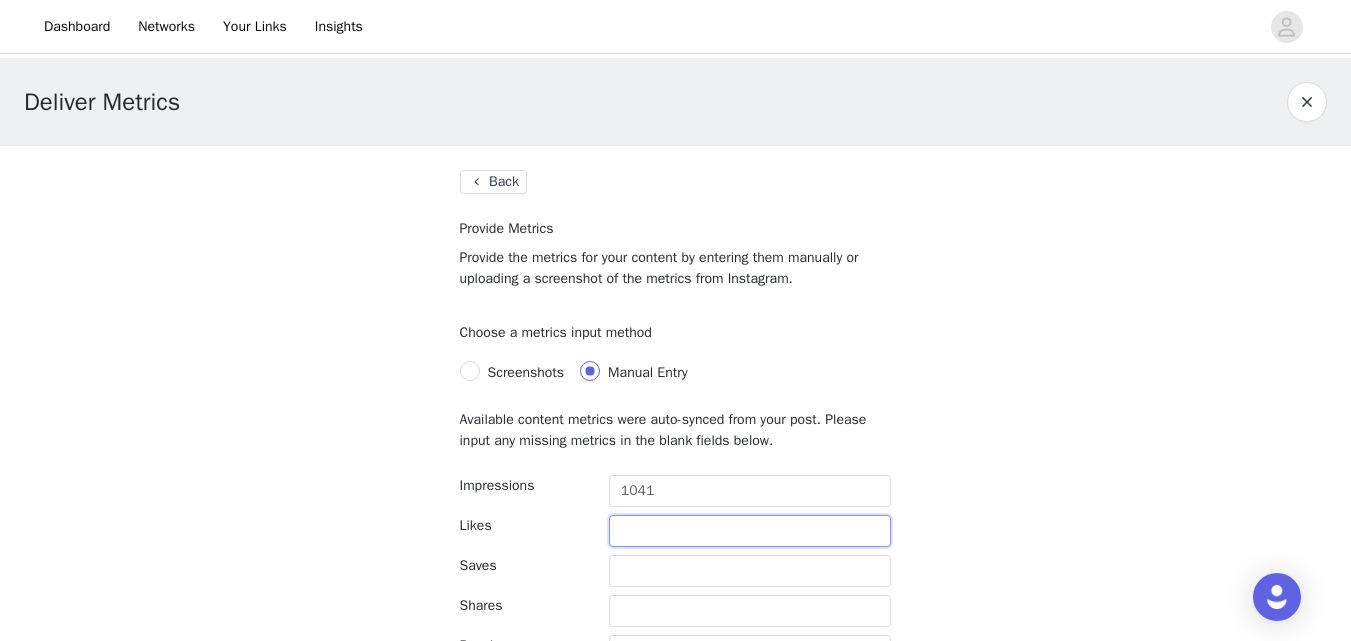 click at bounding box center [750, 531] 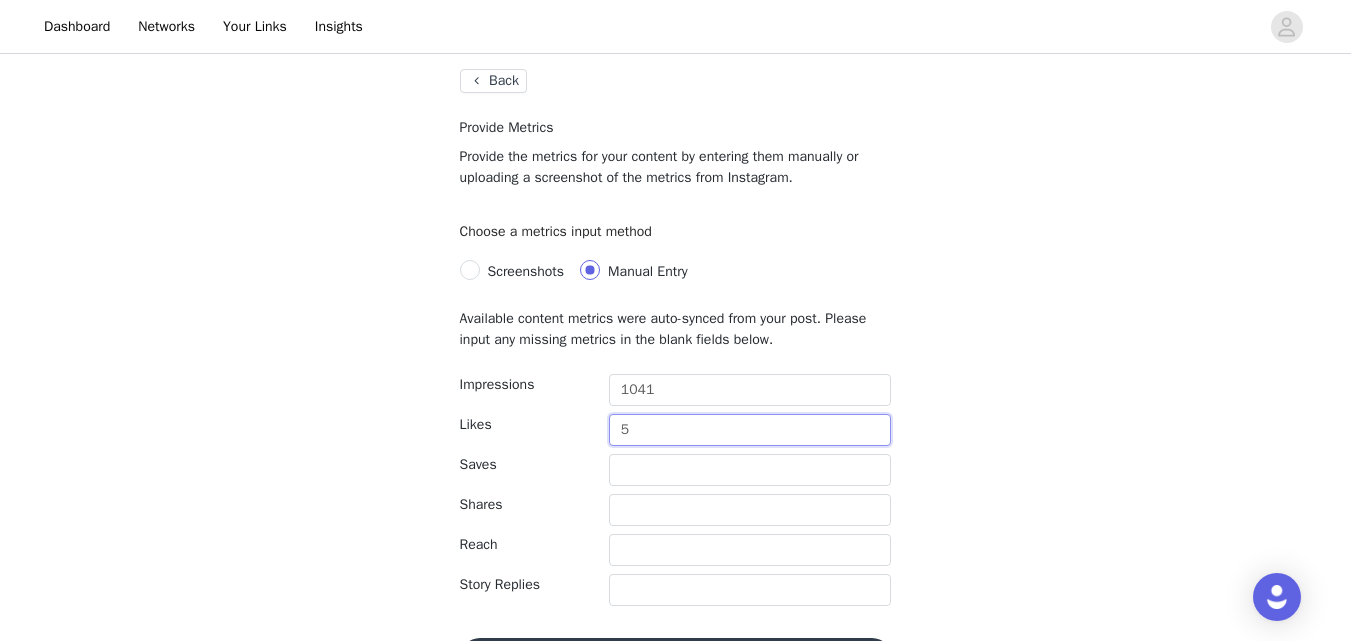 scroll, scrollTop: 160, scrollLeft: 0, axis: vertical 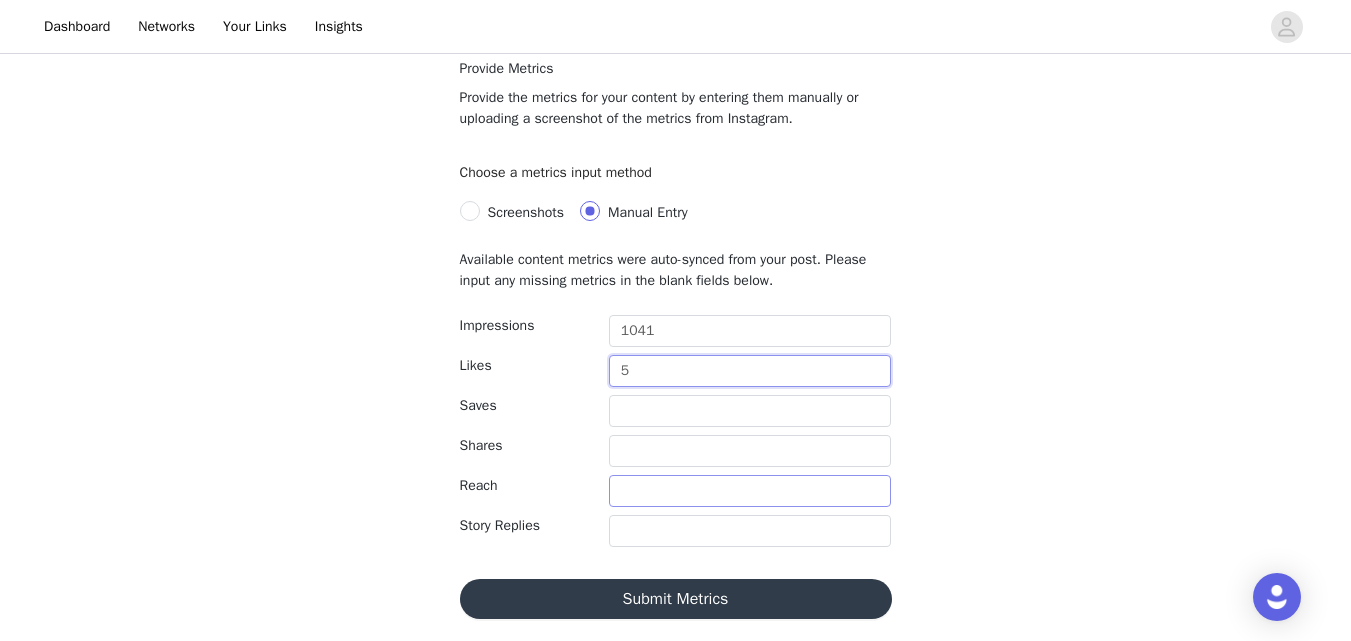 type on "5" 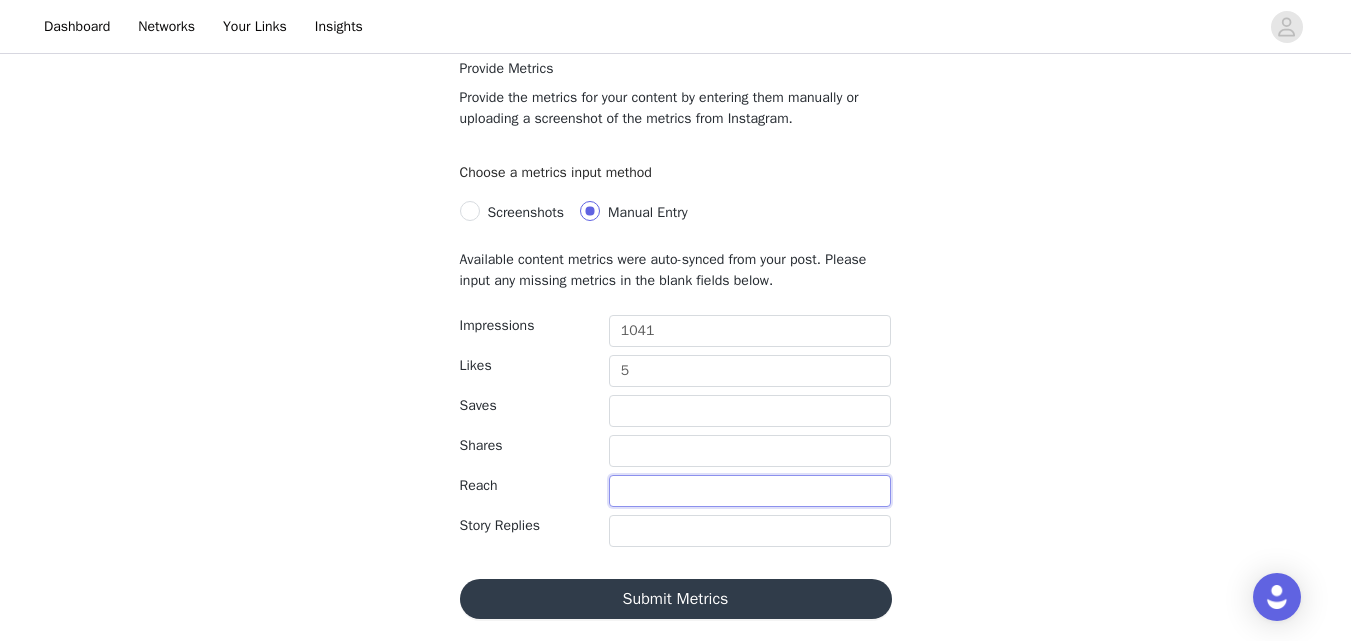click at bounding box center [750, 491] 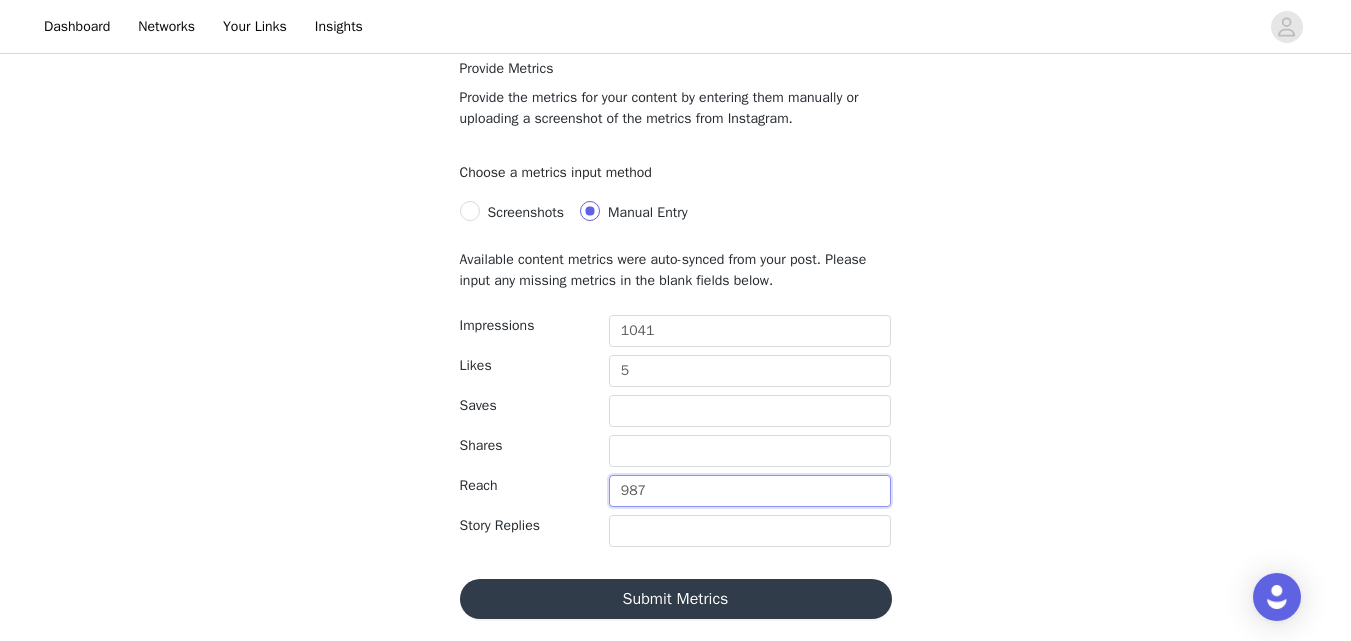 type on "987" 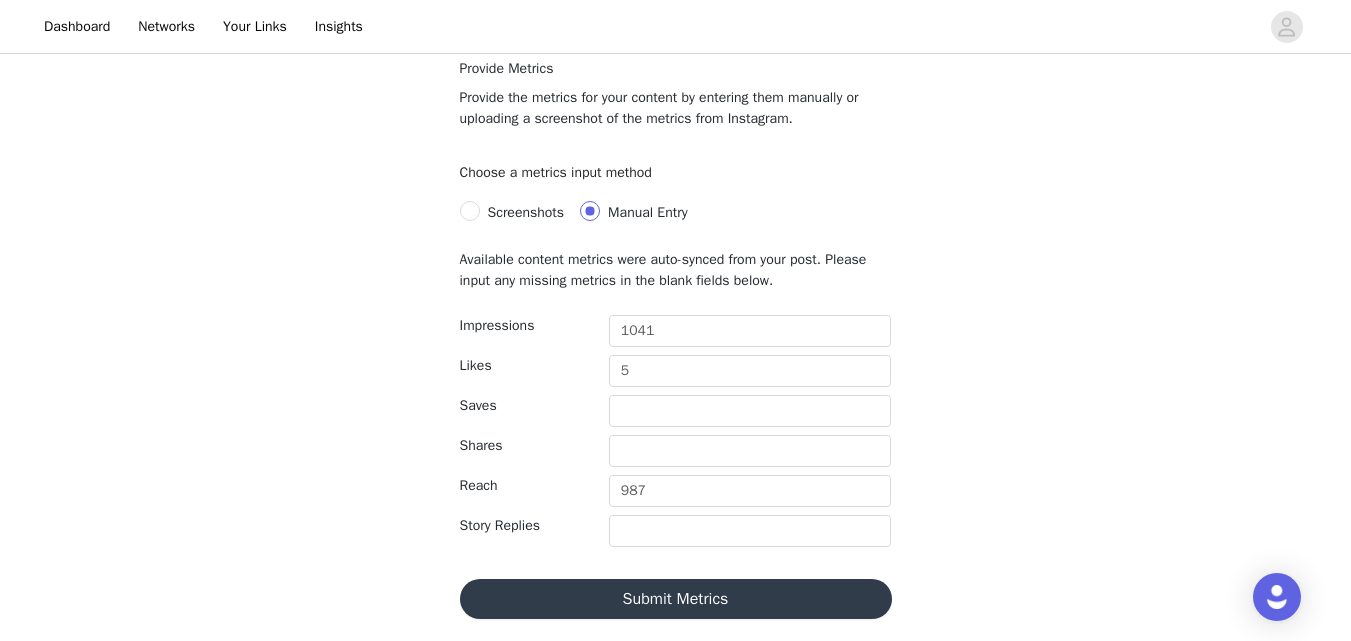 click on "Submit Metrics" at bounding box center (676, 599) 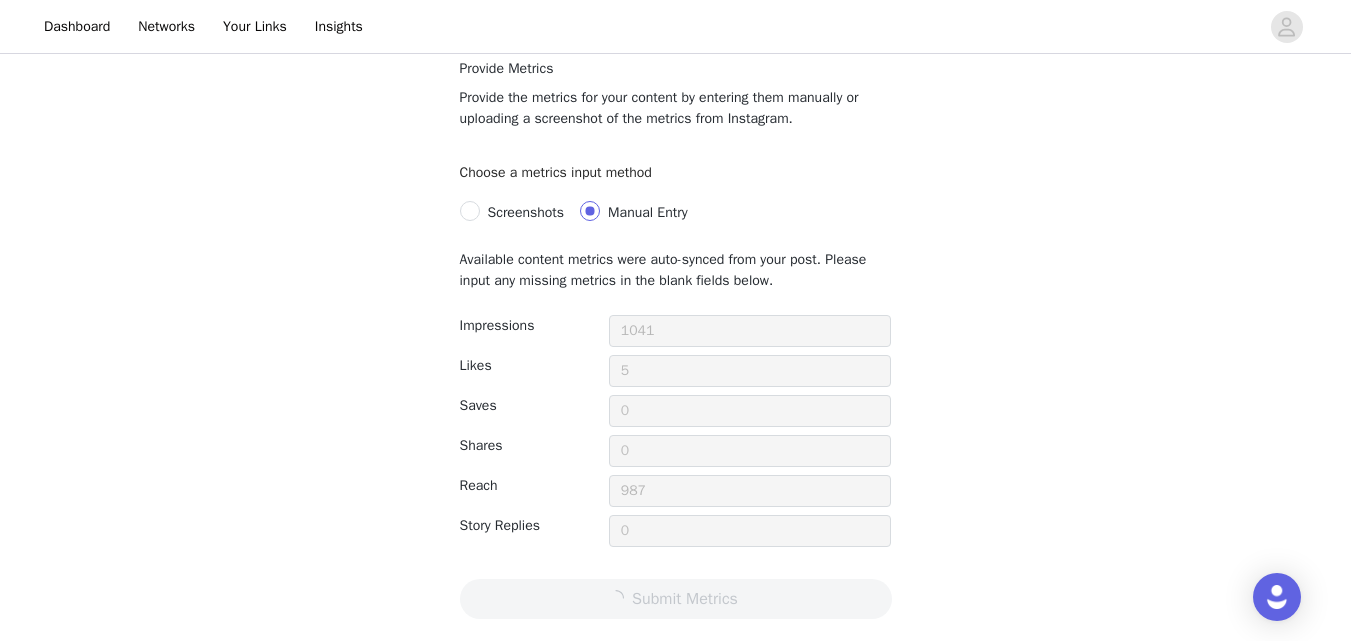 scroll, scrollTop: 0, scrollLeft: 0, axis: both 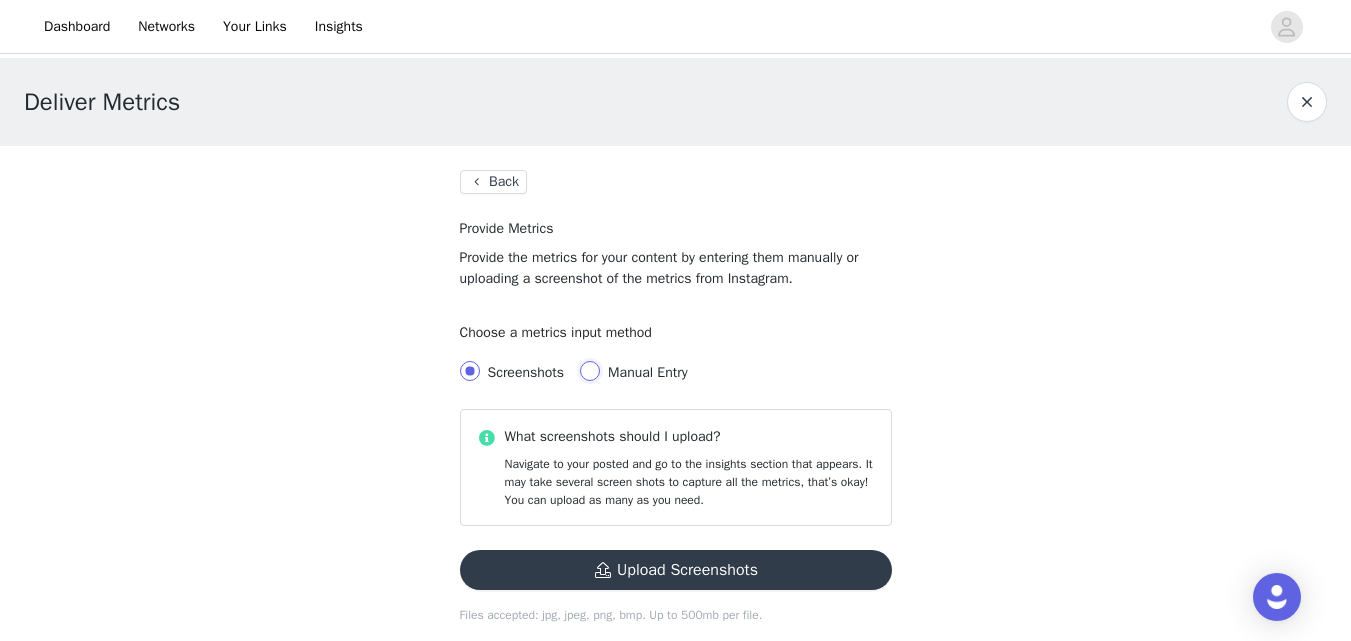 click on "Manual Entry" at bounding box center (590, 371) 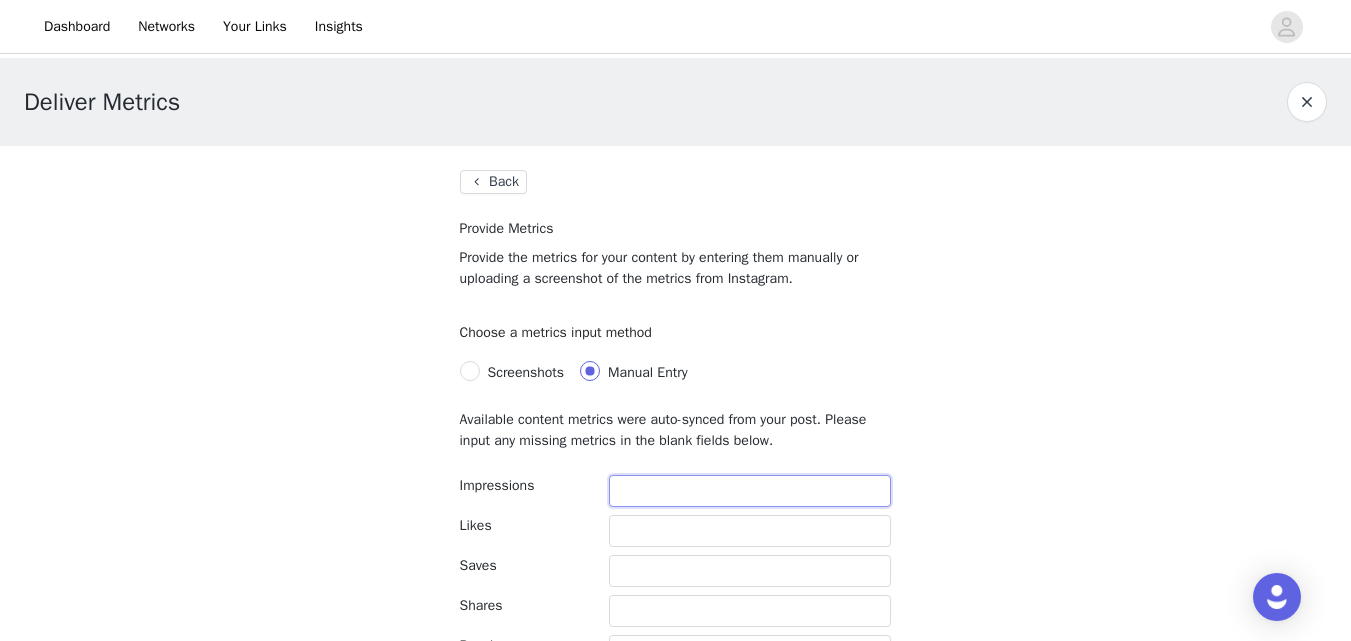 click at bounding box center (750, 491) 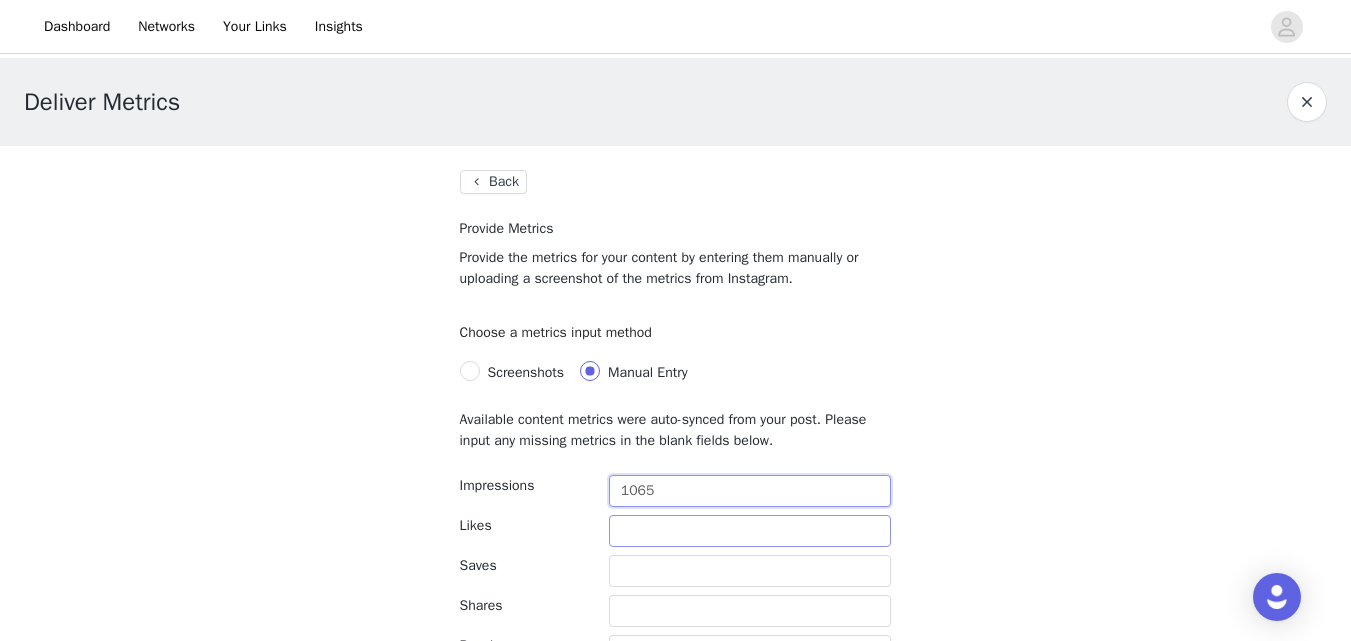 type on "1065" 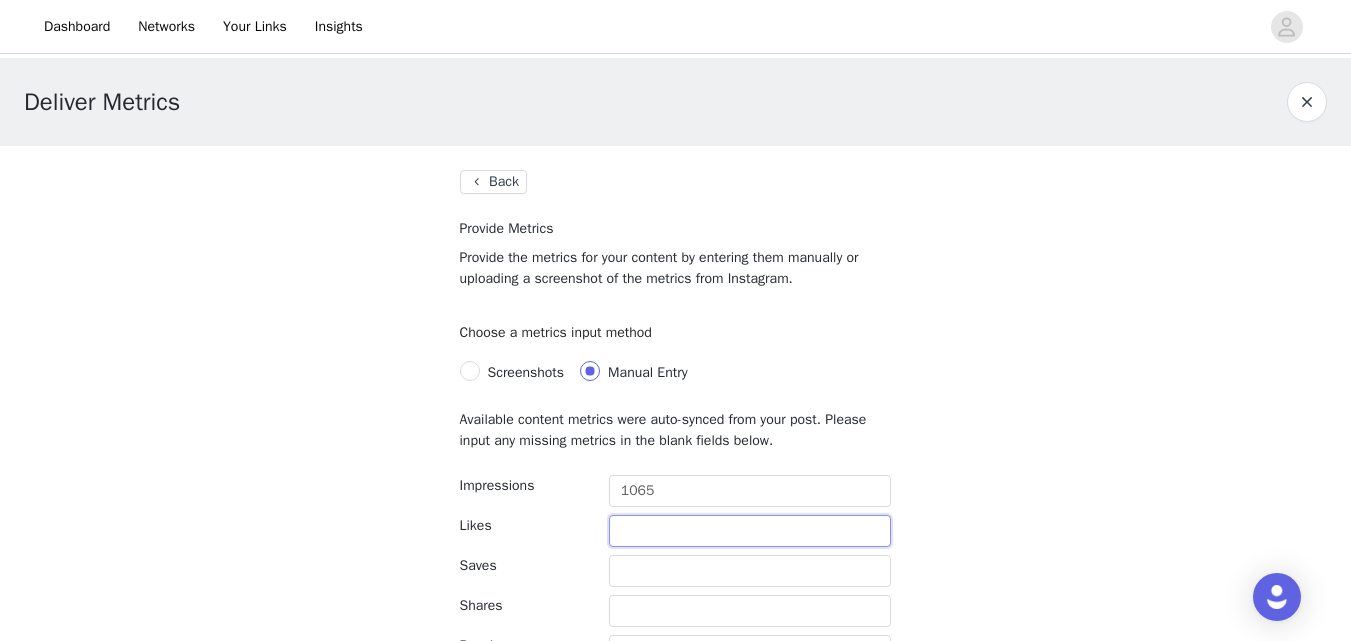 click at bounding box center (750, 531) 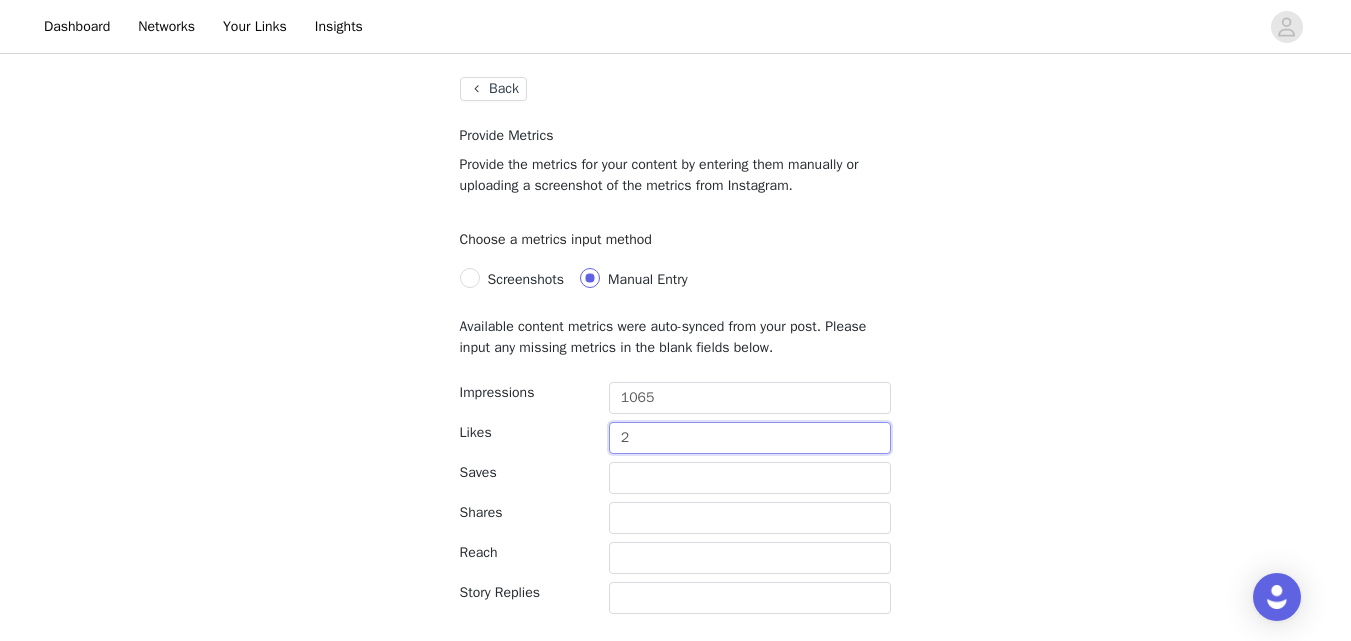 scroll, scrollTop: 120, scrollLeft: 0, axis: vertical 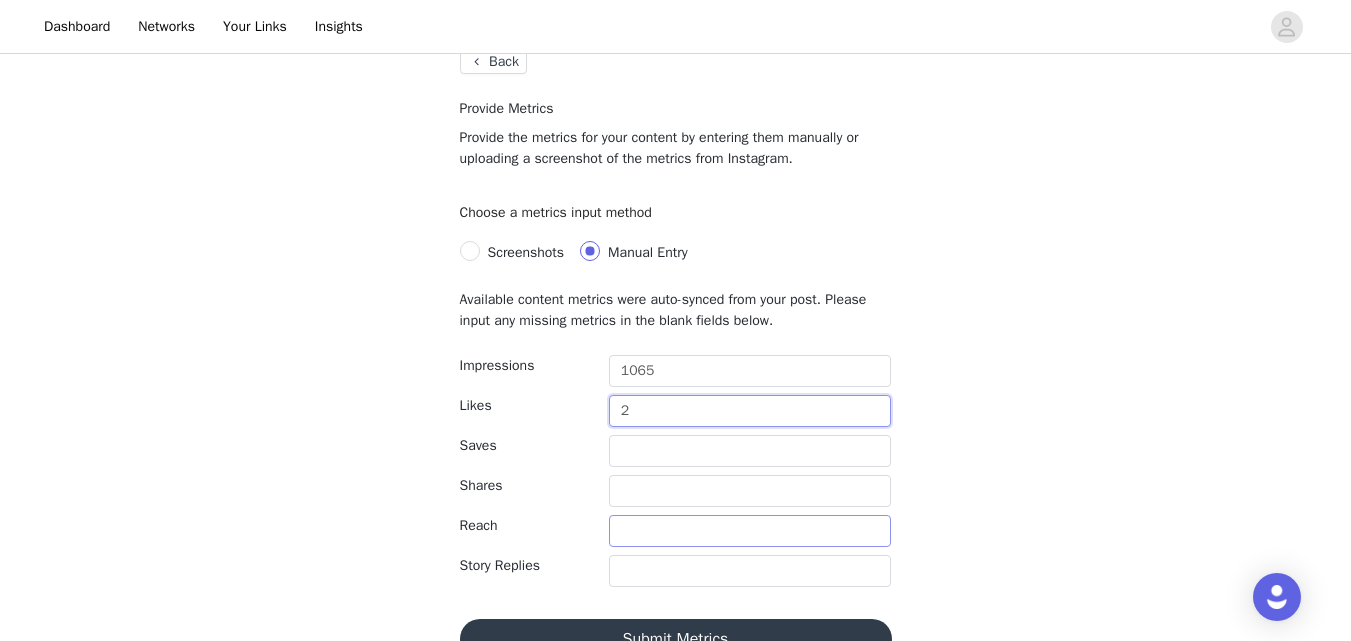 type on "2" 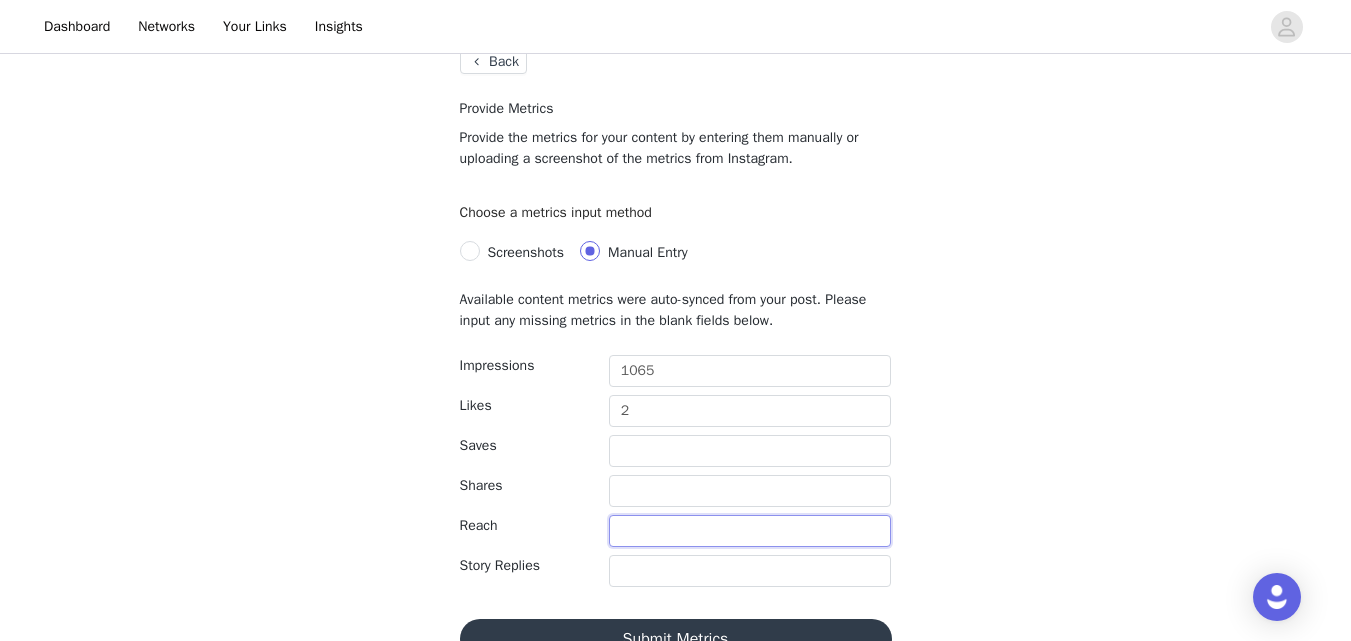 click at bounding box center [750, 531] 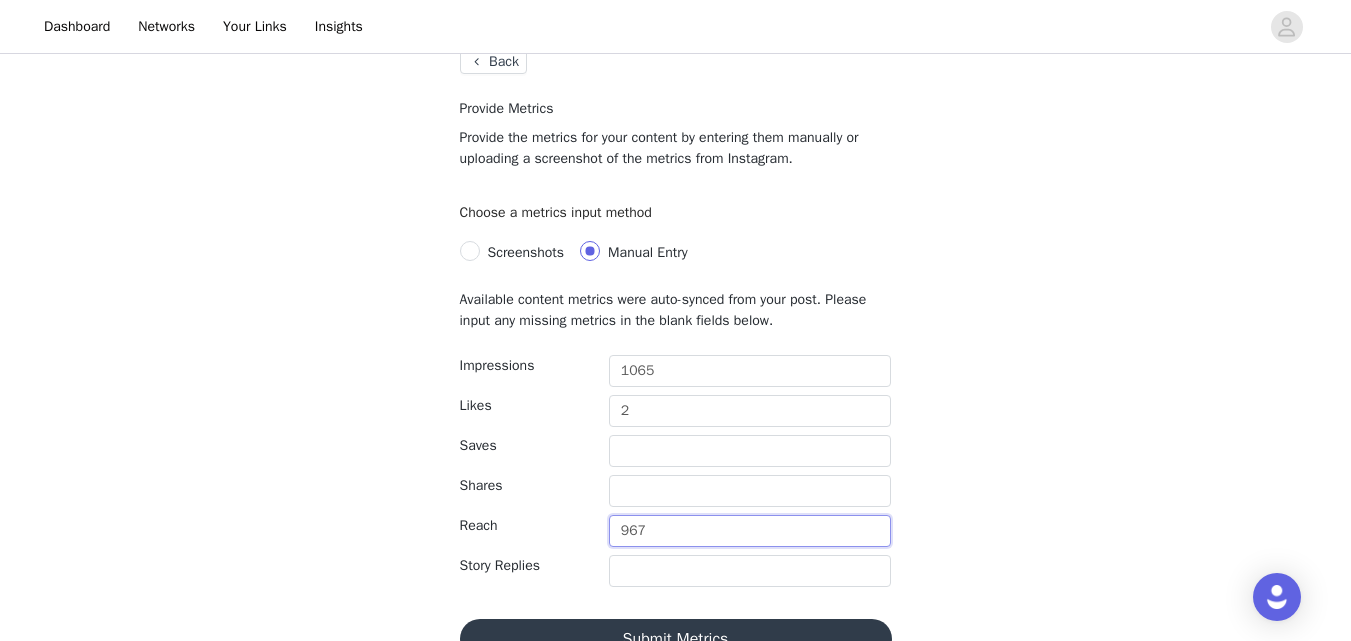 type on "967" 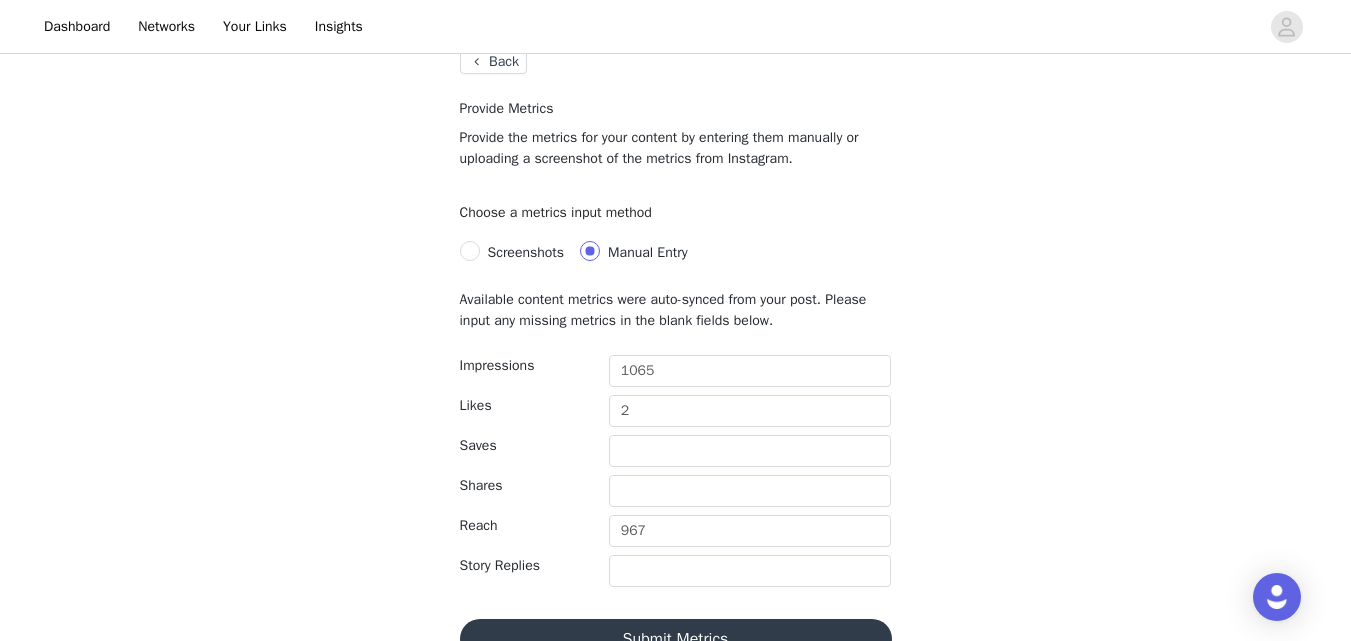 click on "Submit Metrics" at bounding box center [676, 639] 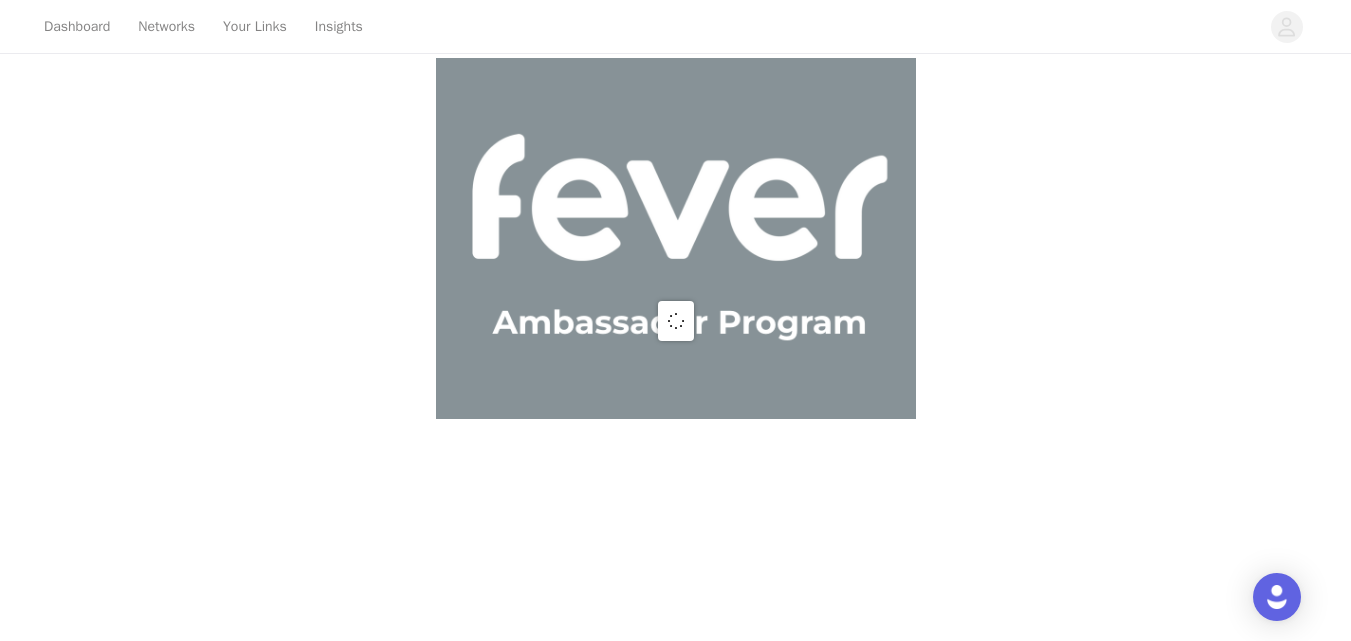 scroll, scrollTop: 0, scrollLeft: 0, axis: both 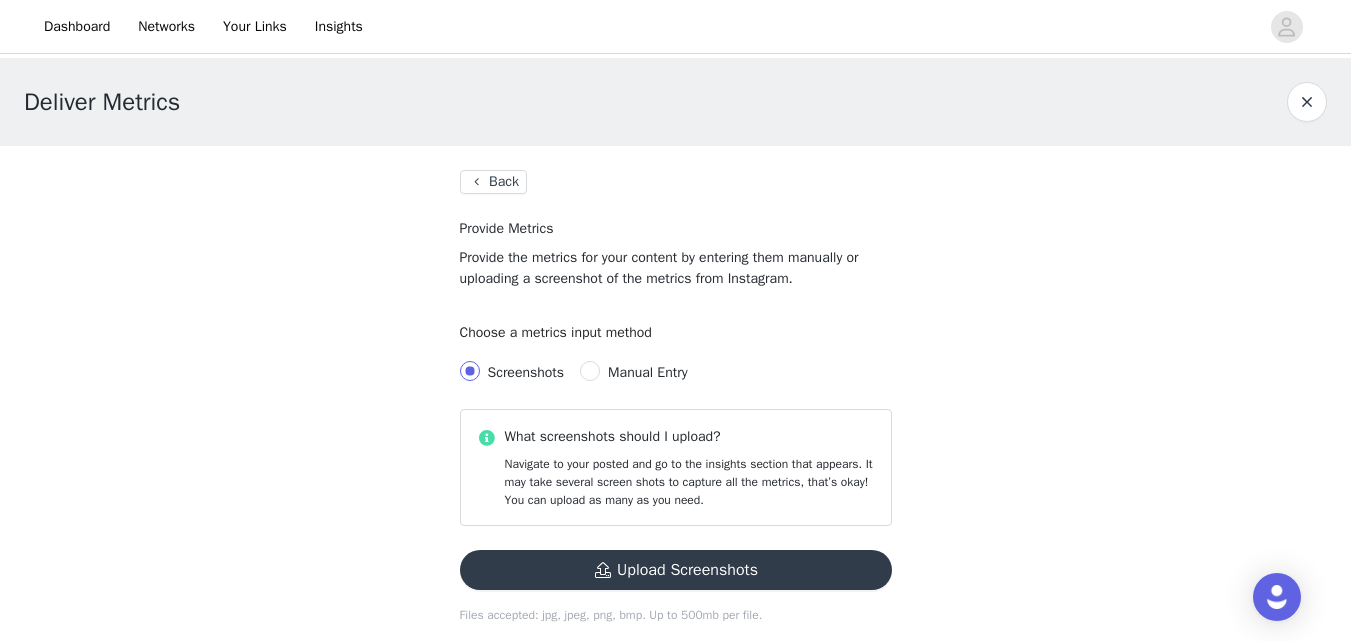 click on "Manual Entry" at bounding box center [647, 372] 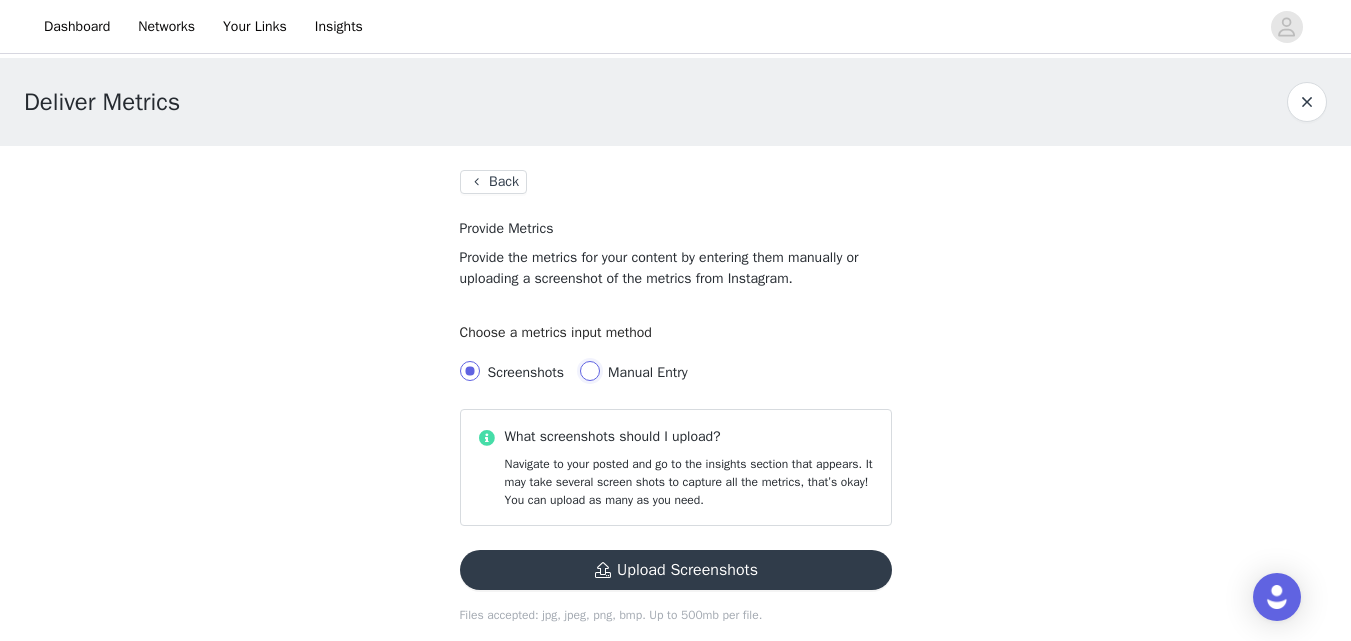 click on "Manual Entry" at bounding box center [590, 371] 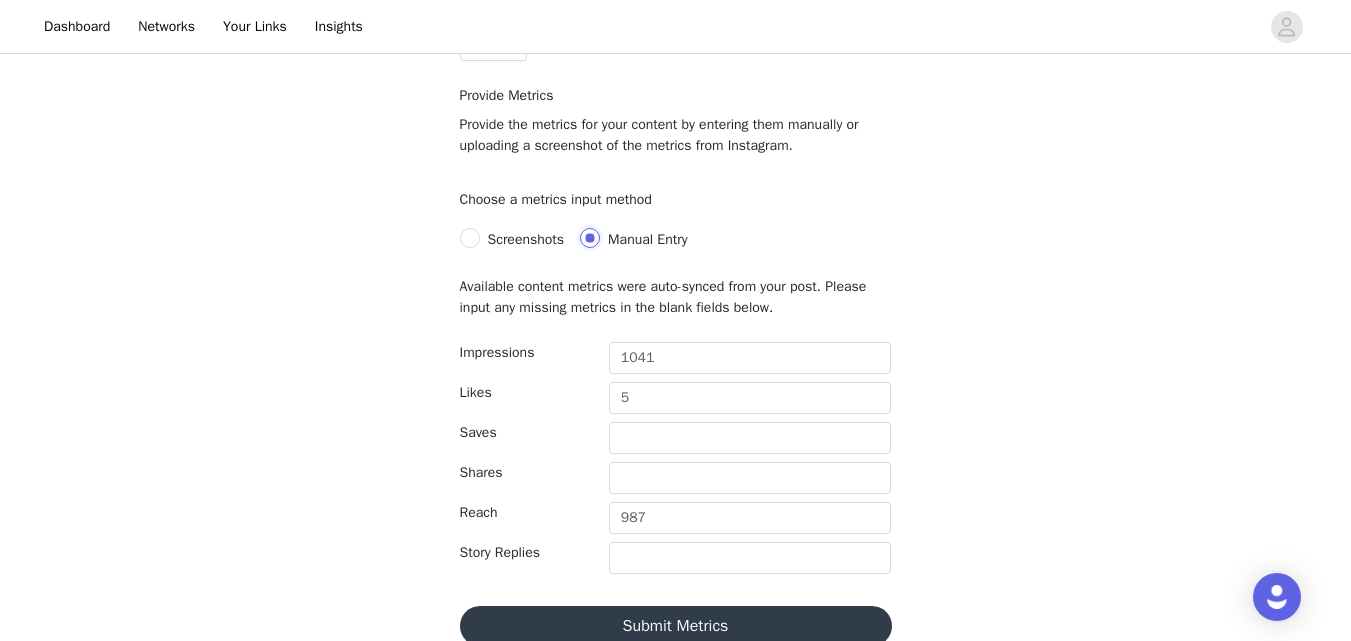 scroll, scrollTop: 162, scrollLeft: 0, axis: vertical 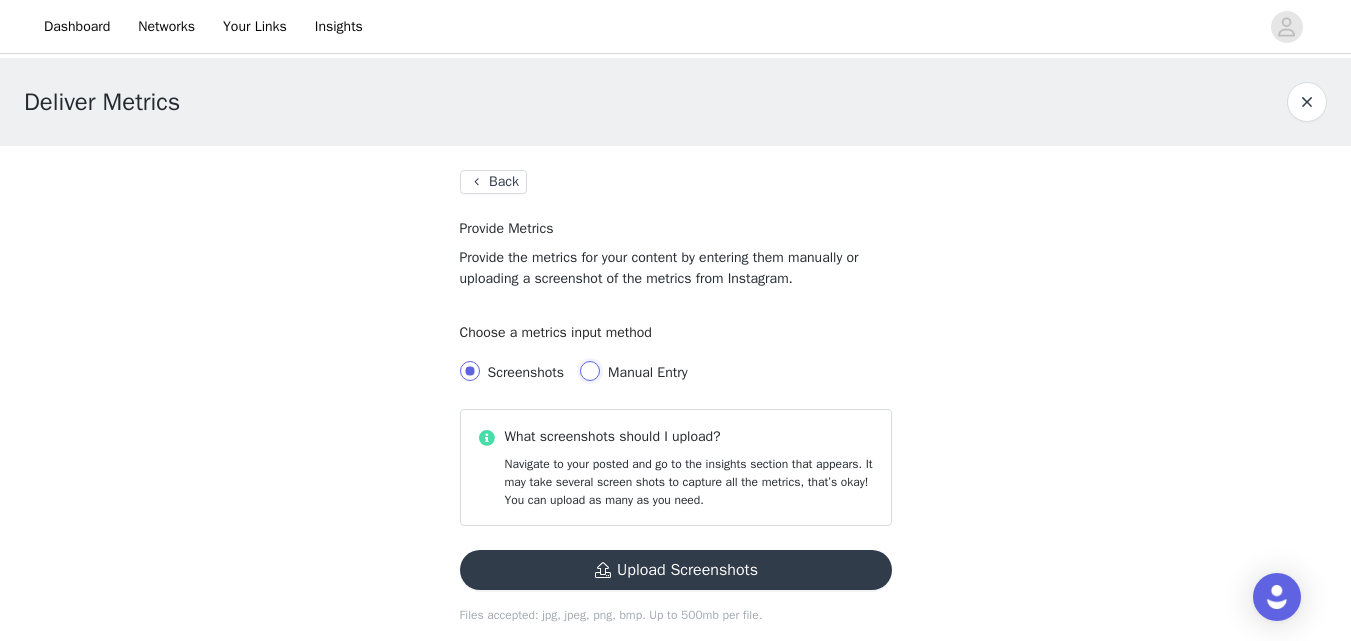 click on "Manual Entry" at bounding box center (590, 371) 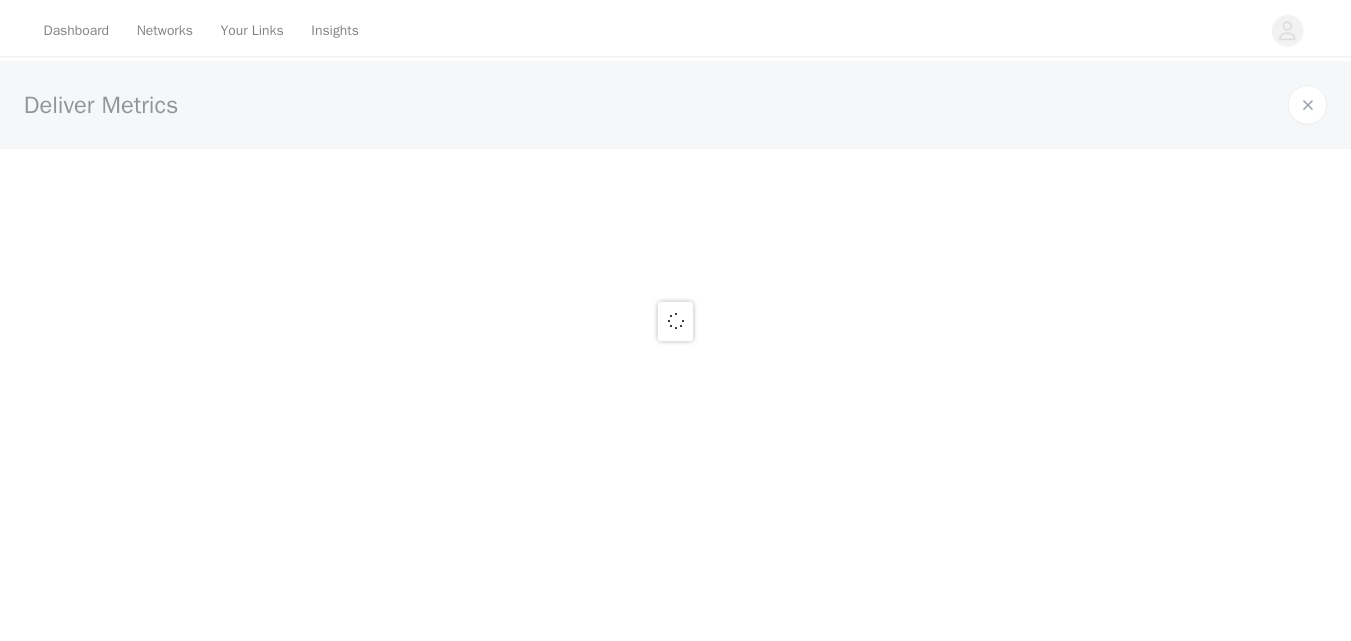 scroll, scrollTop: 0, scrollLeft: 0, axis: both 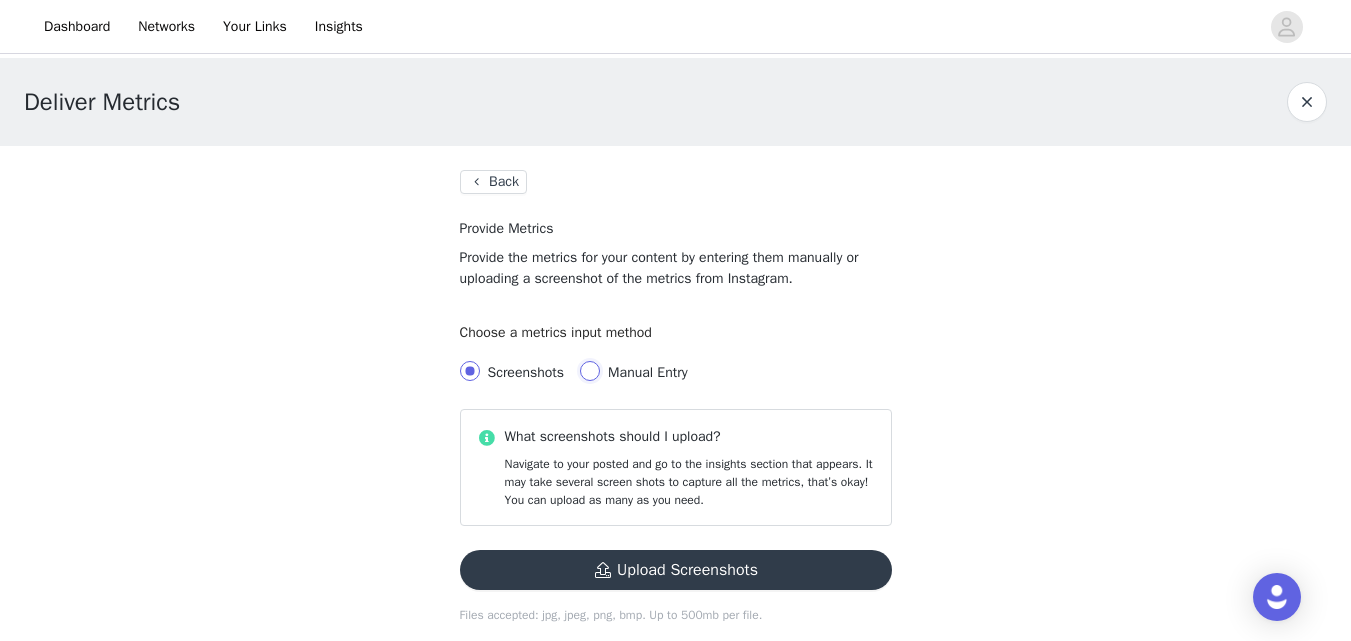 click on "Manual Entry" at bounding box center (590, 371) 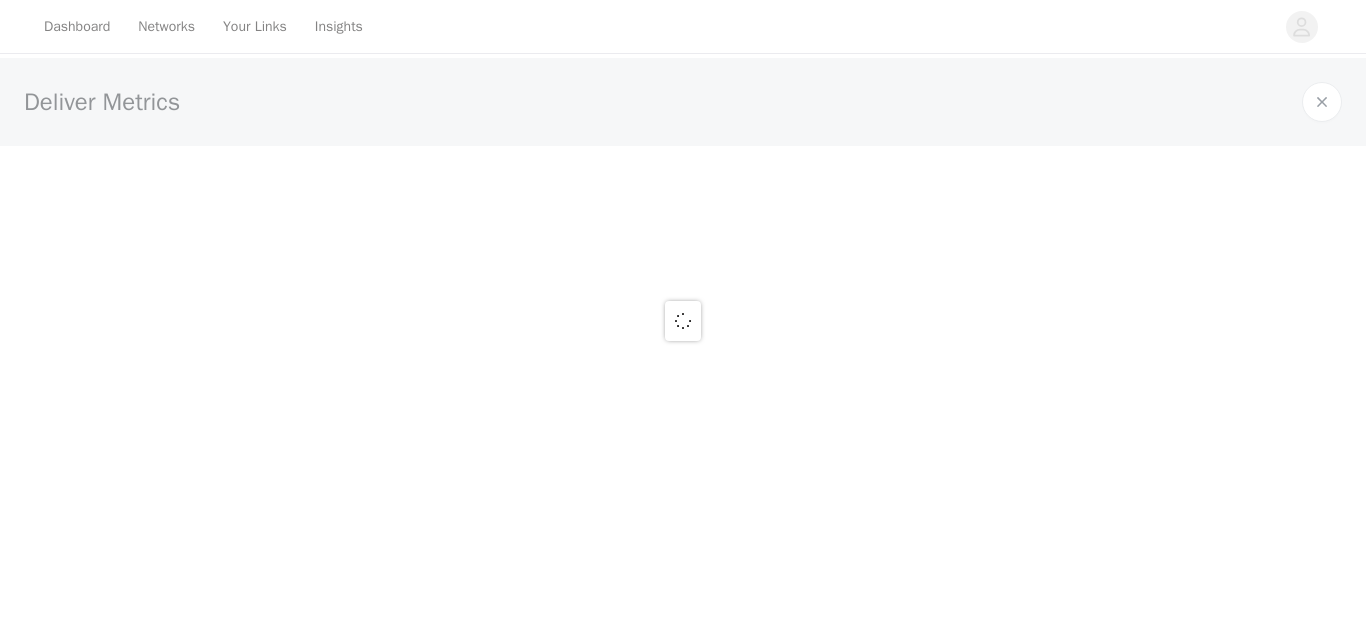 scroll, scrollTop: 0, scrollLeft: 0, axis: both 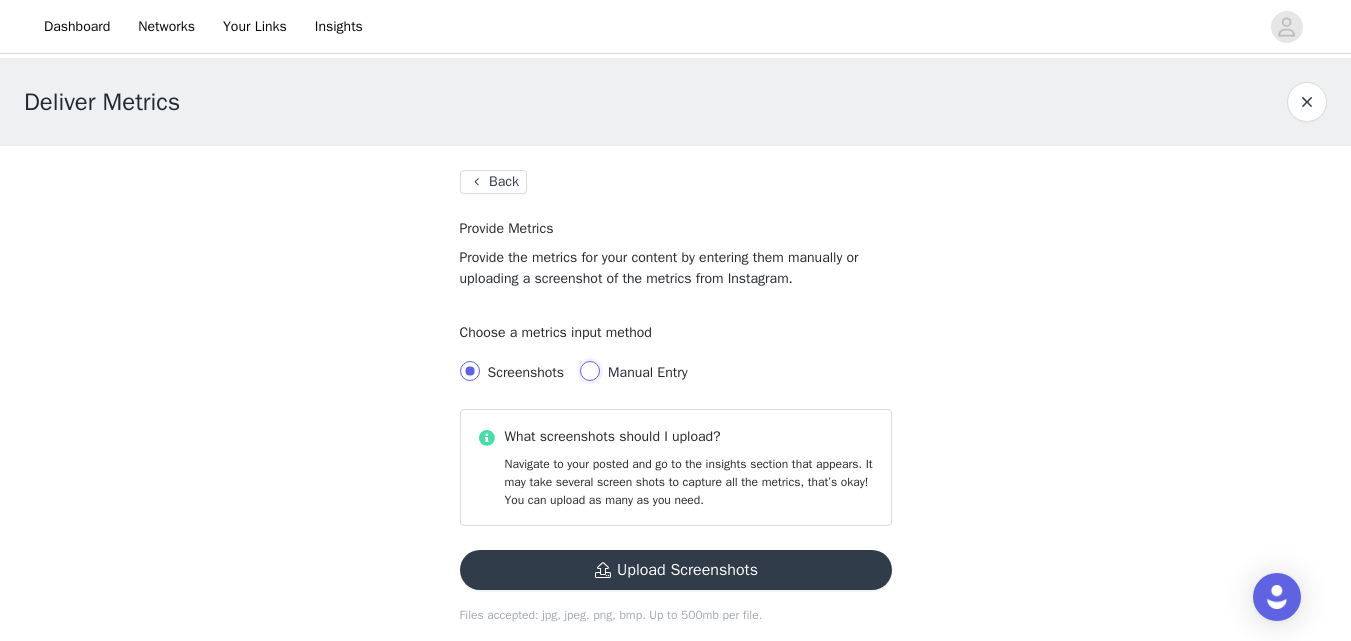 click on "Manual Entry" at bounding box center (590, 371) 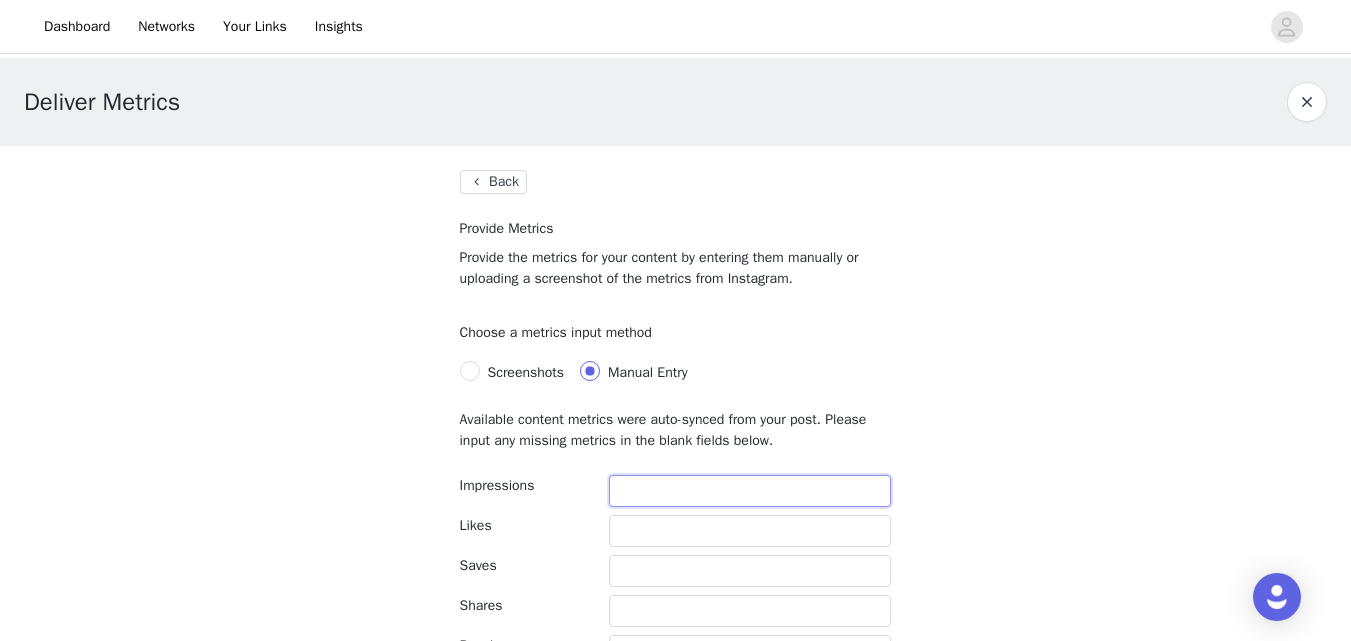 click at bounding box center [750, 491] 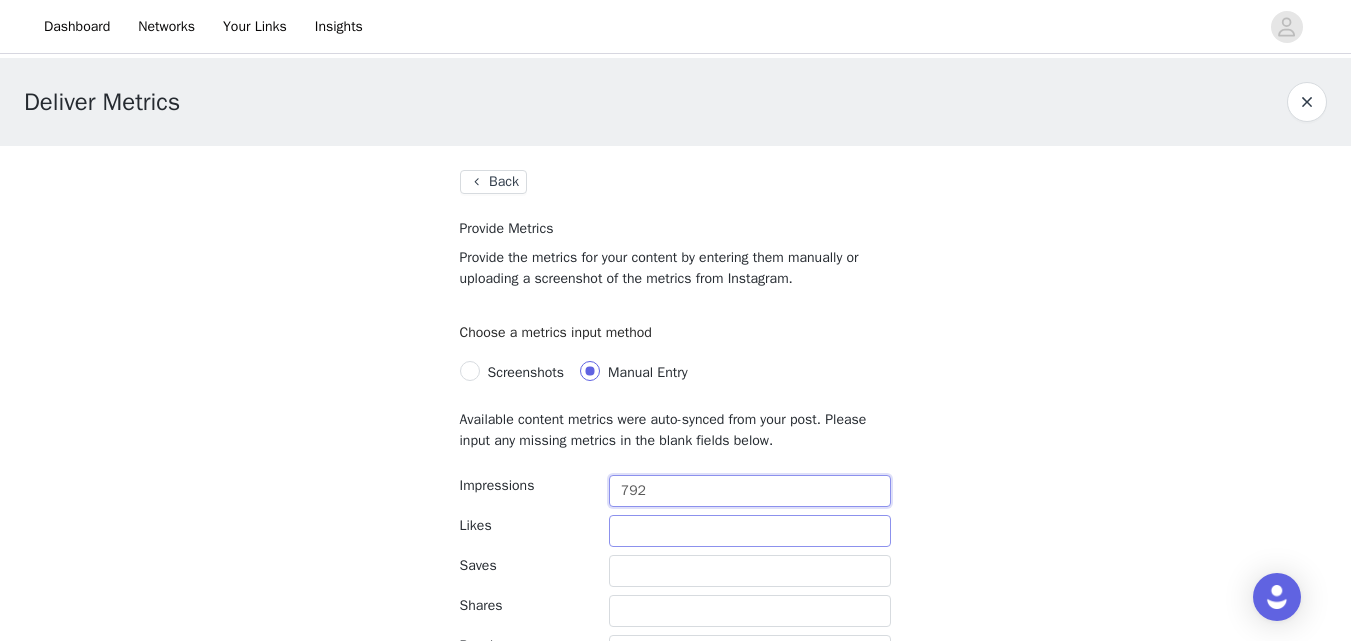type on "792" 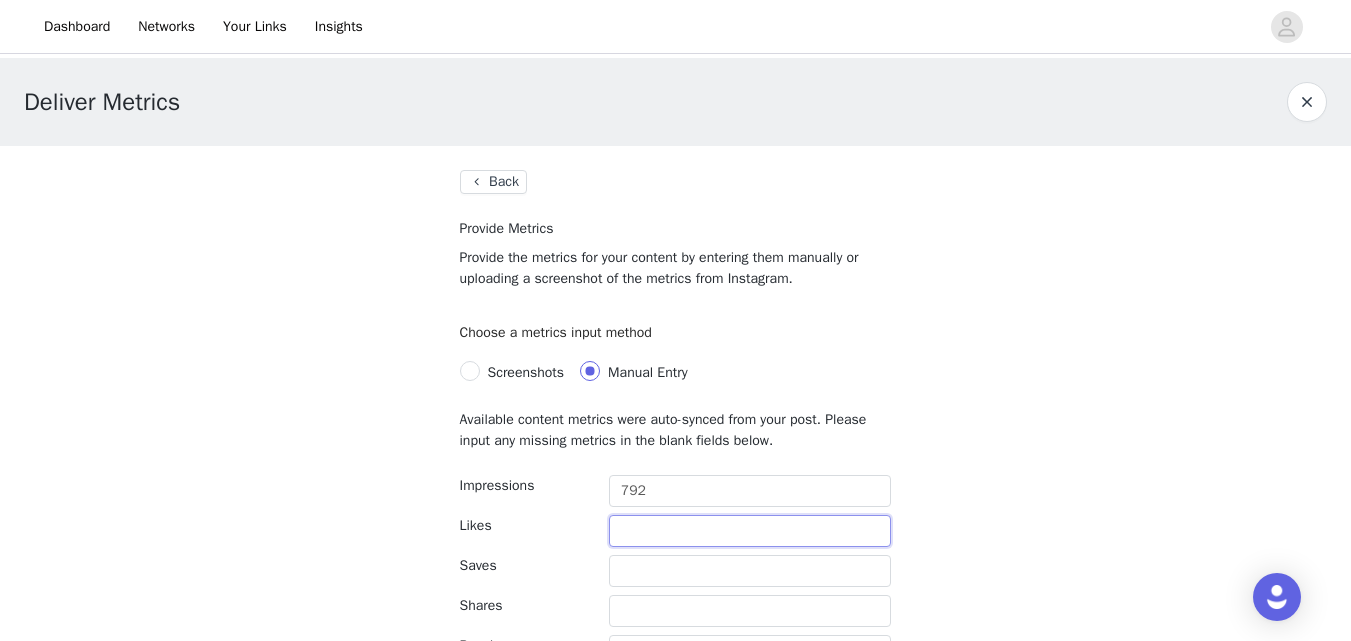 click at bounding box center (750, 531) 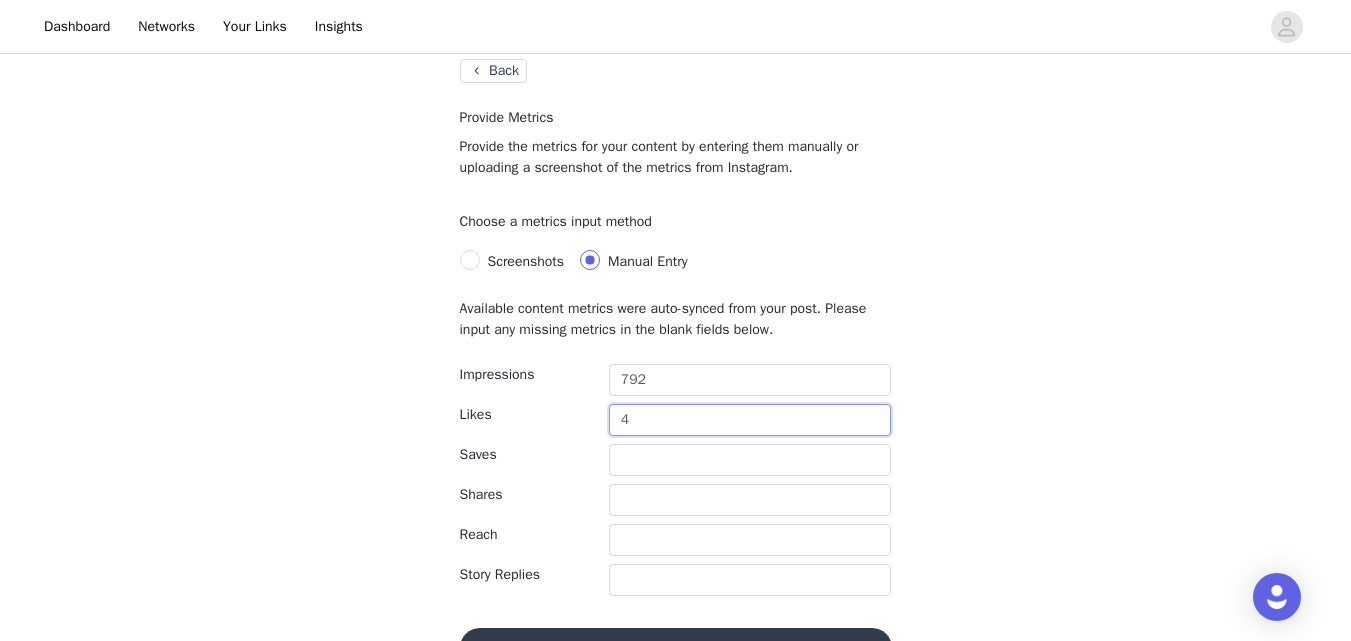 scroll, scrollTop: 120, scrollLeft: 0, axis: vertical 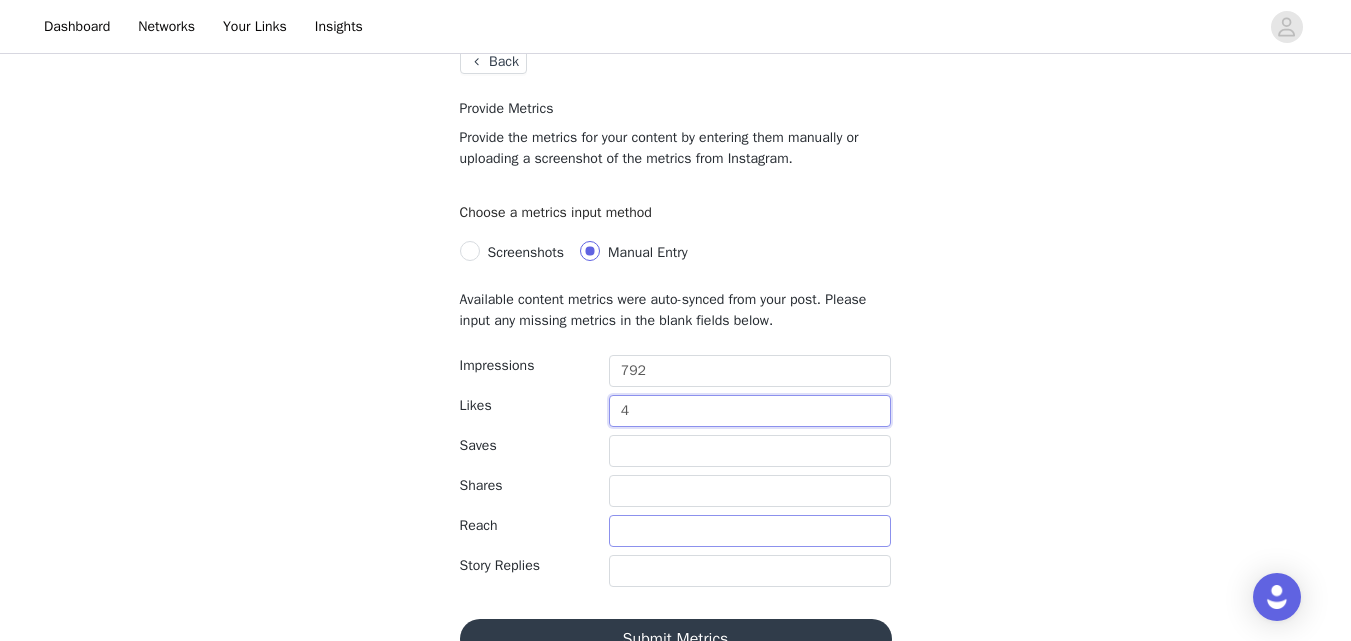 type on "4" 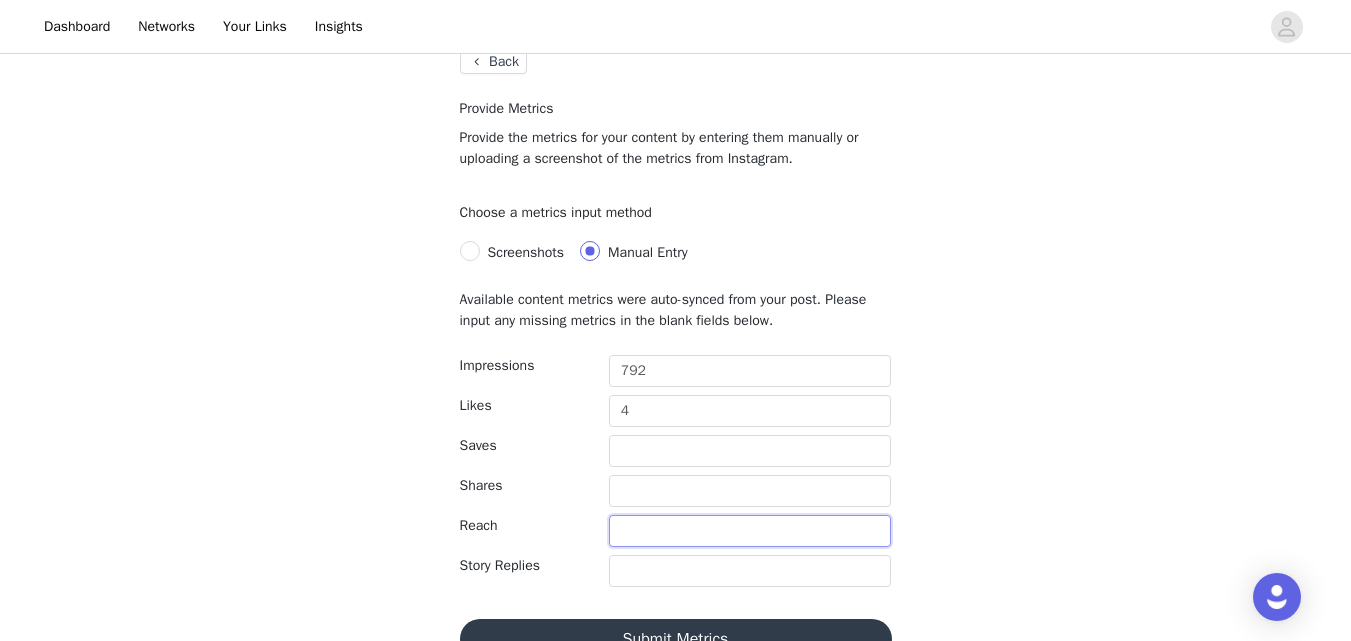 click at bounding box center [750, 531] 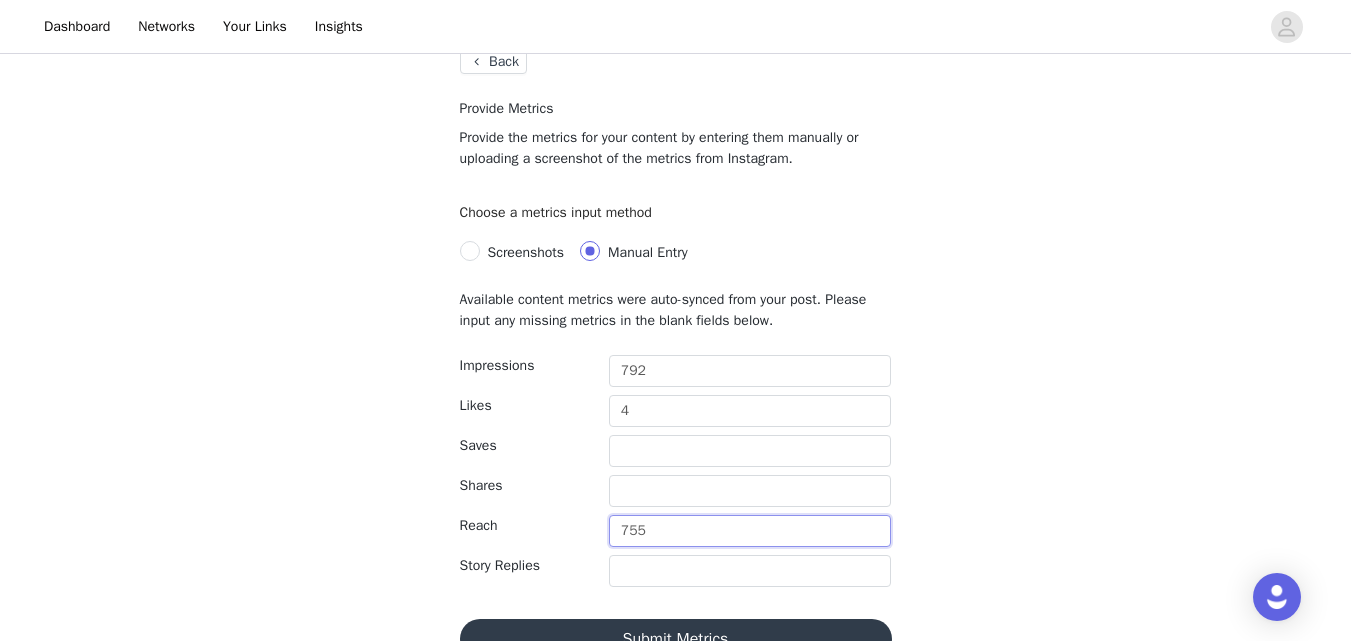 type on "755" 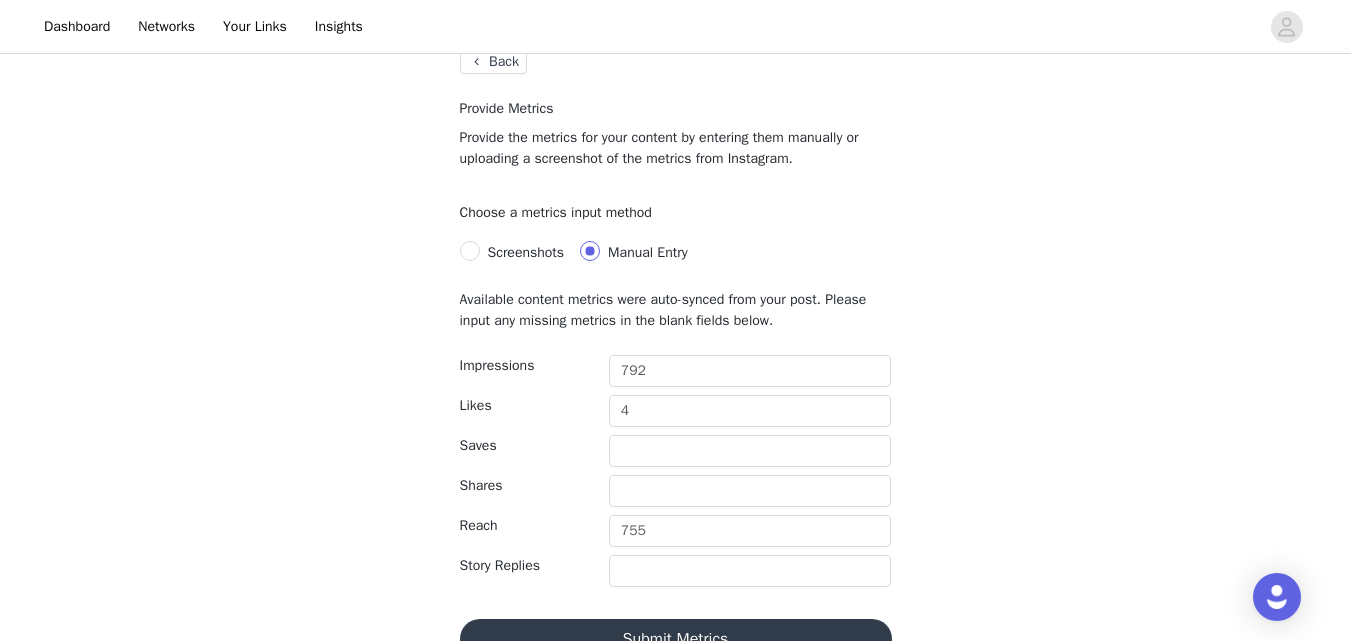 click on "Submit Metrics" at bounding box center (676, 639) 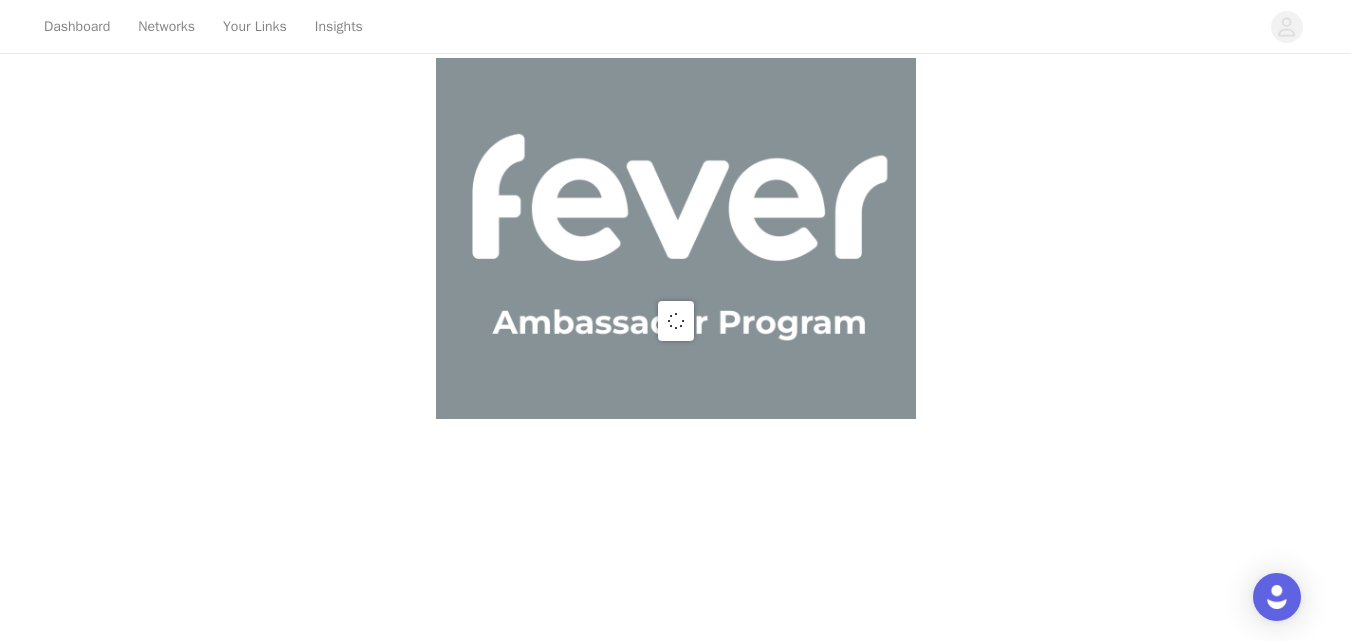scroll, scrollTop: 0, scrollLeft: 0, axis: both 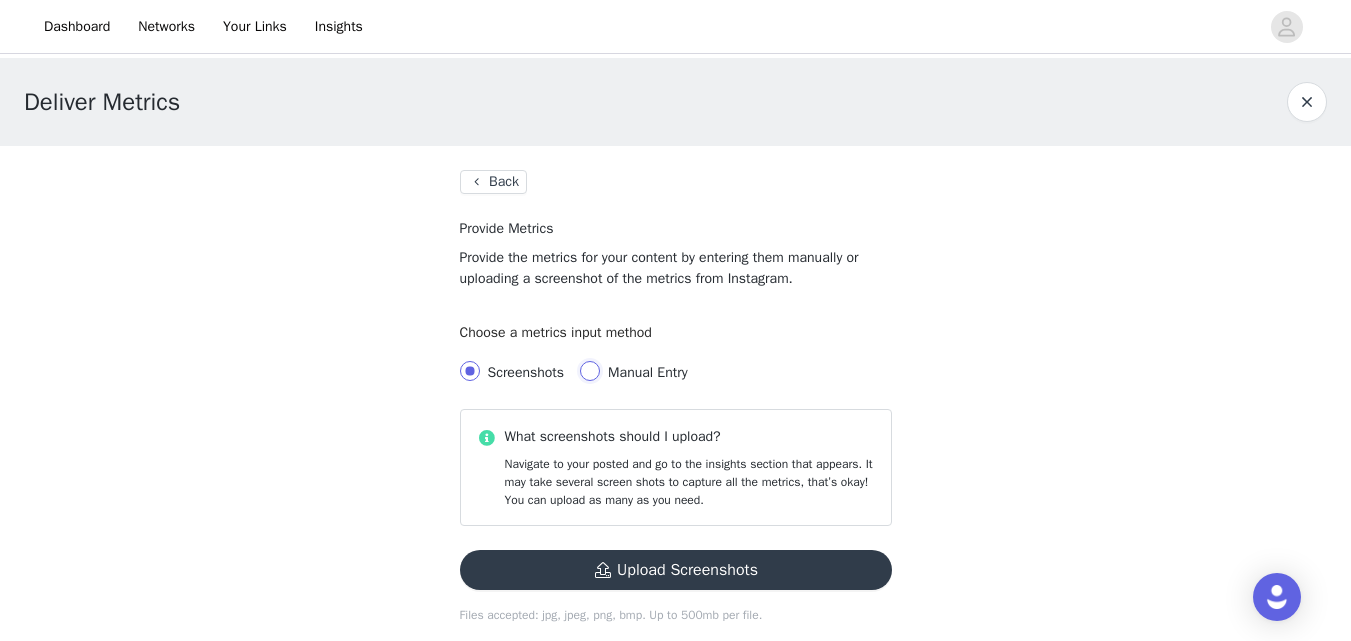 click on "Manual Entry" at bounding box center (590, 371) 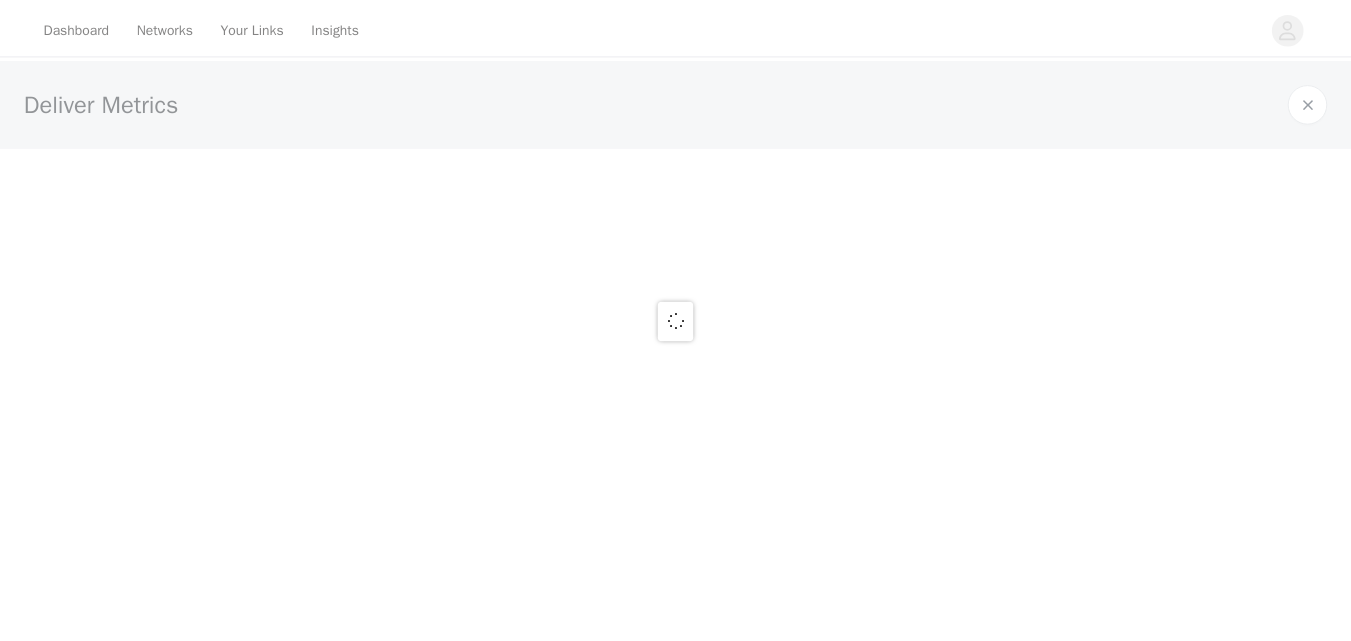 scroll, scrollTop: 0, scrollLeft: 0, axis: both 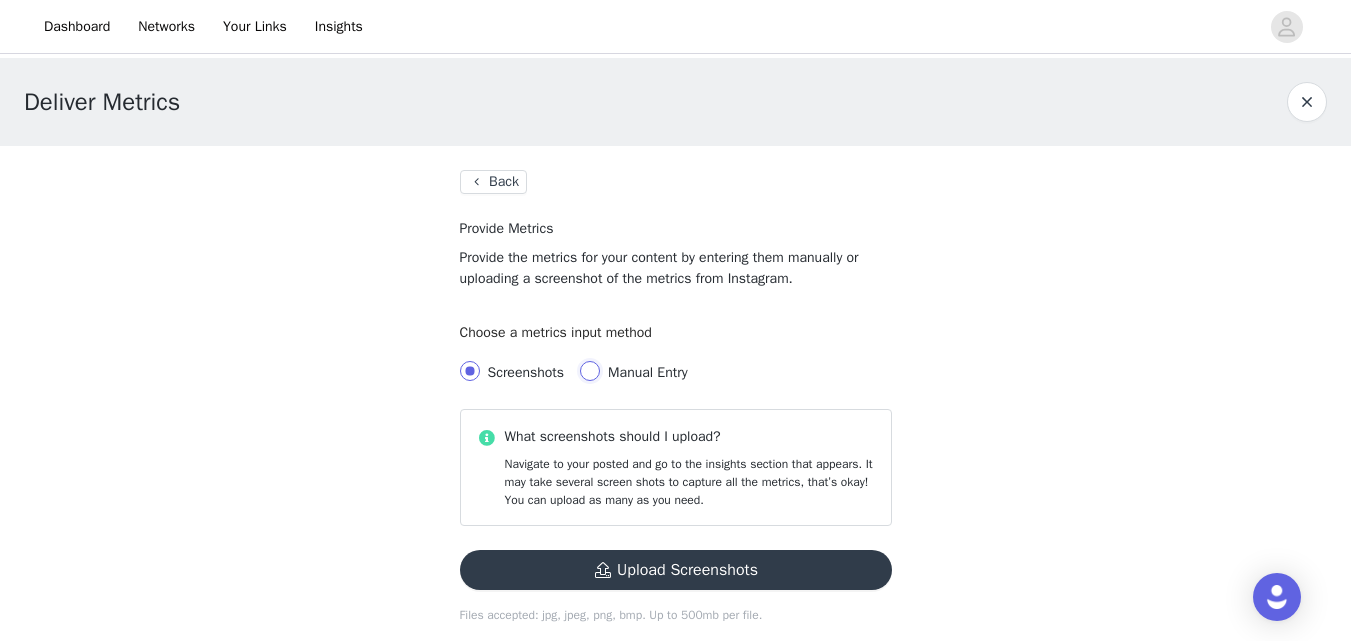 click on "Manual Entry" at bounding box center [590, 371] 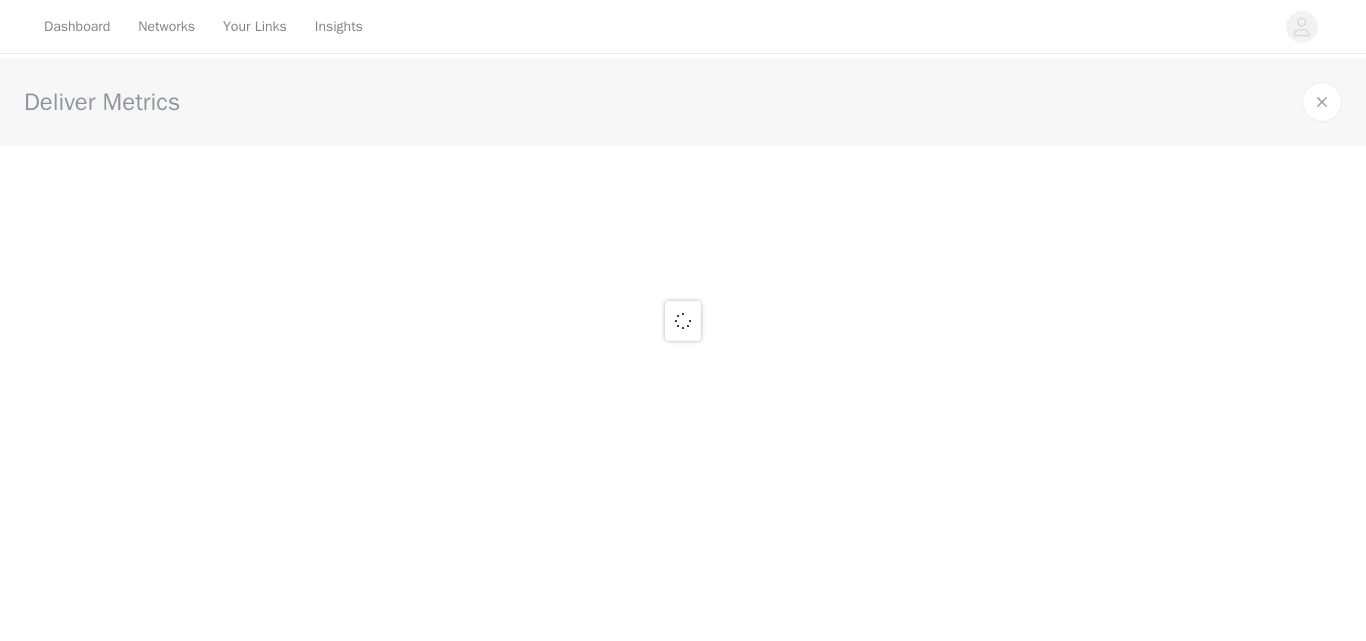 scroll, scrollTop: 0, scrollLeft: 0, axis: both 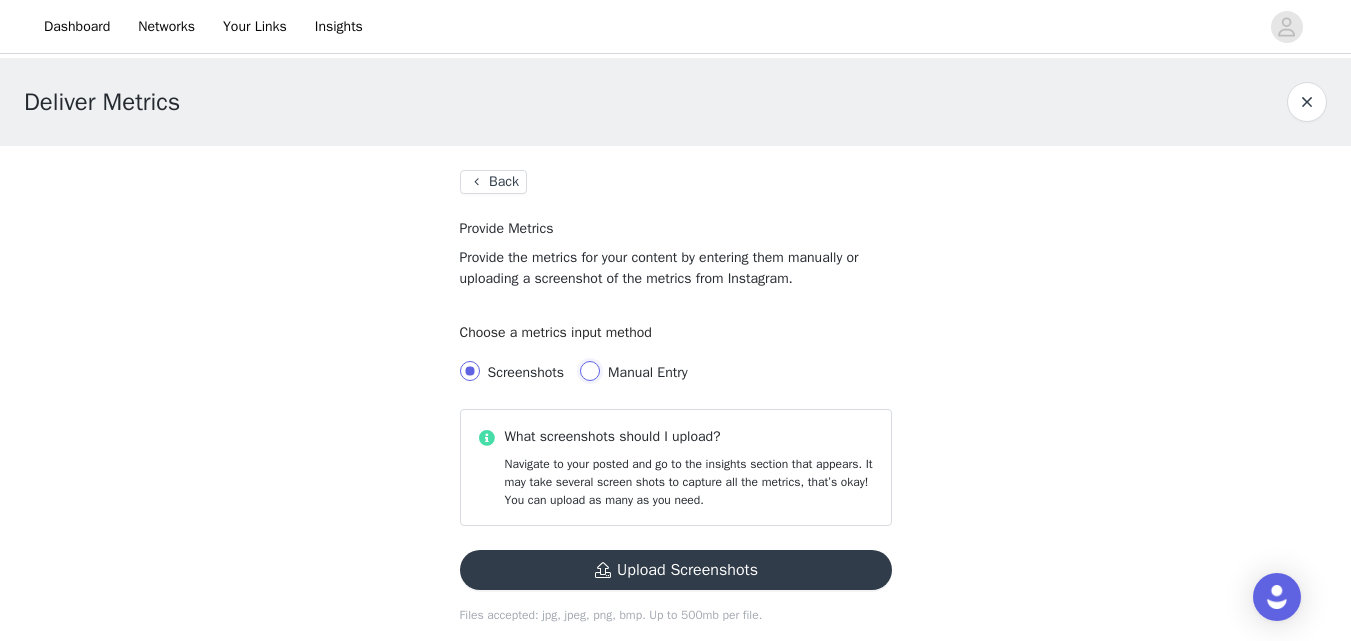 click on "Manual Entry" at bounding box center (590, 371) 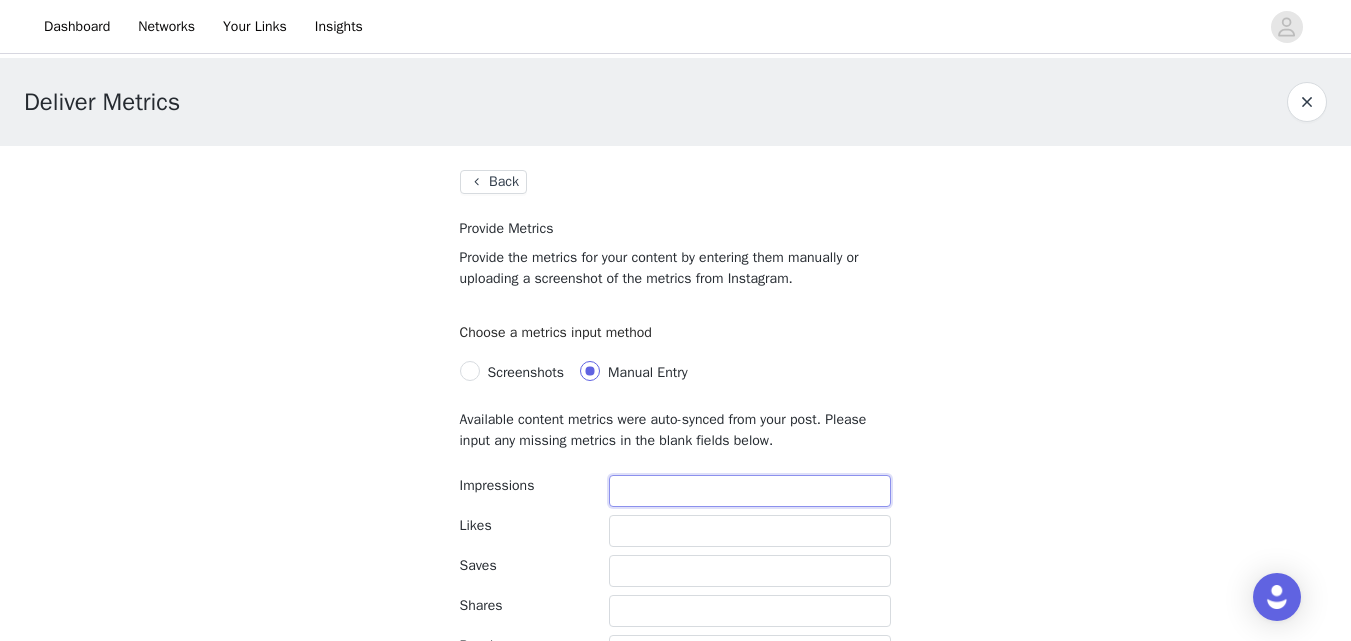 click at bounding box center [750, 491] 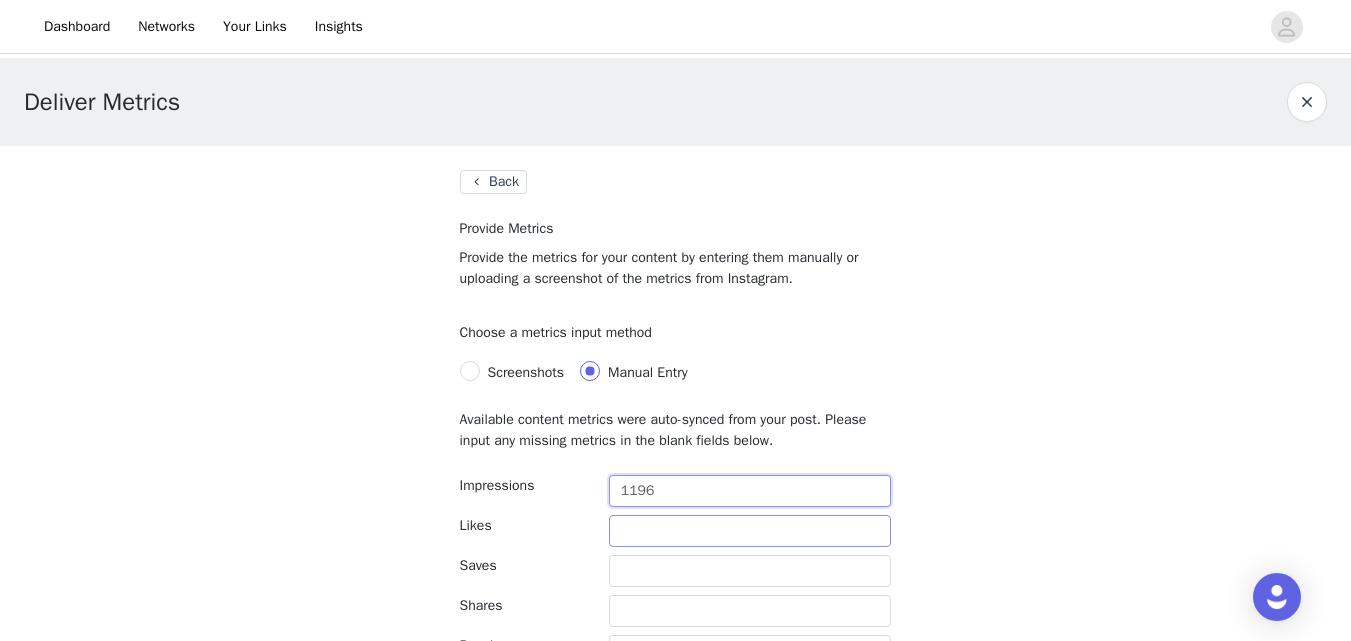 type on "1196" 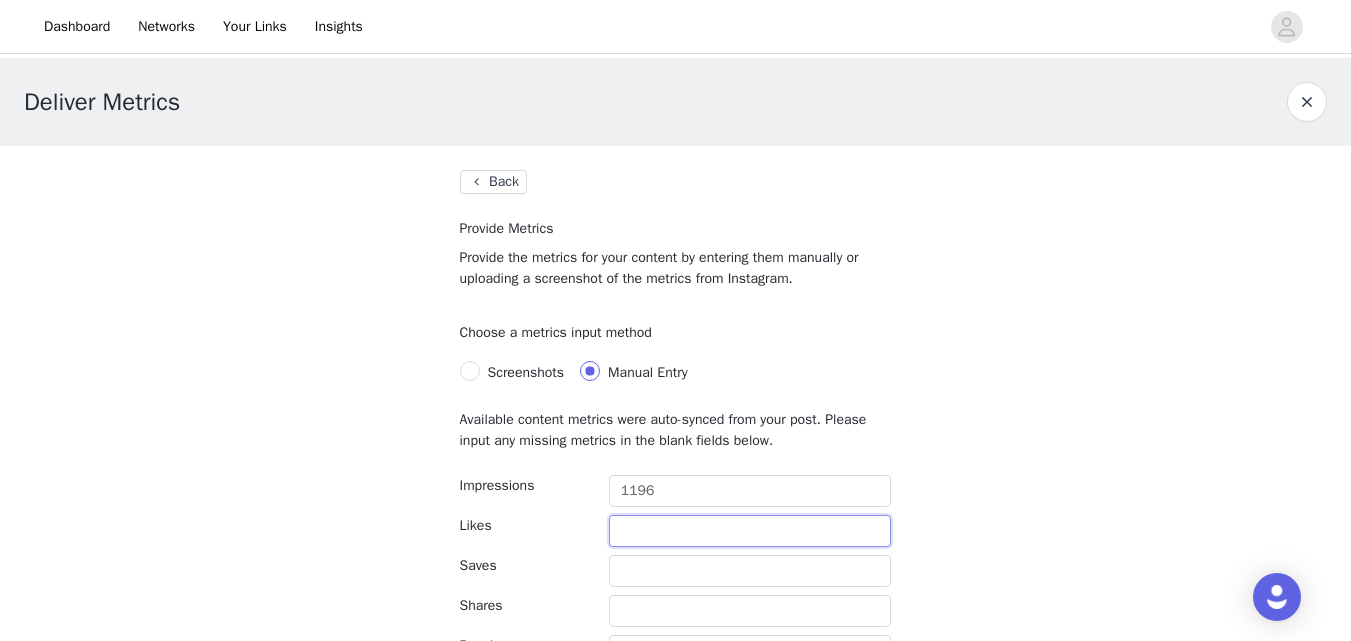 click at bounding box center (750, 531) 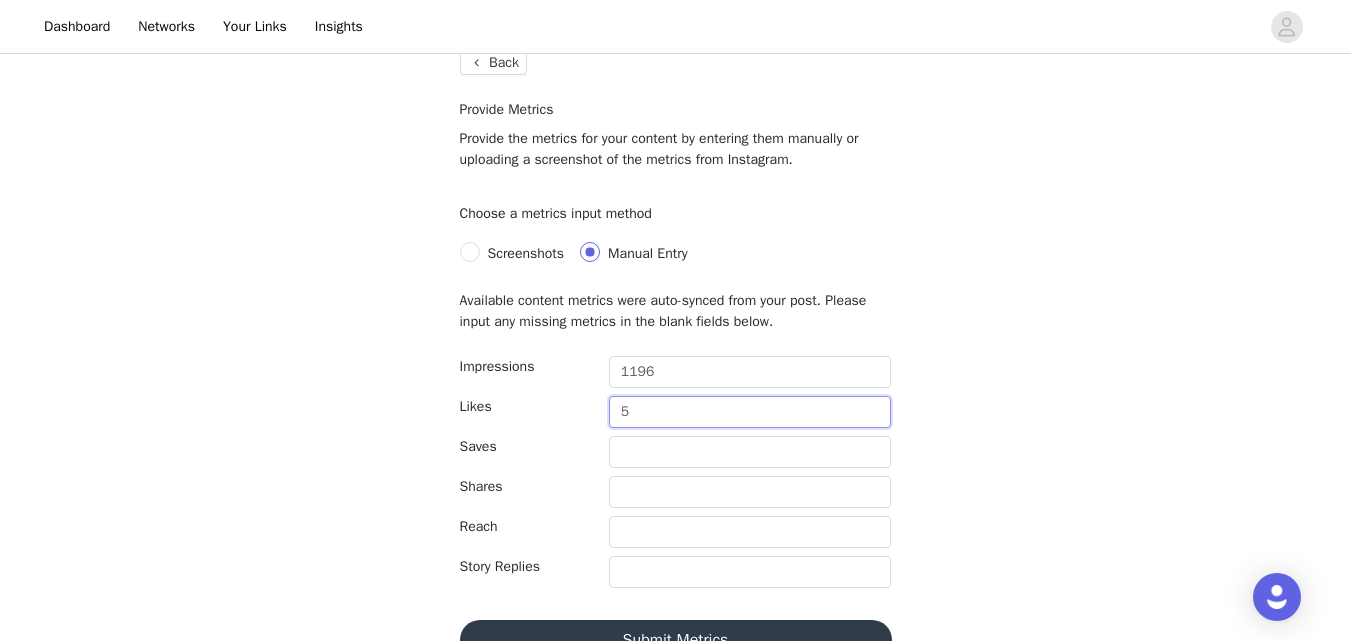 scroll, scrollTop: 120, scrollLeft: 0, axis: vertical 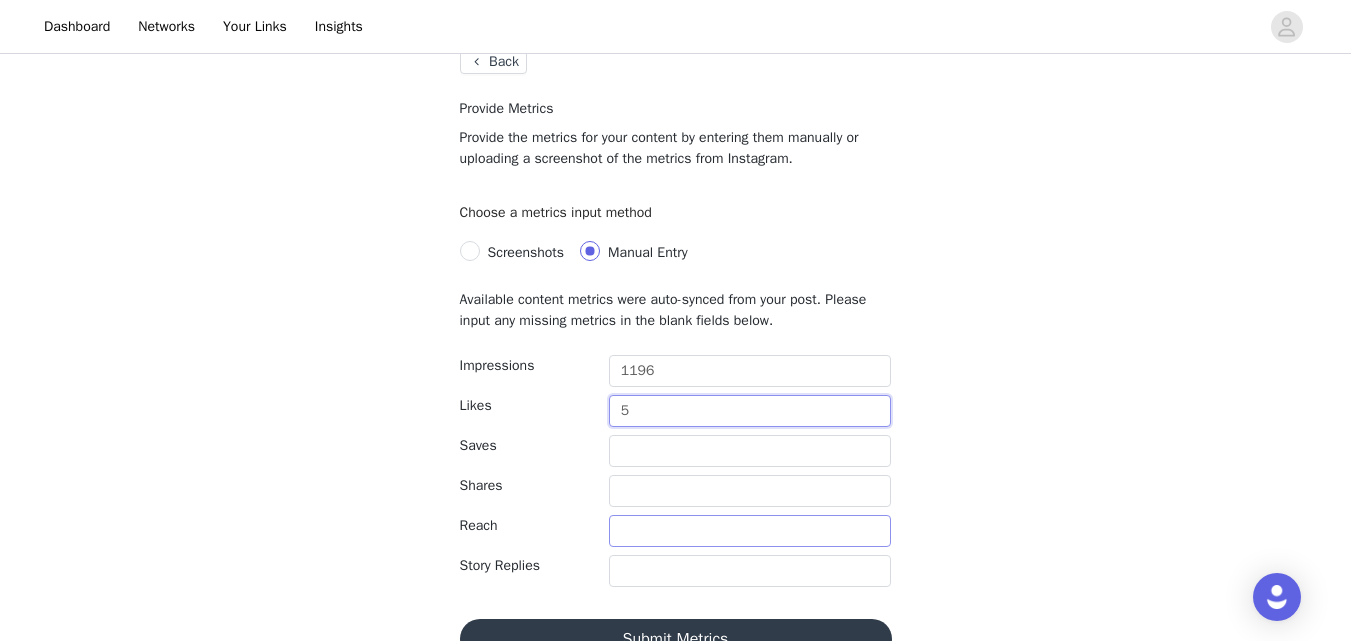 type on "5" 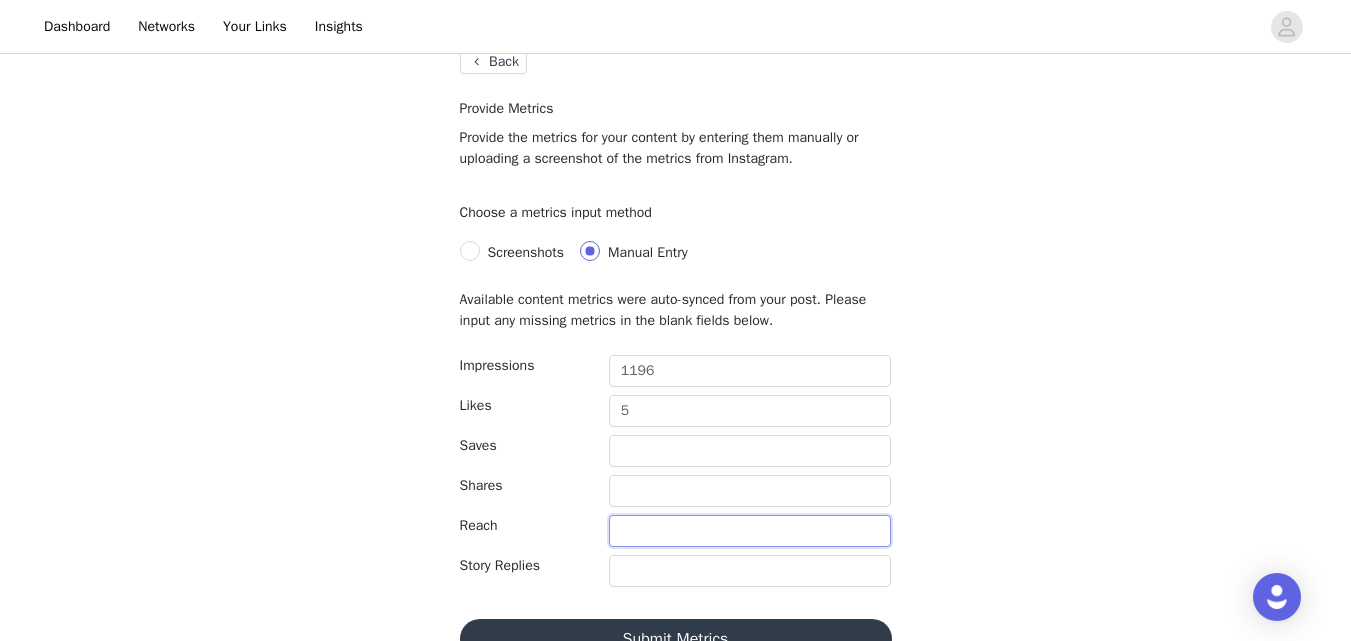 click at bounding box center (750, 531) 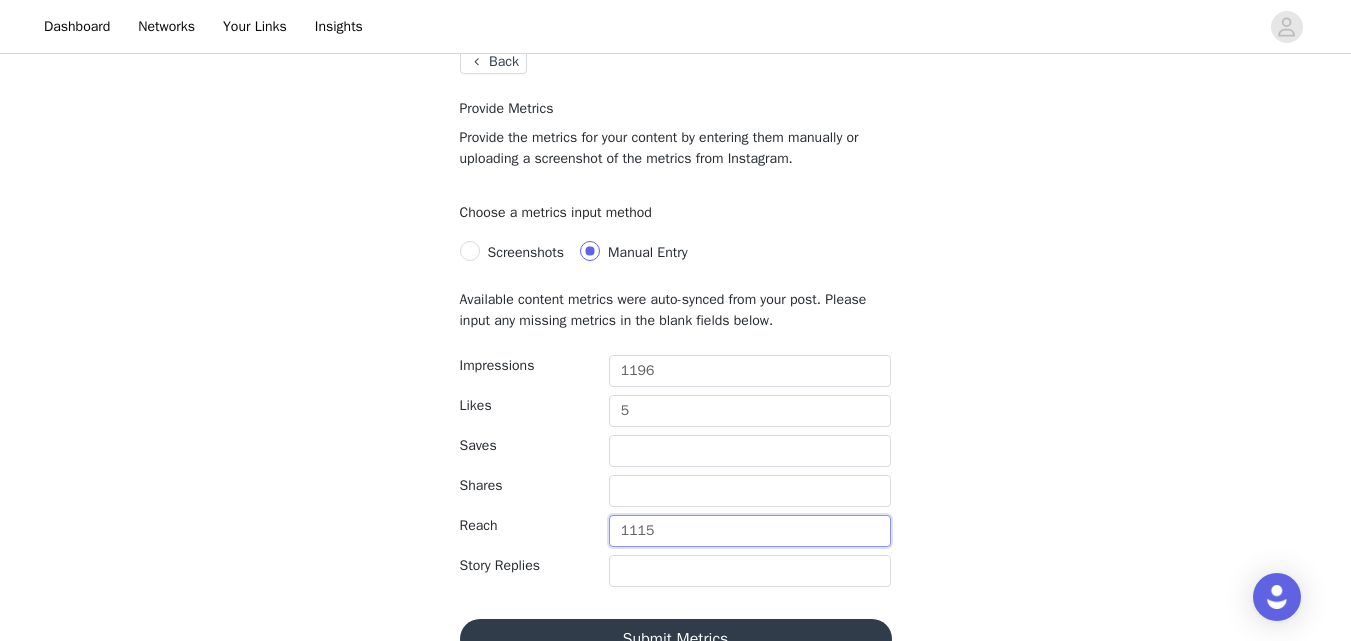 type on "1115" 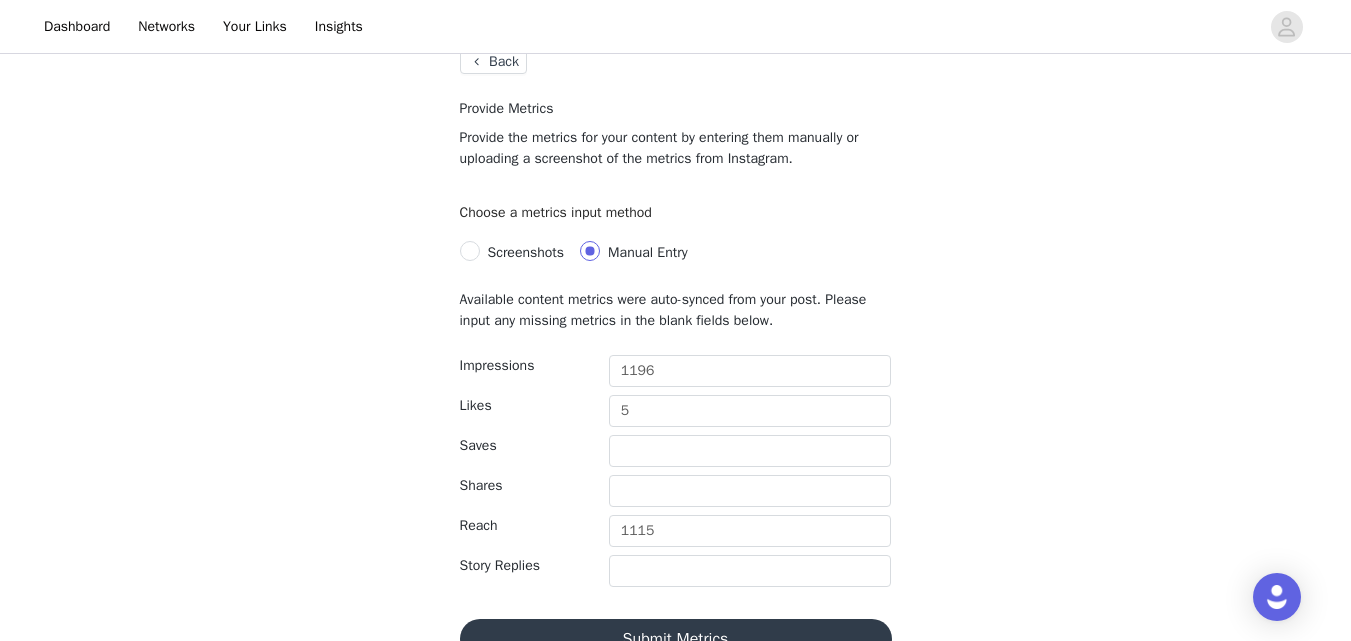 click on "Submit Metrics" at bounding box center (676, 639) 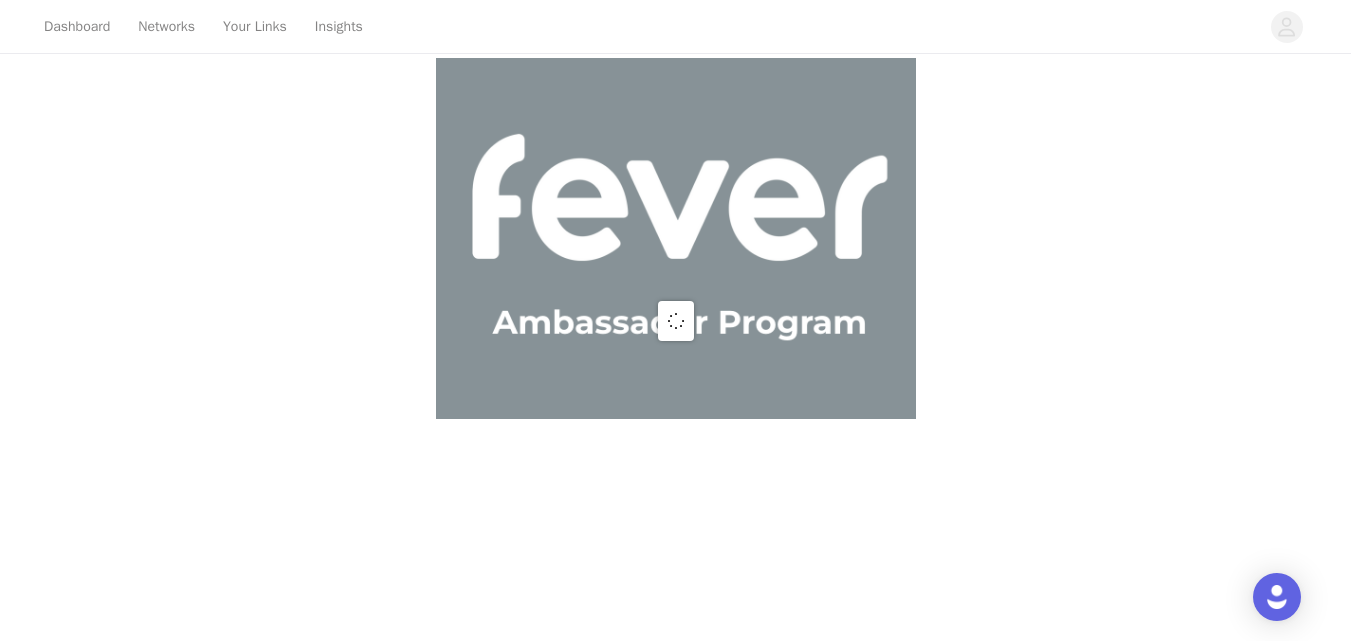 scroll, scrollTop: 0, scrollLeft: 0, axis: both 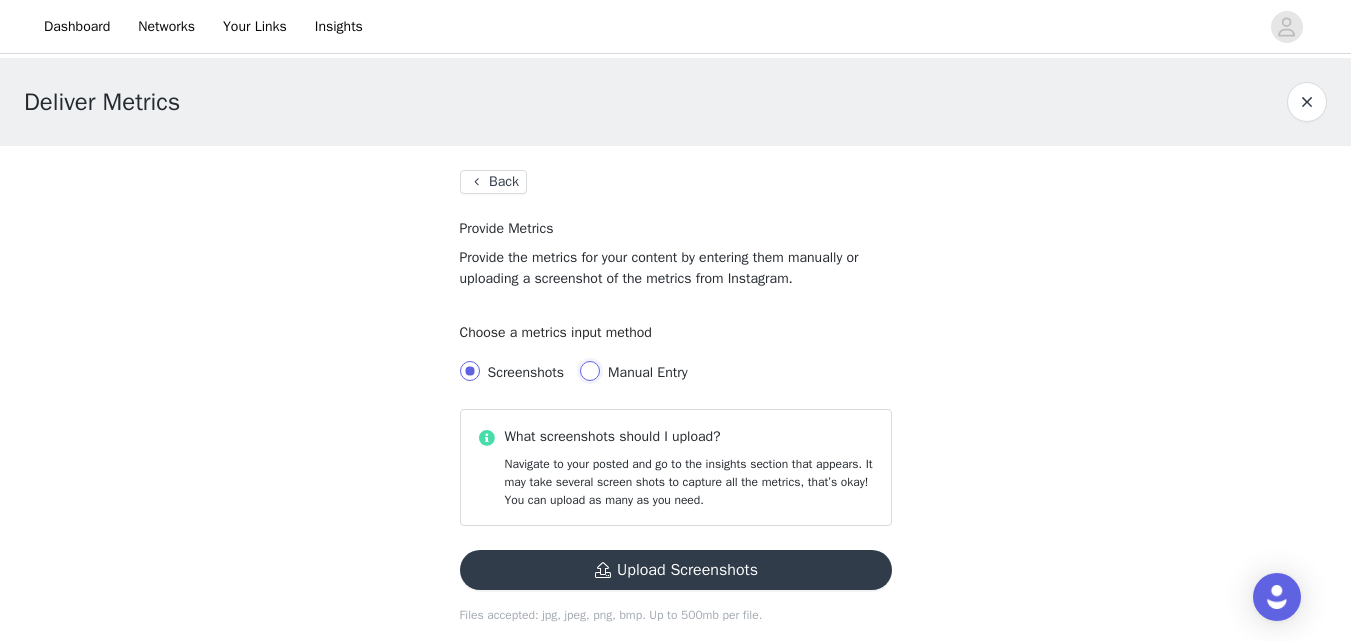 click on "Manual Entry" at bounding box center (590, 371) 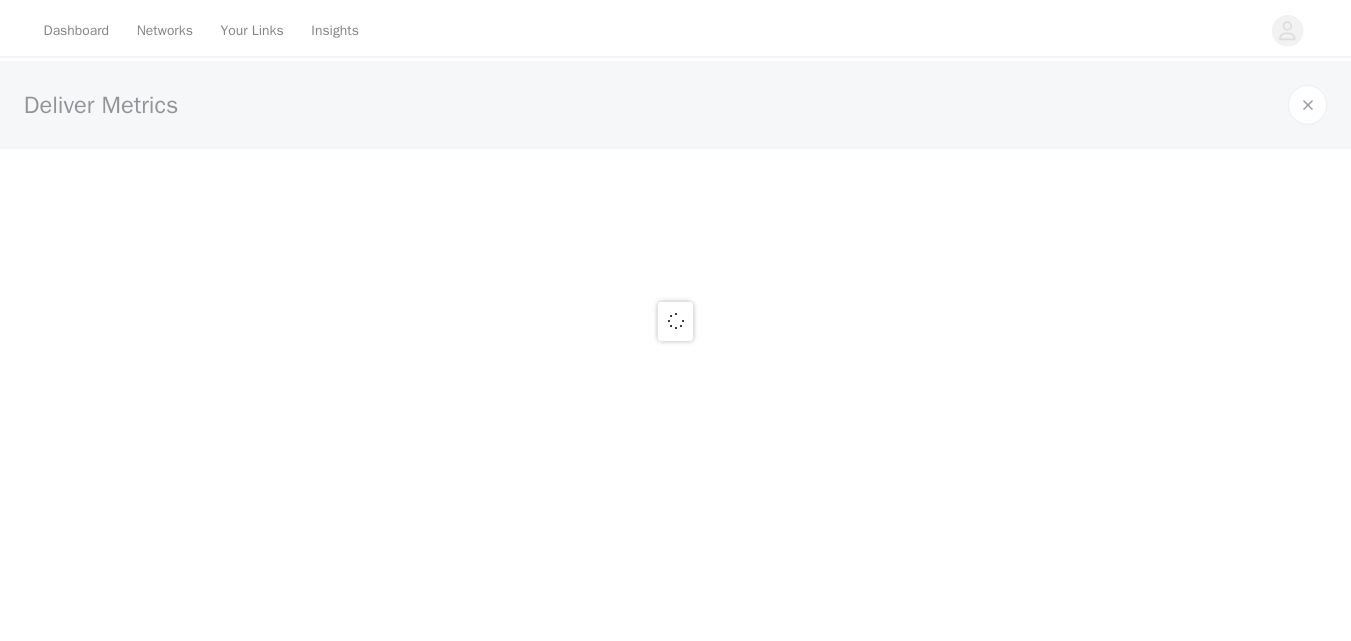 scroll, scrollTop: 0, scrollLeft: 0, axis: both 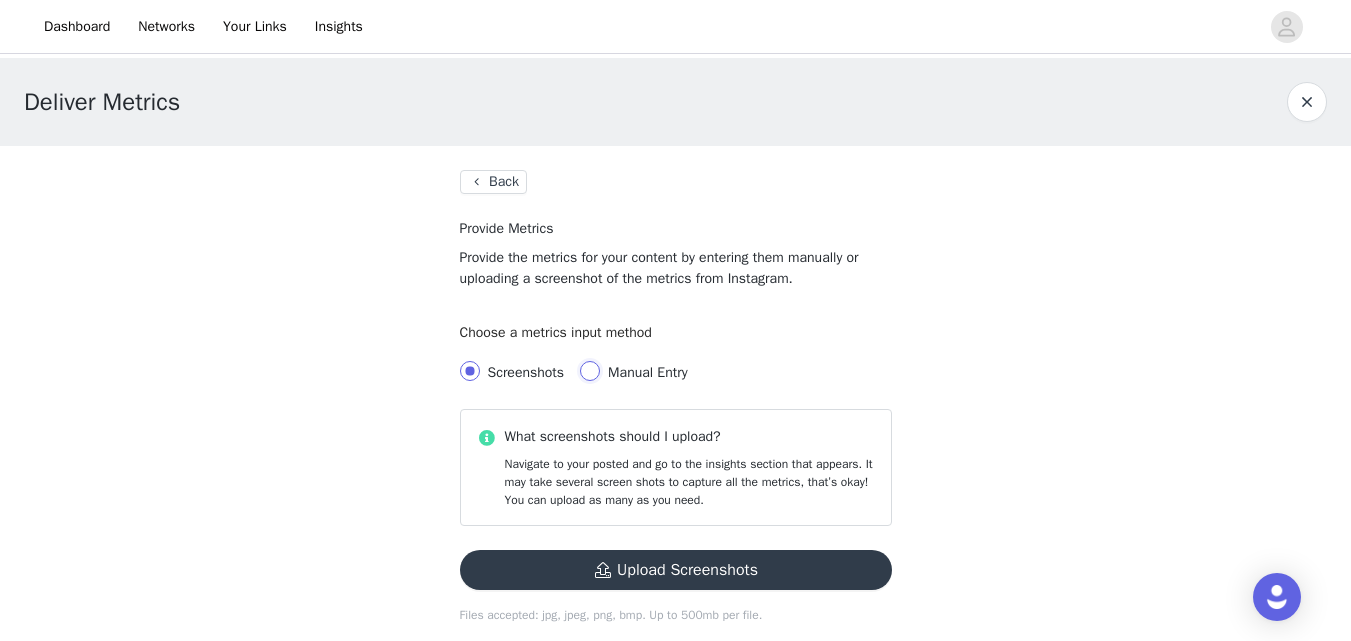 click on "Manual Entry" at bounding box center (590, 371) 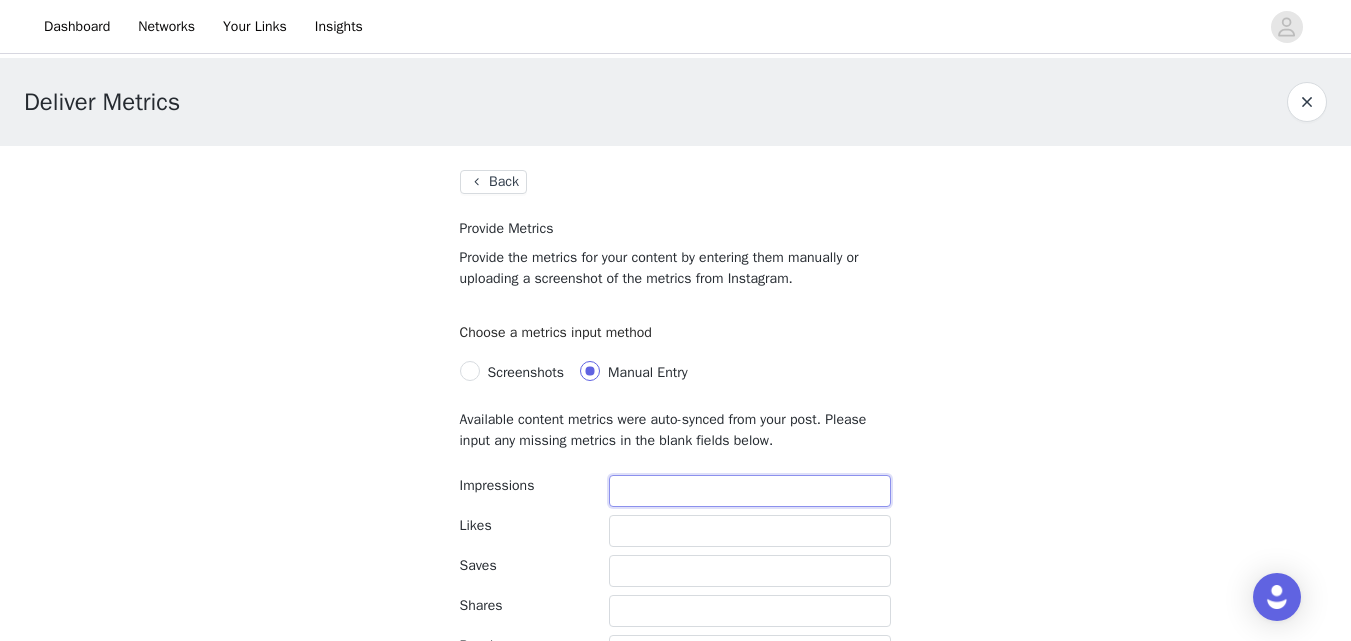 click at bounding box center (750, 491) 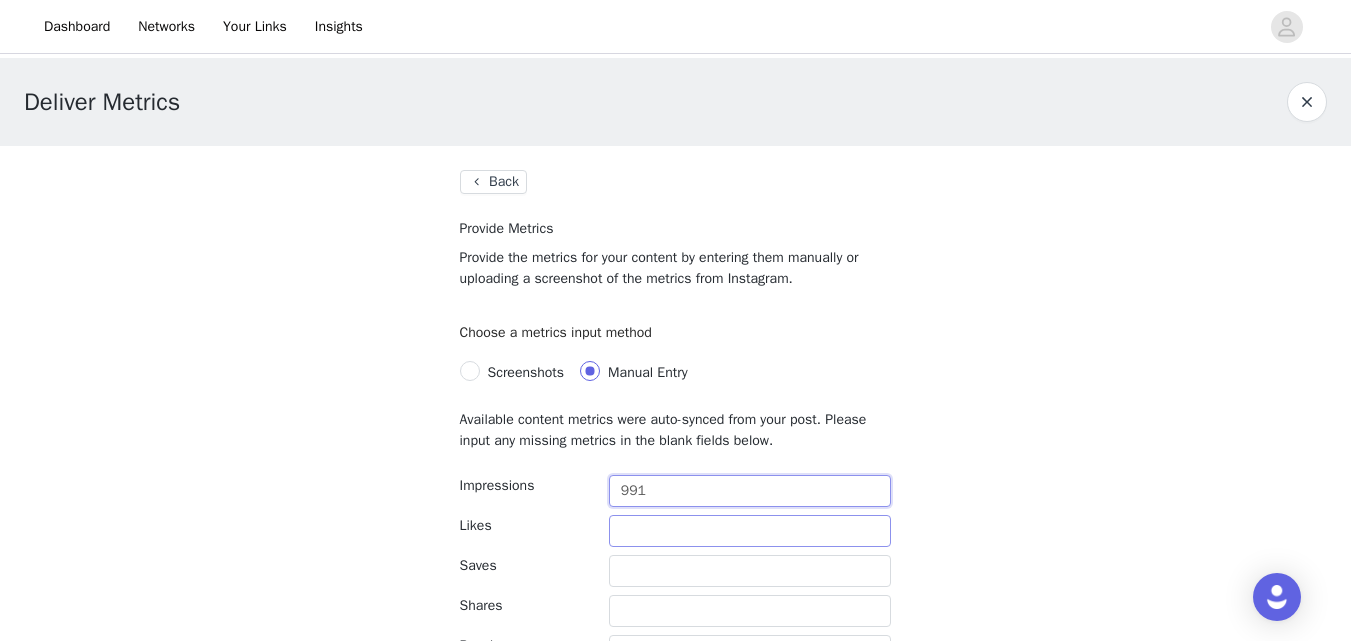 type on "991" 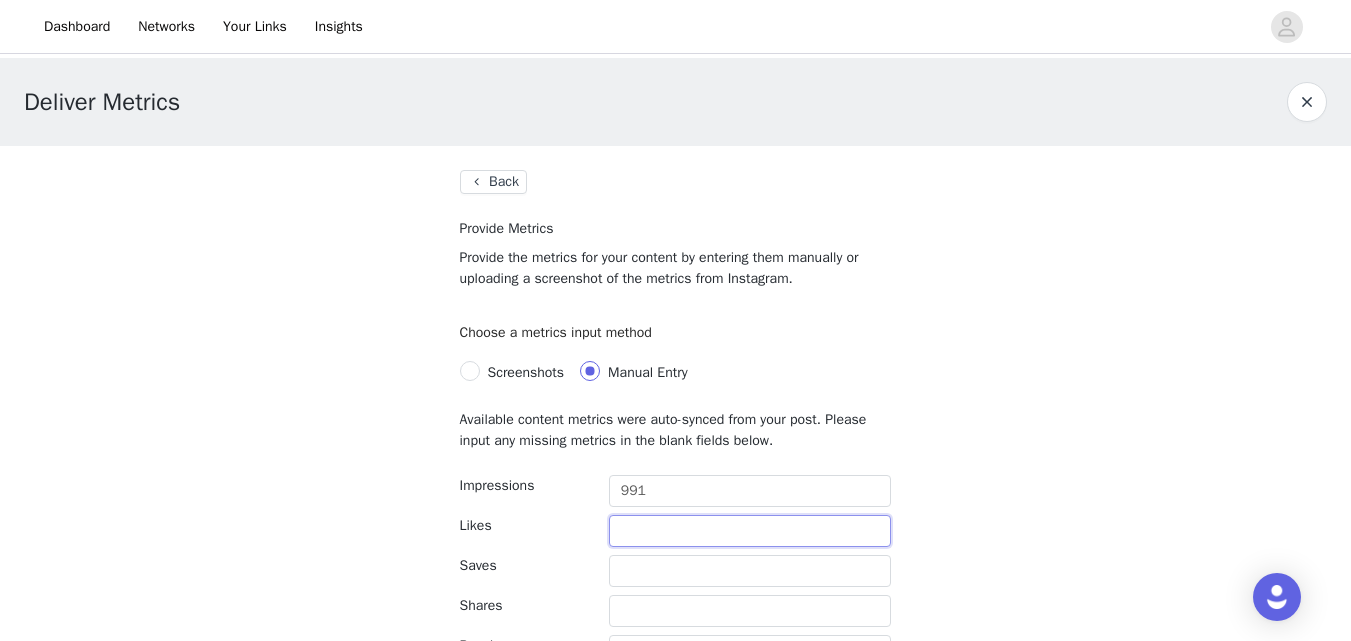 click at bounding box center (750, 531) 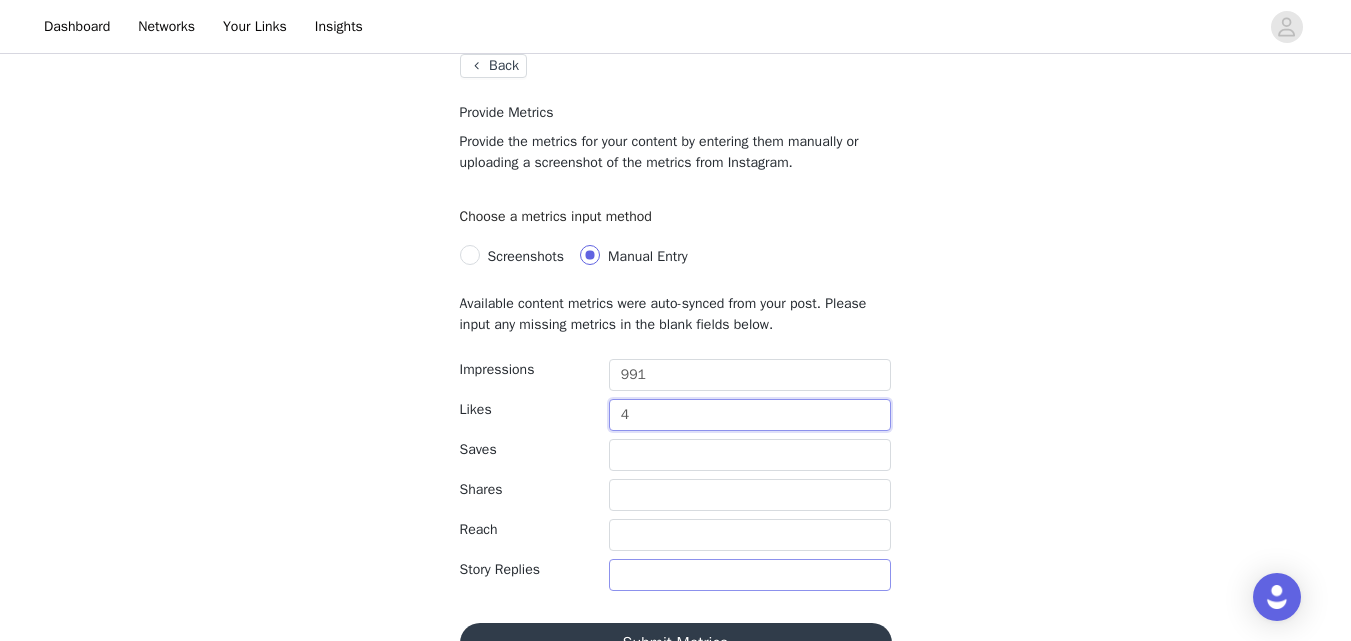 scroll, scrollTop: 120, scrollLeft: 0, axis: vertical 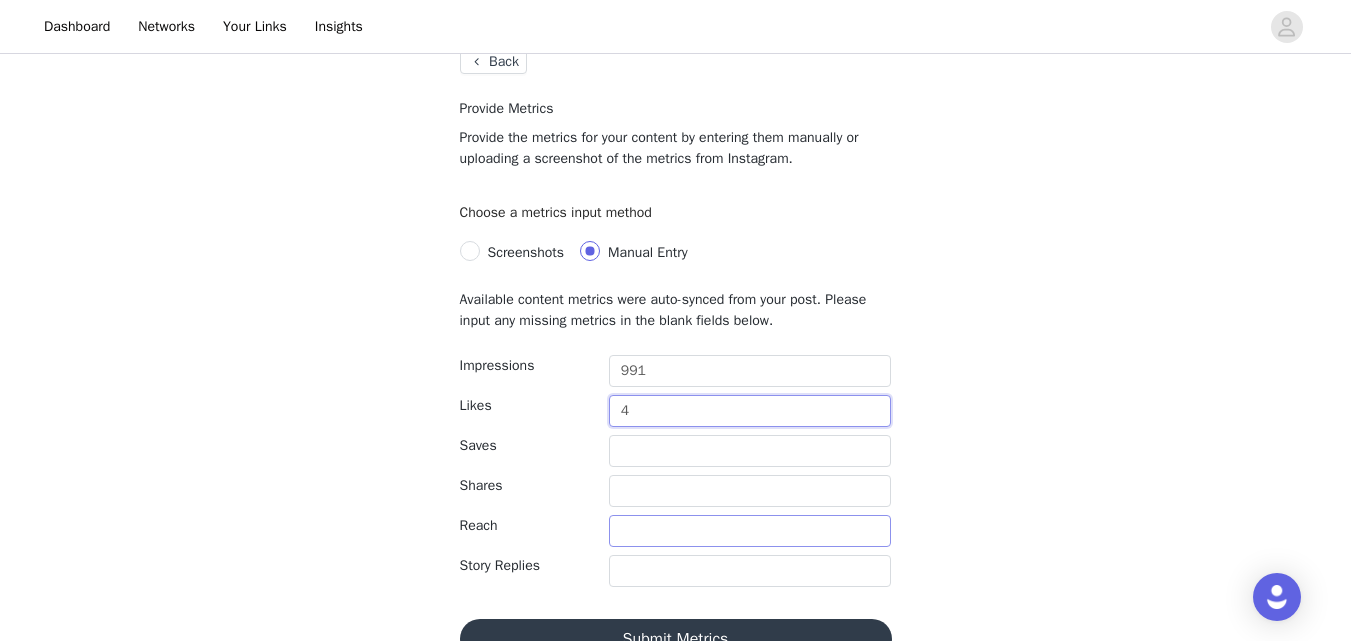 type on "4" 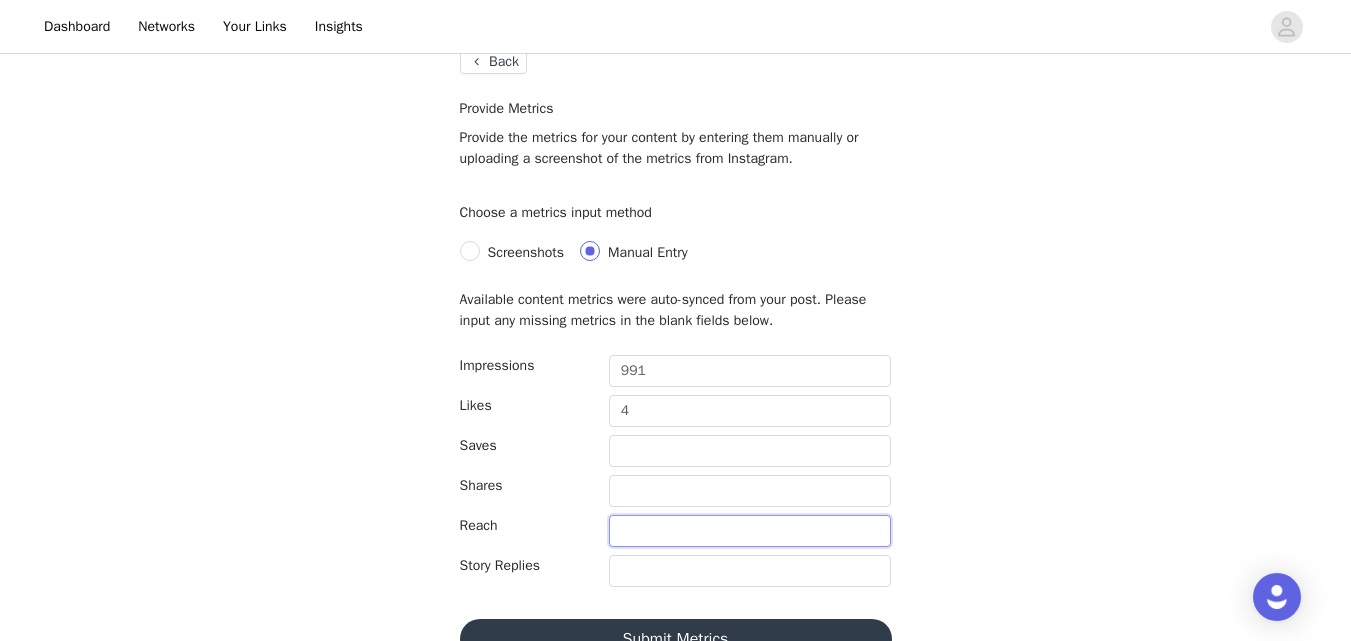click at bounding box center (750, 531) 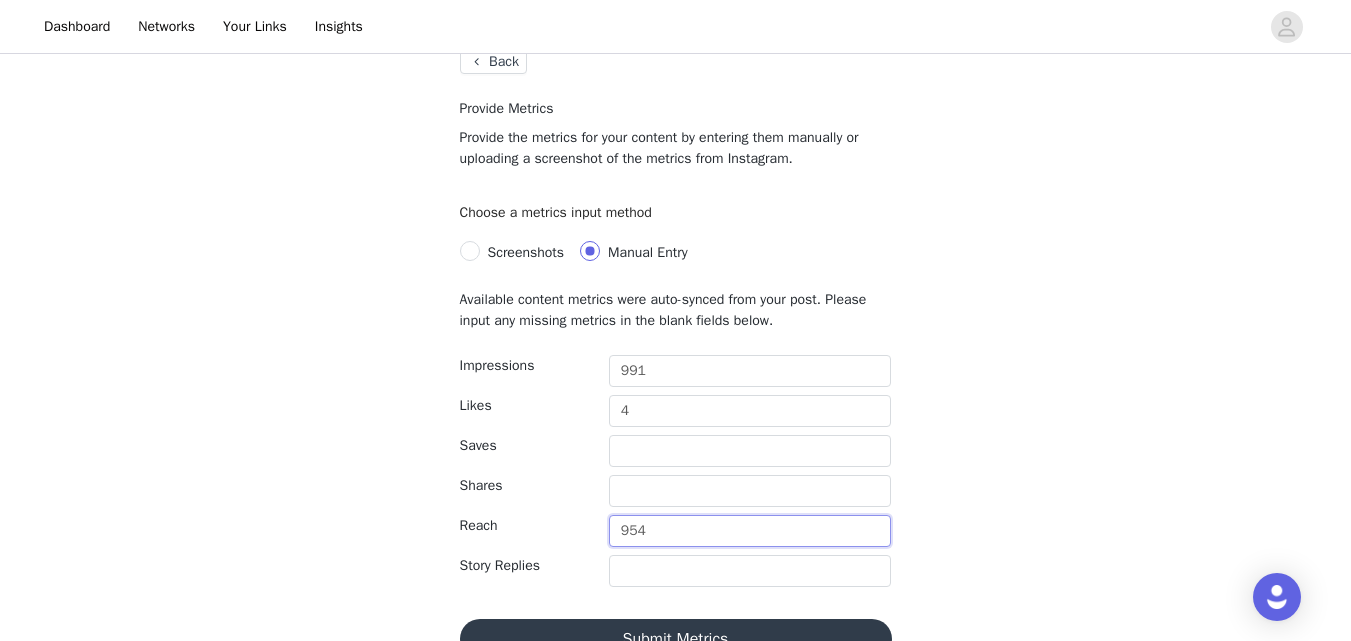 type on "954" 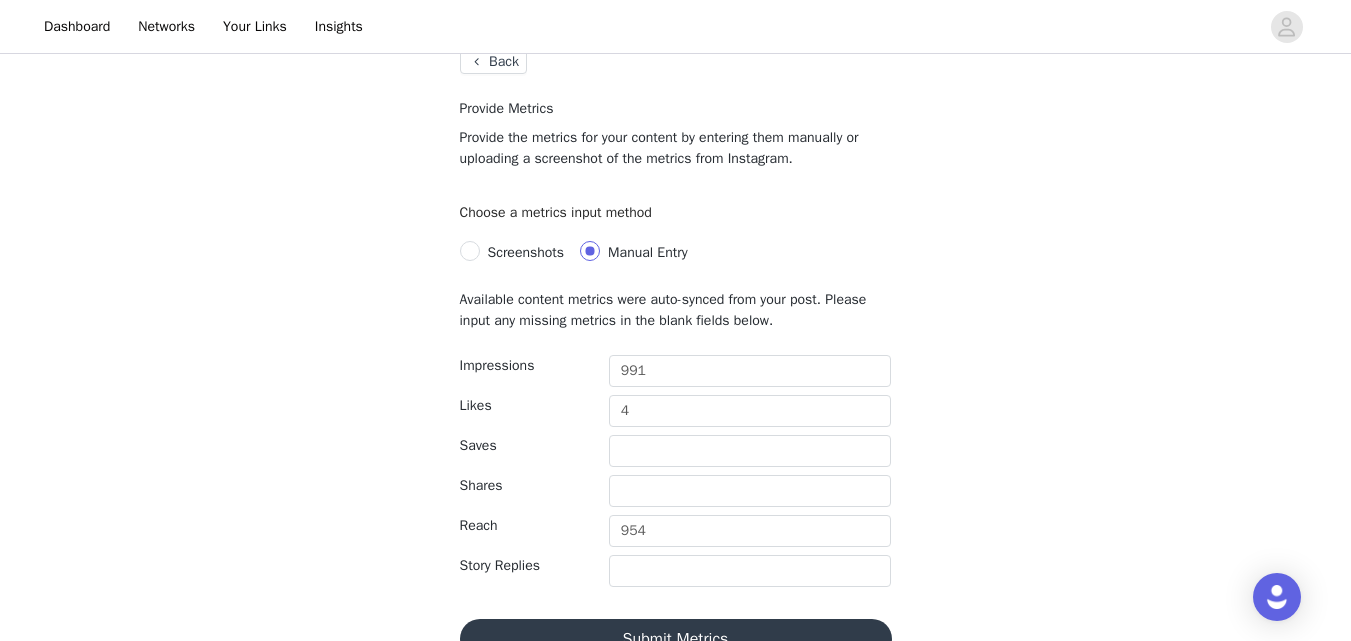 click on "Submit Metrics" at bounding box center [676, 639] 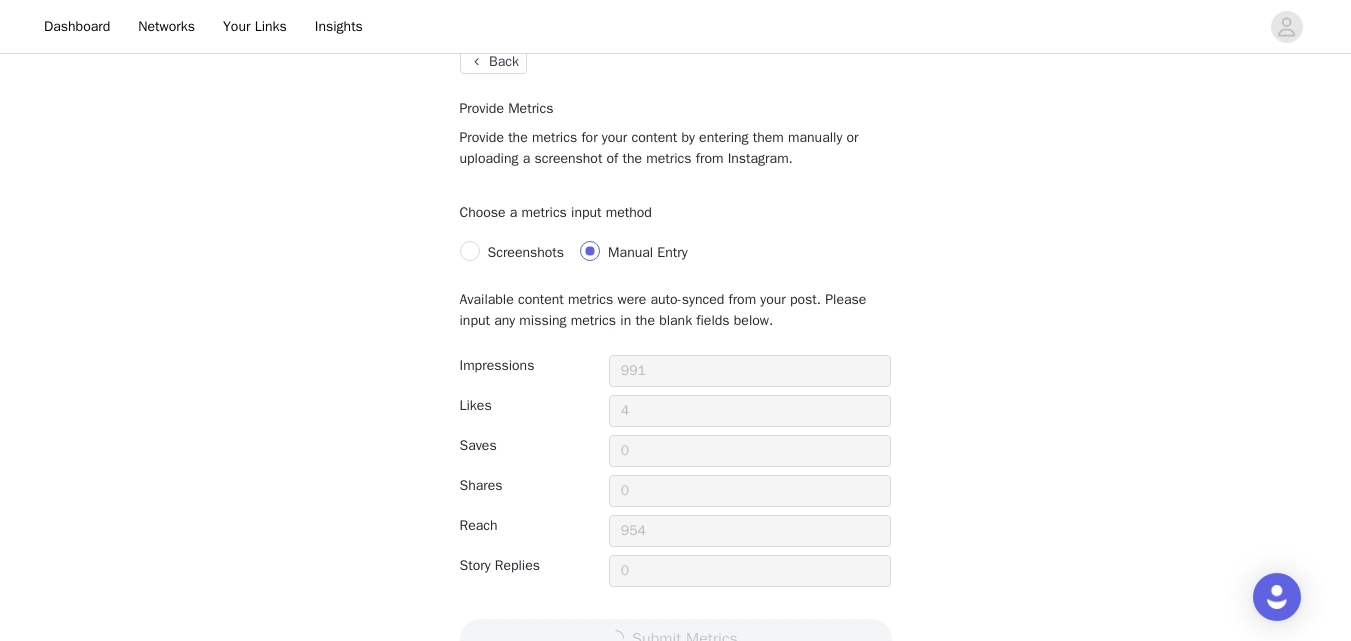 scroll, scrollTop: 0, scrollLeft: 0, axis: both 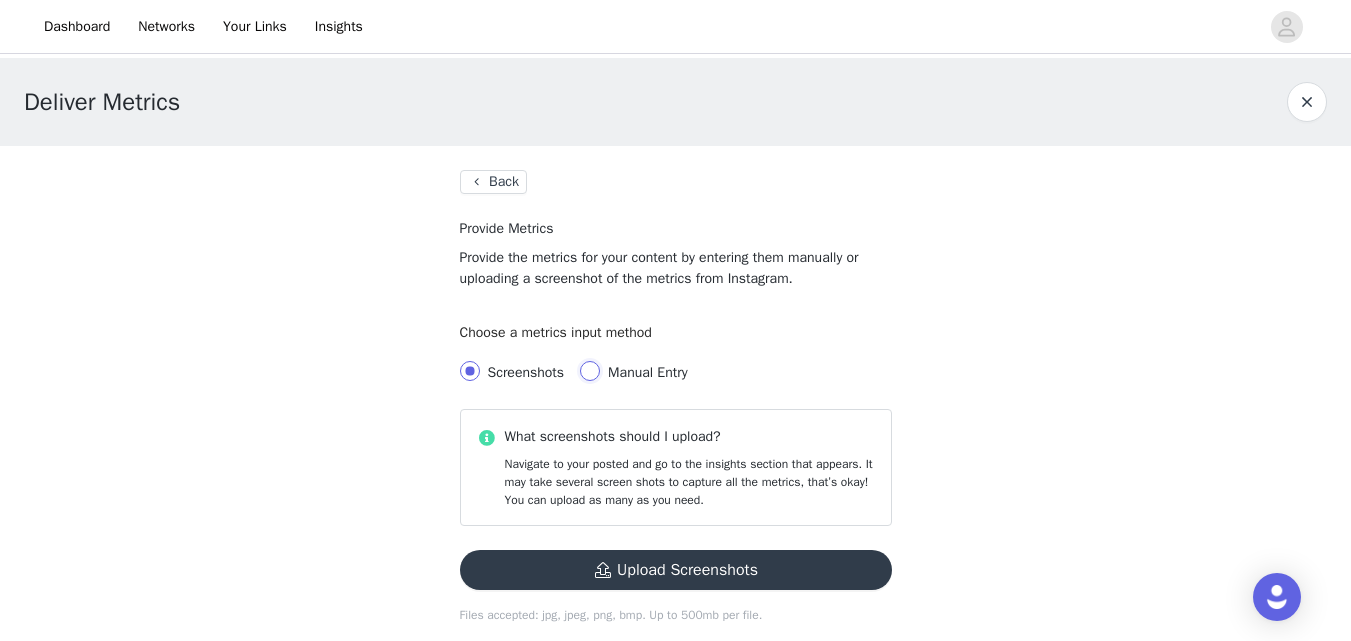 click on "Manual Entry" at bounding box center [590, 371] 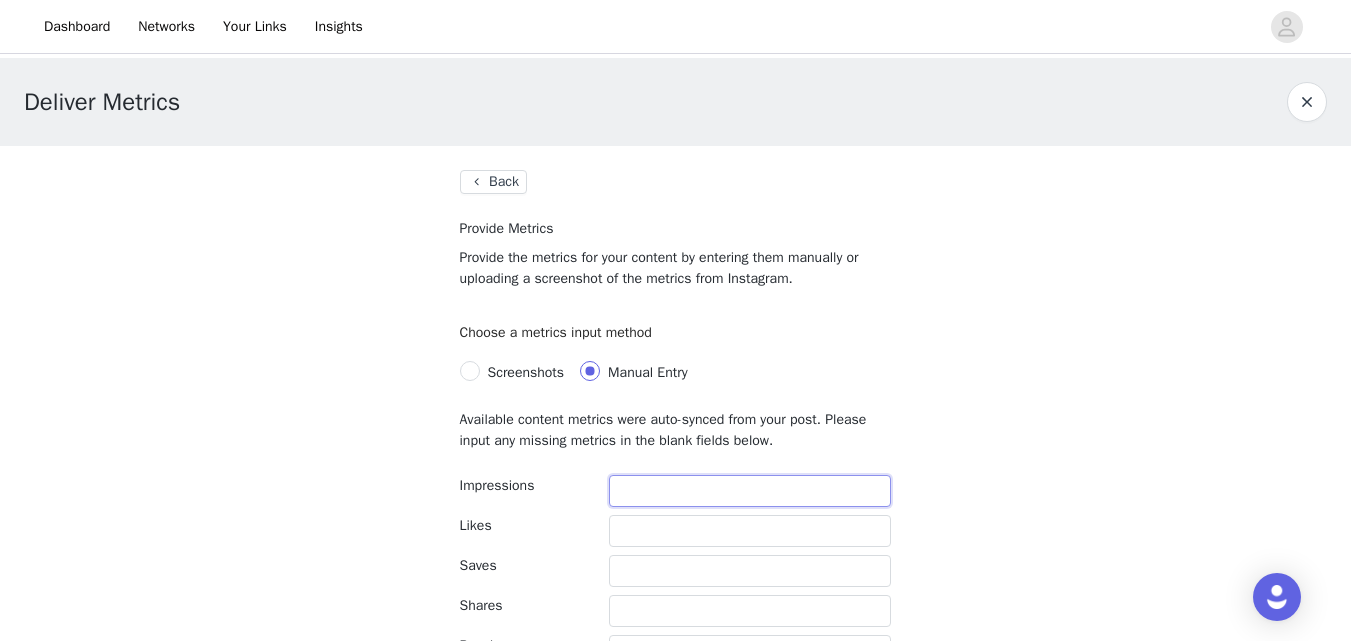 click at bounding box center (750, 491) 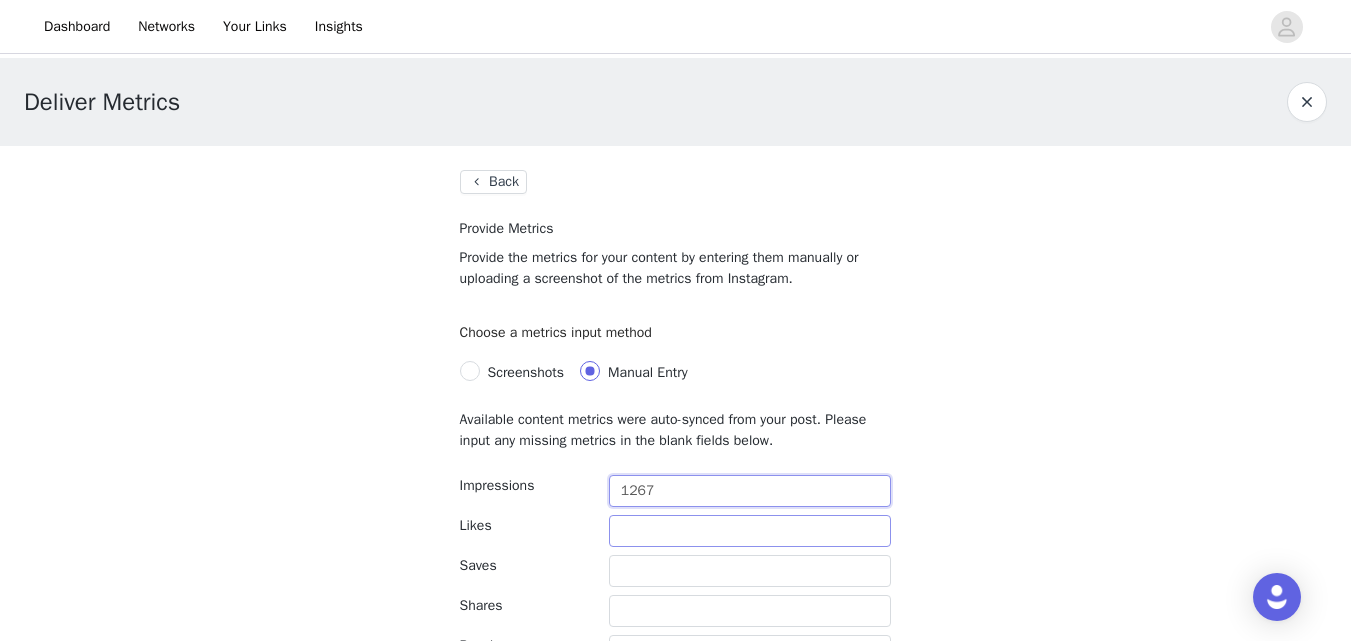 type on "1267" 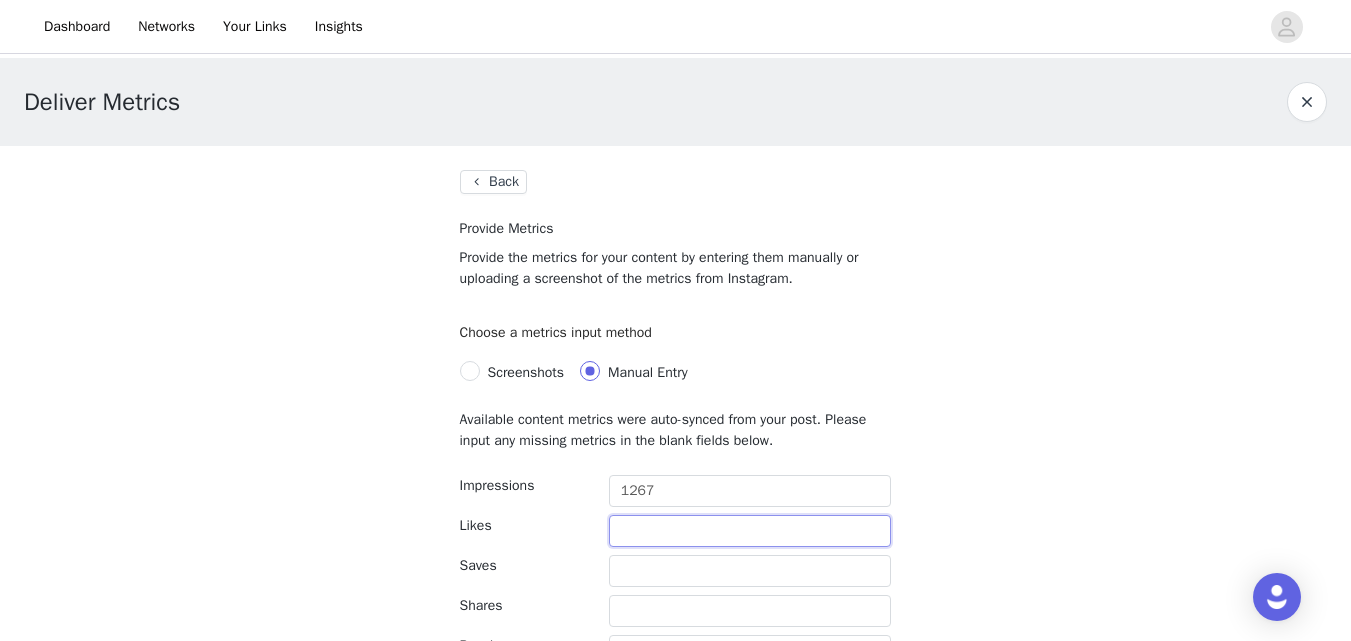 click at bounding box center [750, 531] 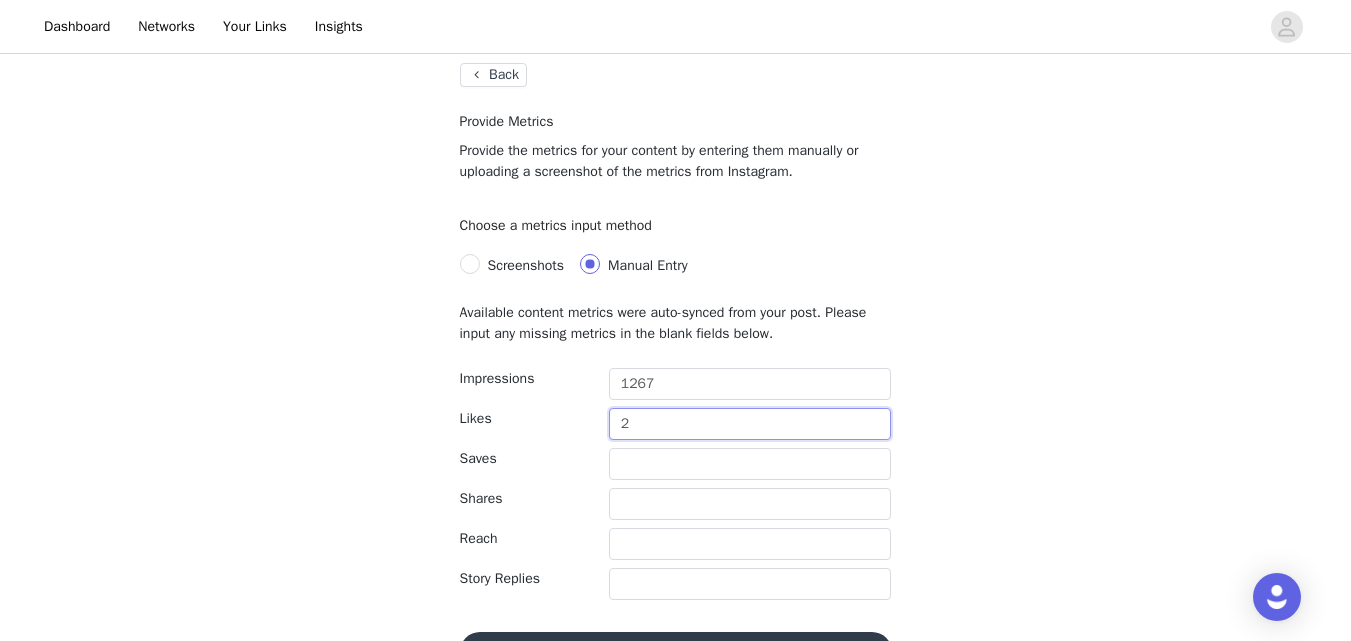 scroll, scrollTop: 160, scrollLeft: 0, axis: vertical 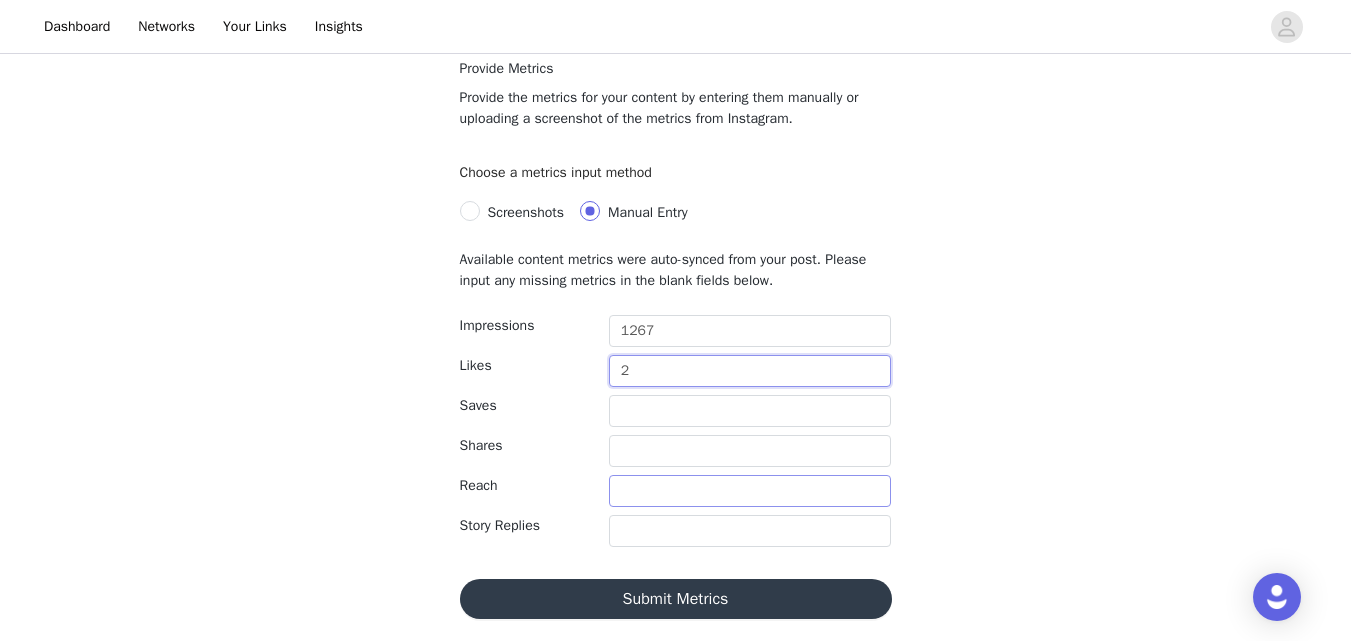 type on "2" 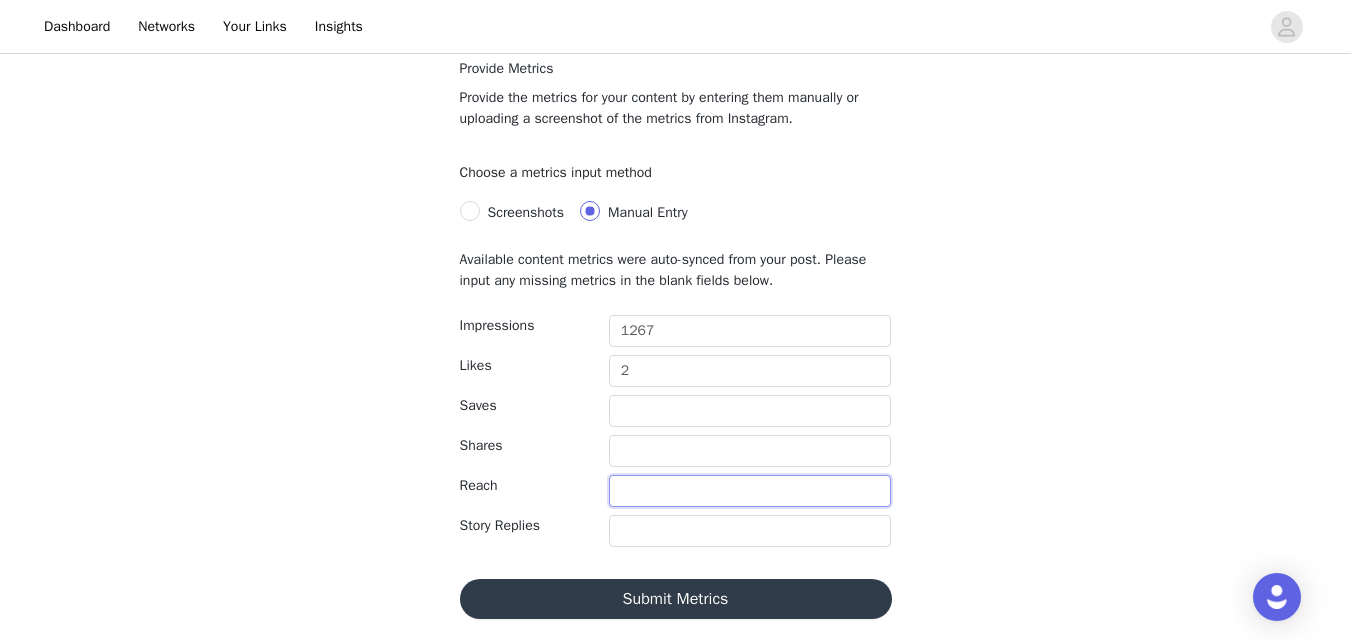 click at bounding box center [750, 491] 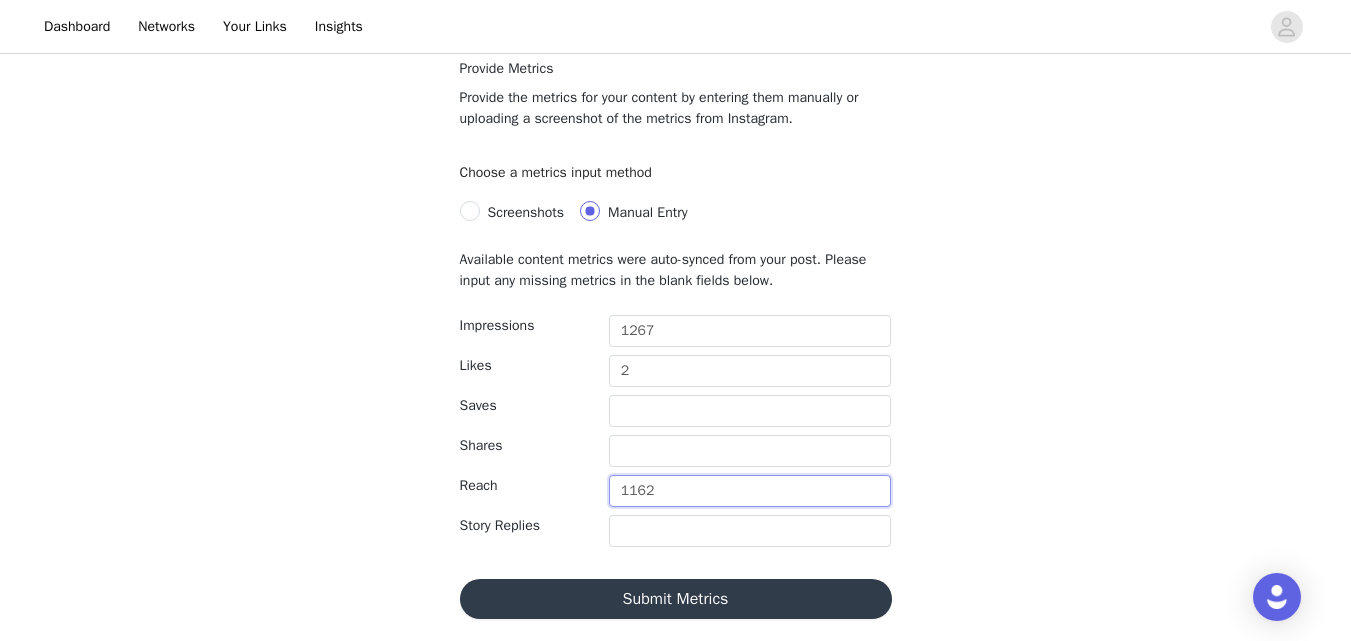 type on "1162" 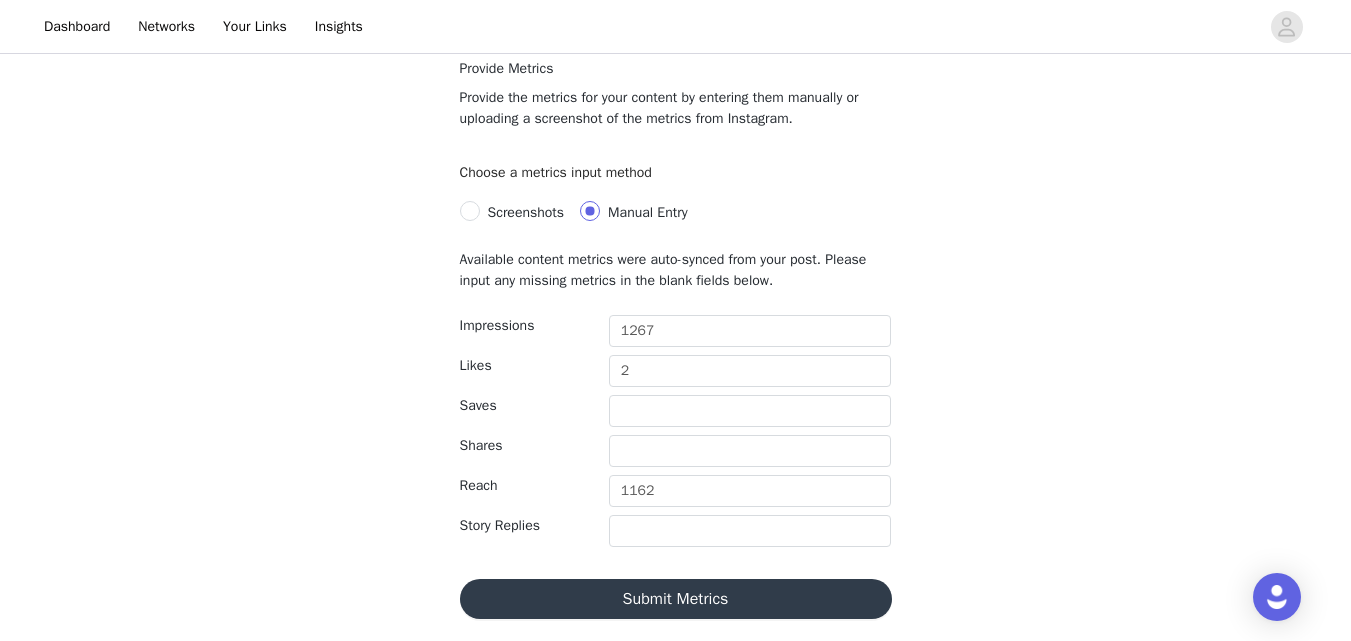 click on "Submit Metrics" at bounding box center (676, 599) 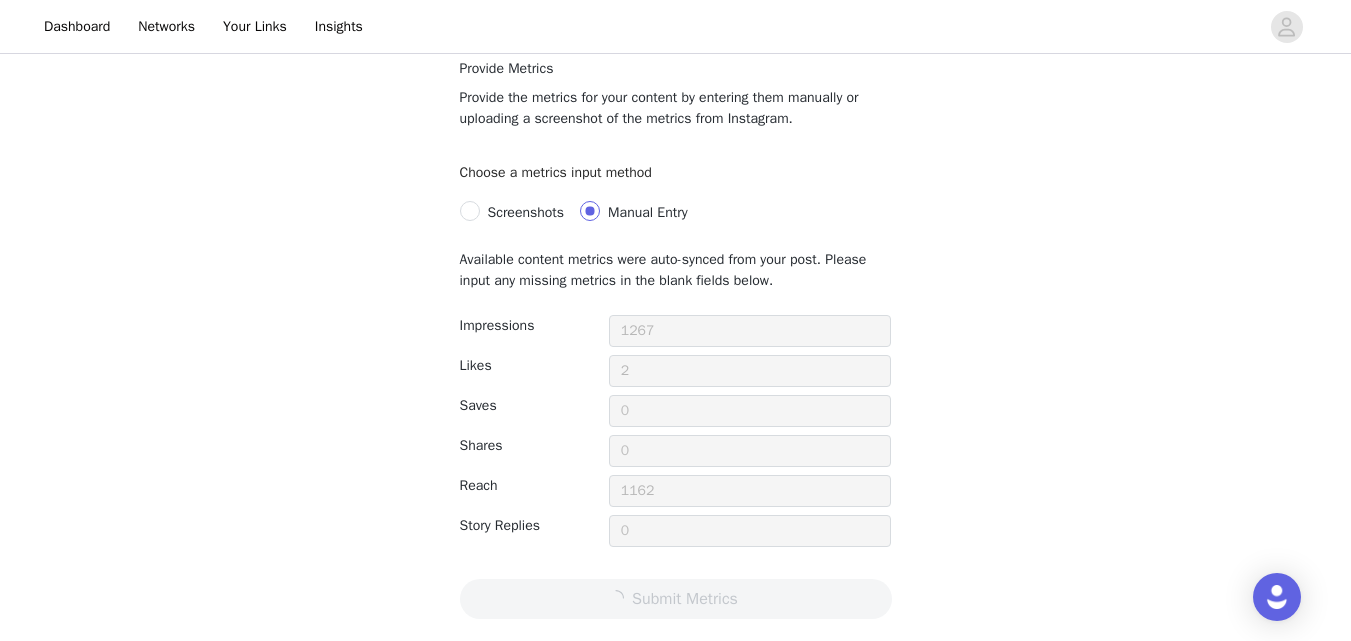 scroll, scrollTop: 0, scrollLeft: 0, axis: both 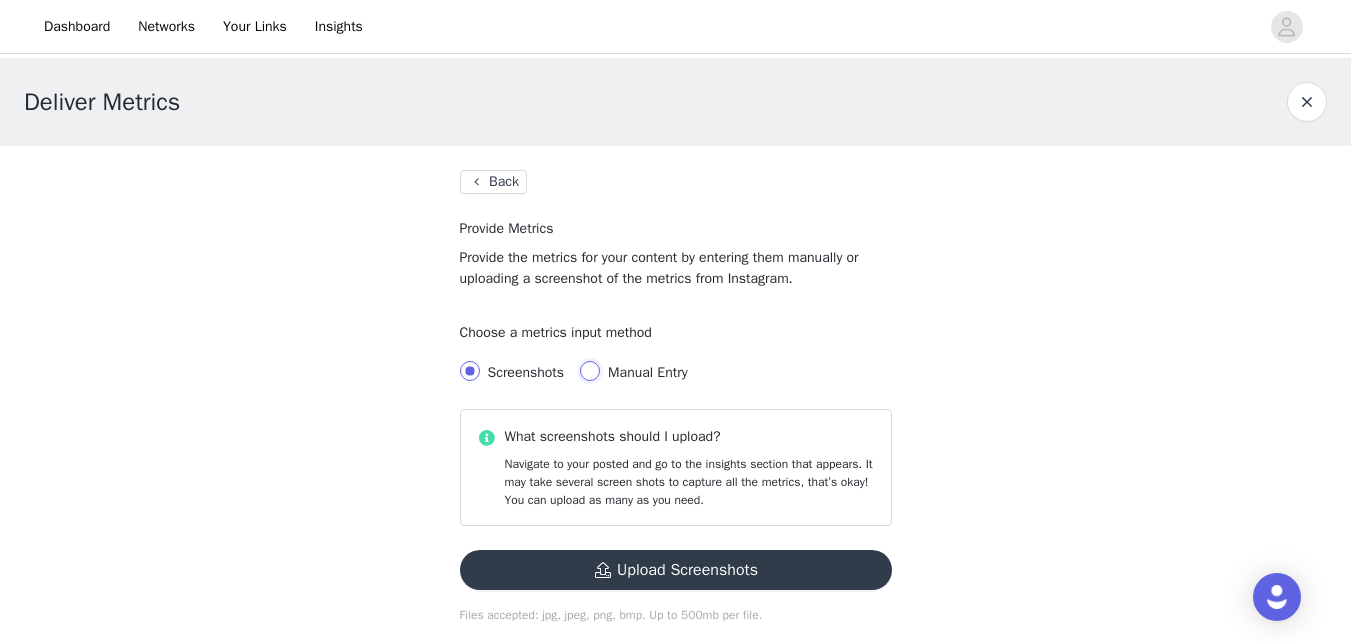 click on "Manual Entry" at bounding box center (590, 371) 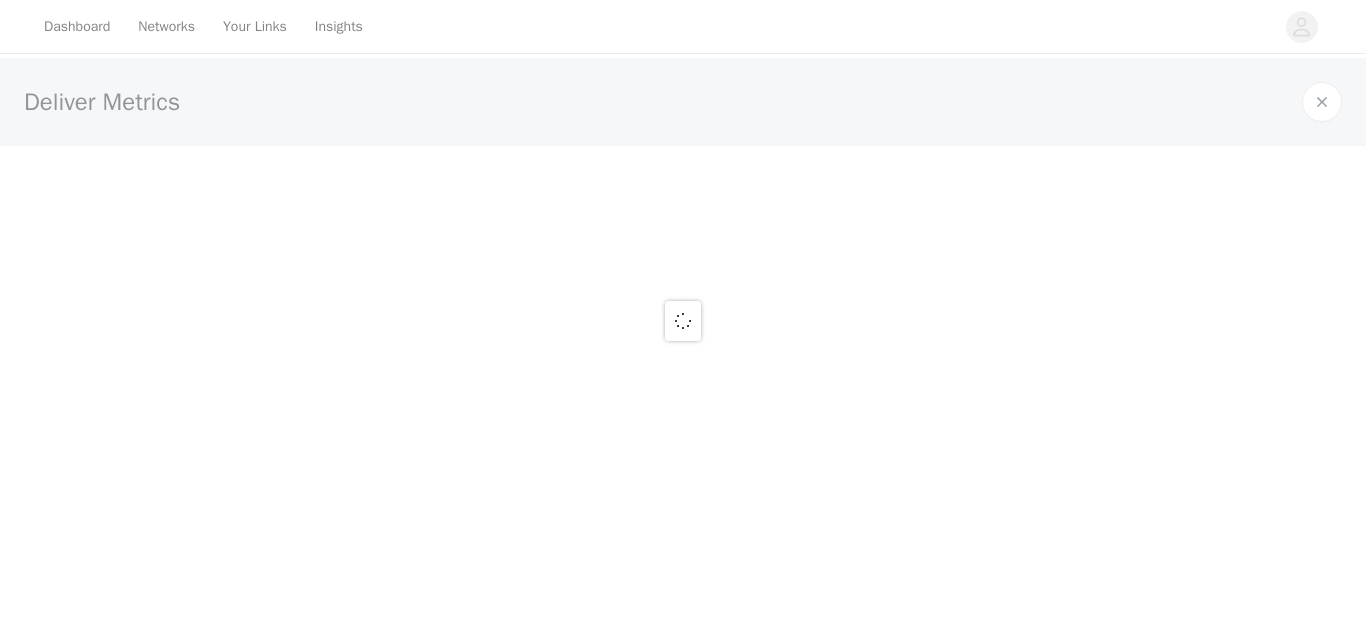 scroll, scrollTop: 0, scrollLeft: 0, axis: both 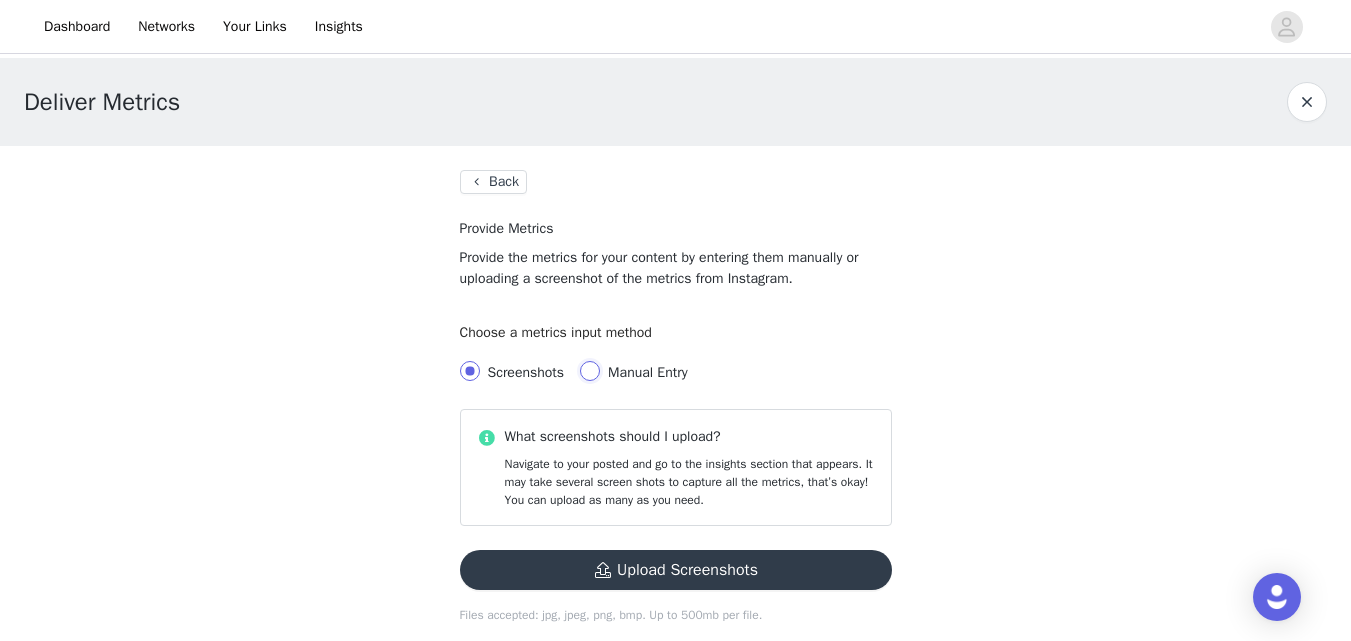 click on "Manual Entry" at bounding box center (590, 371) 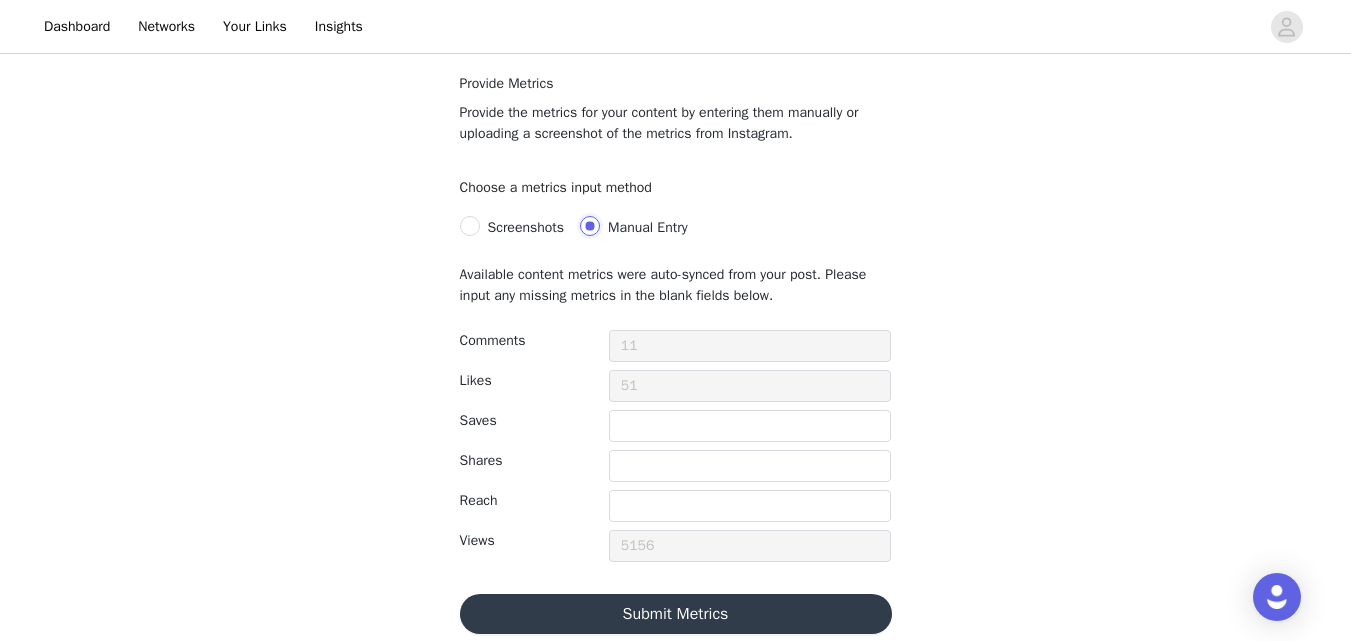 scroll, scrollTop: 147, scrollLeft: 0, axis: vertical 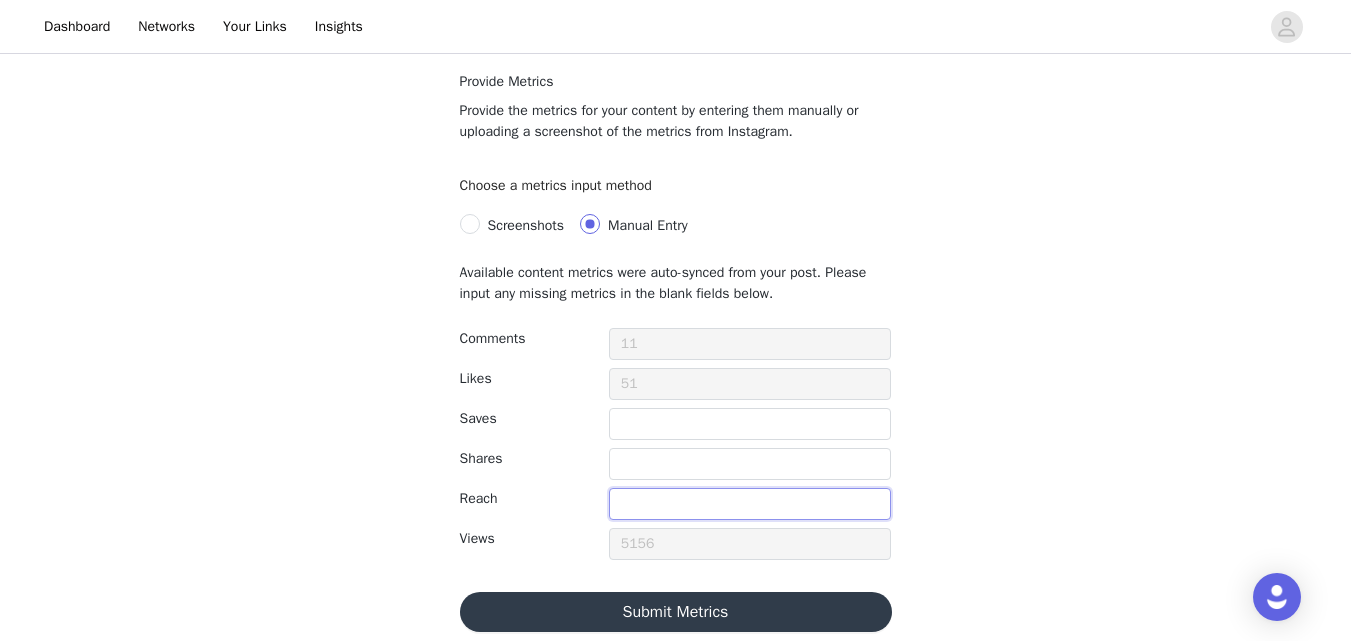 click at bounding box center [750, 504] 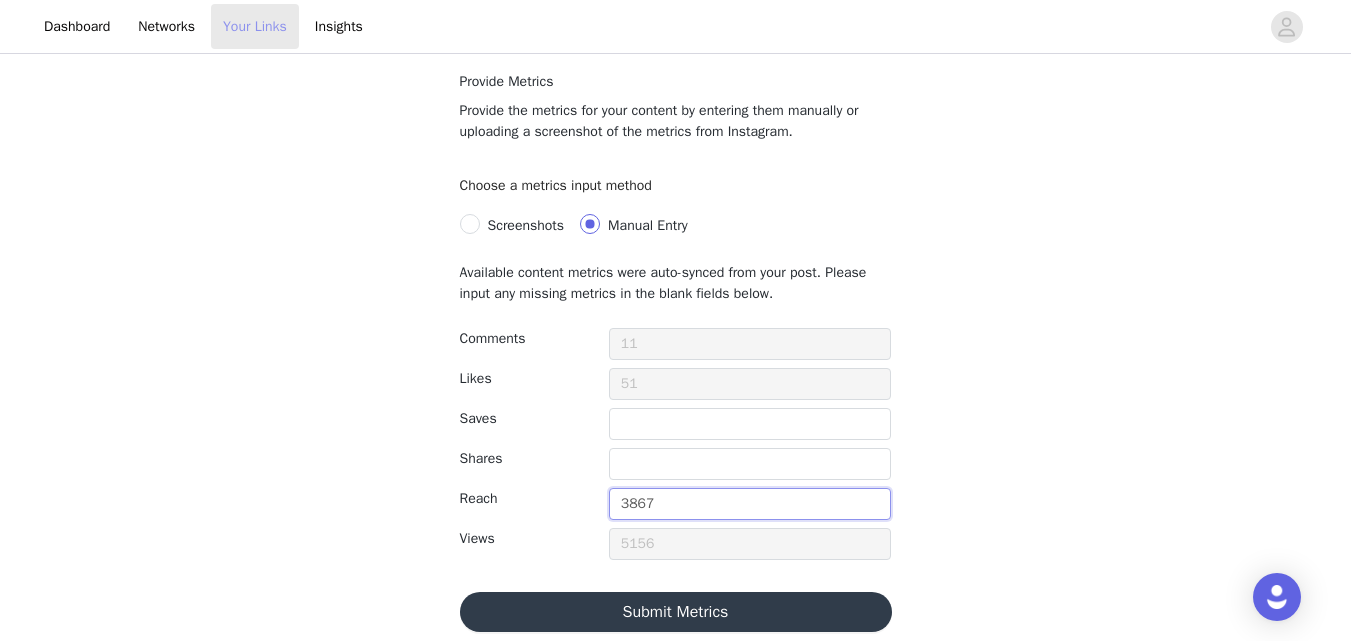 type on "3867" 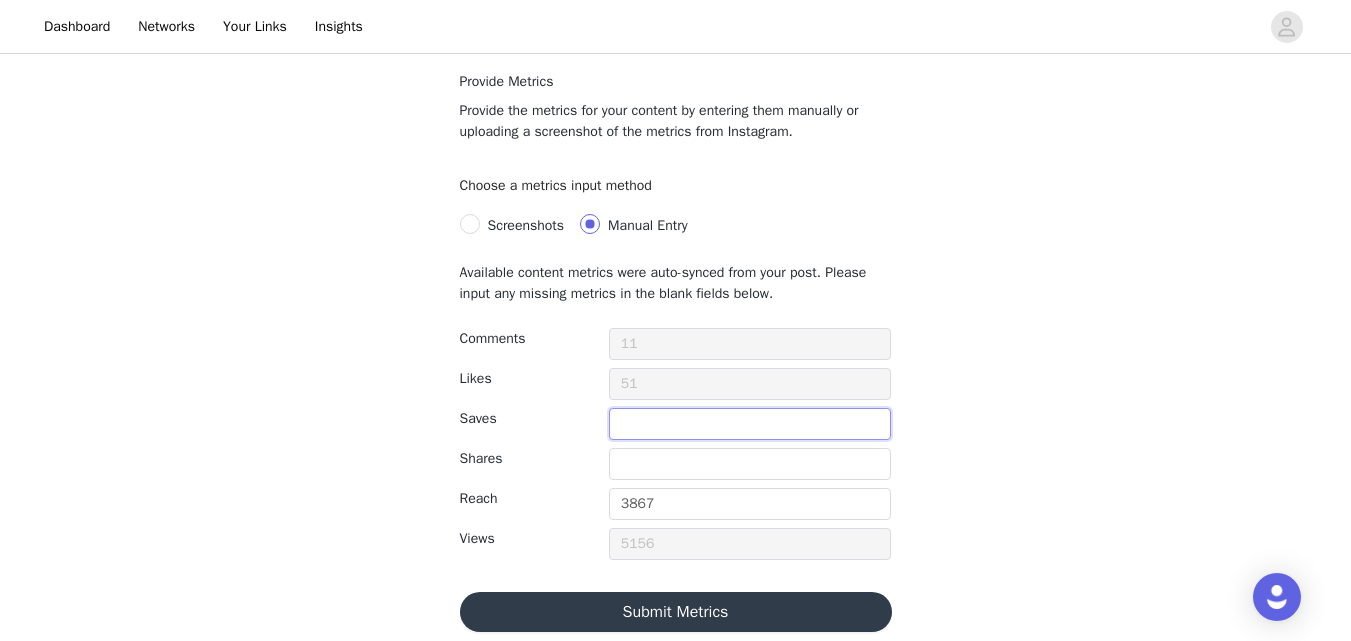 click at bounding box center (750, 424) 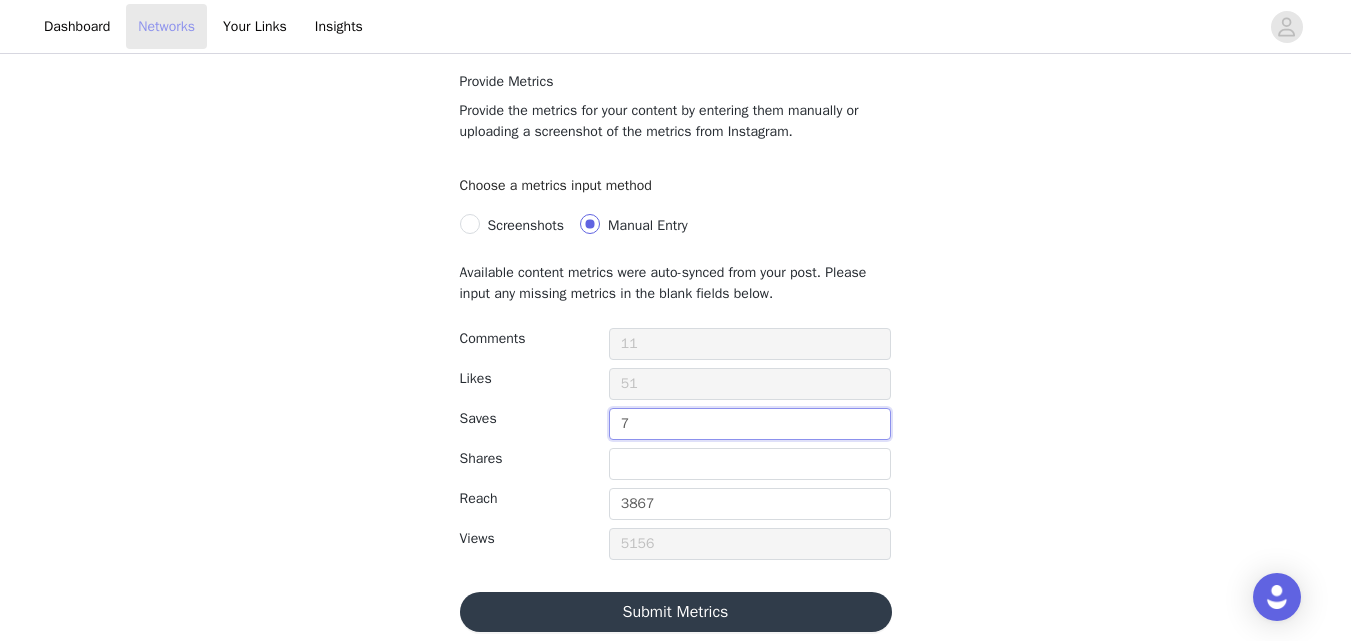 type on "7" 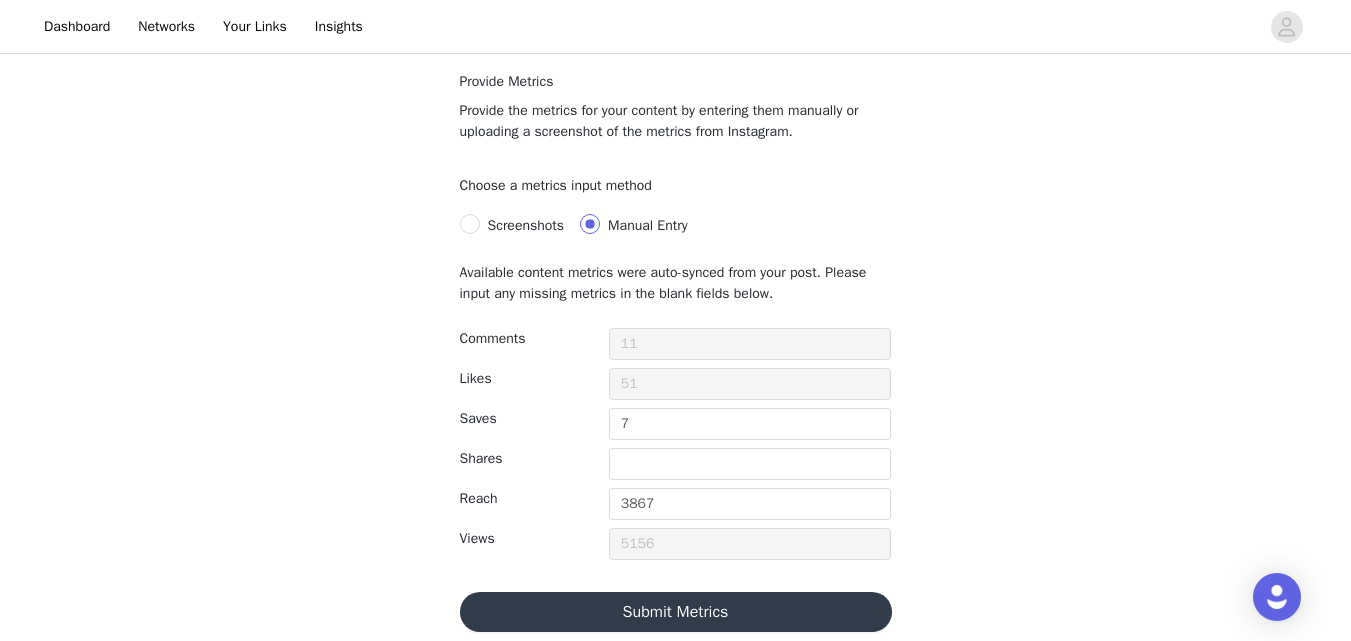 click on "Submit Metrics" at bounding box center (676, 612) 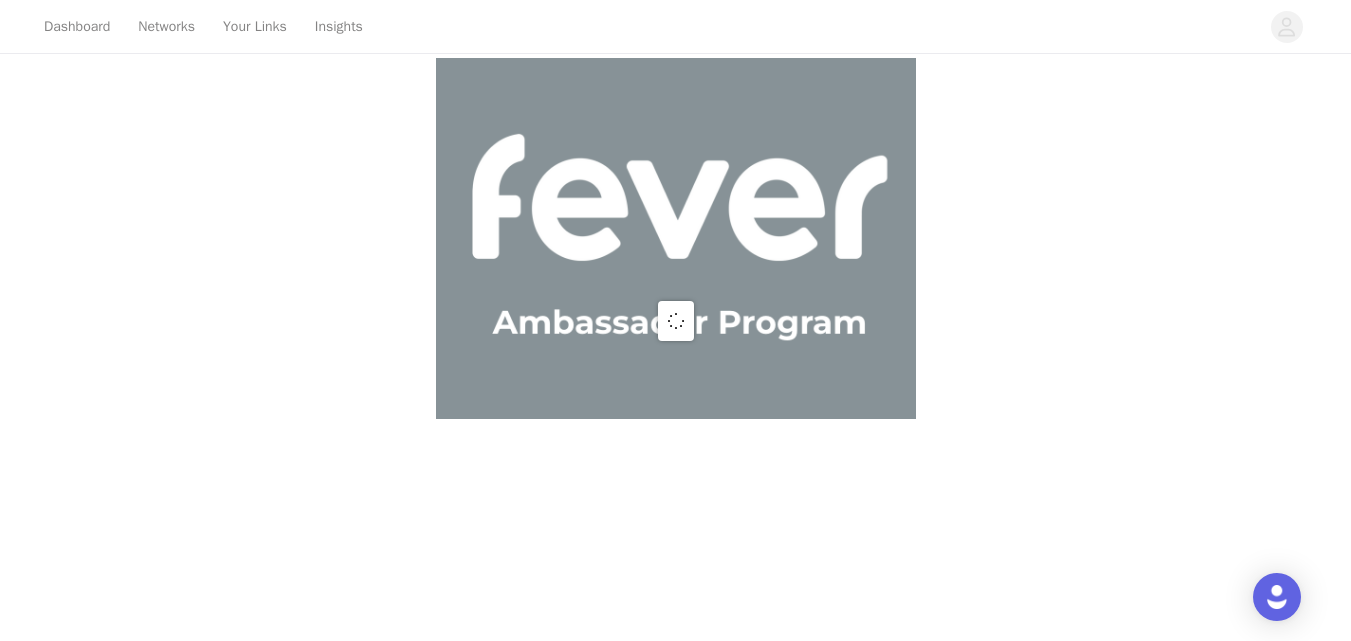 scroll, scrollTop: 0, scrollLeft: 0, axis: both 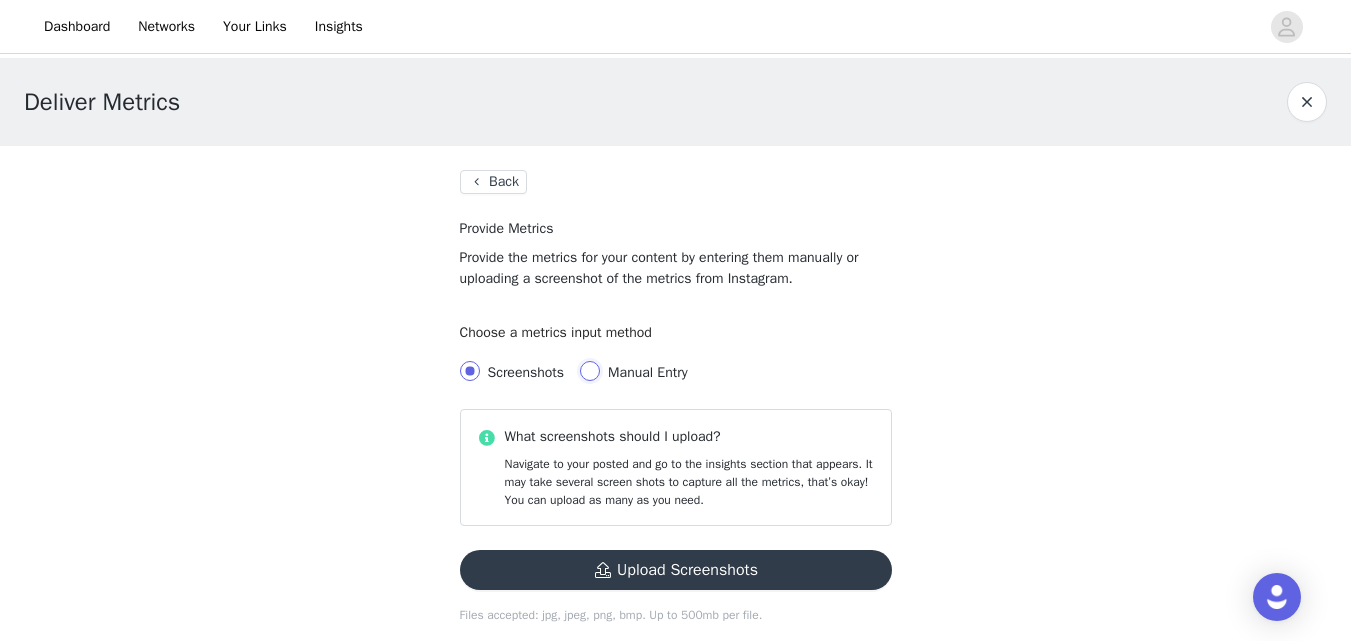 click on "Manual Entry" at bounding box center [590, 371] 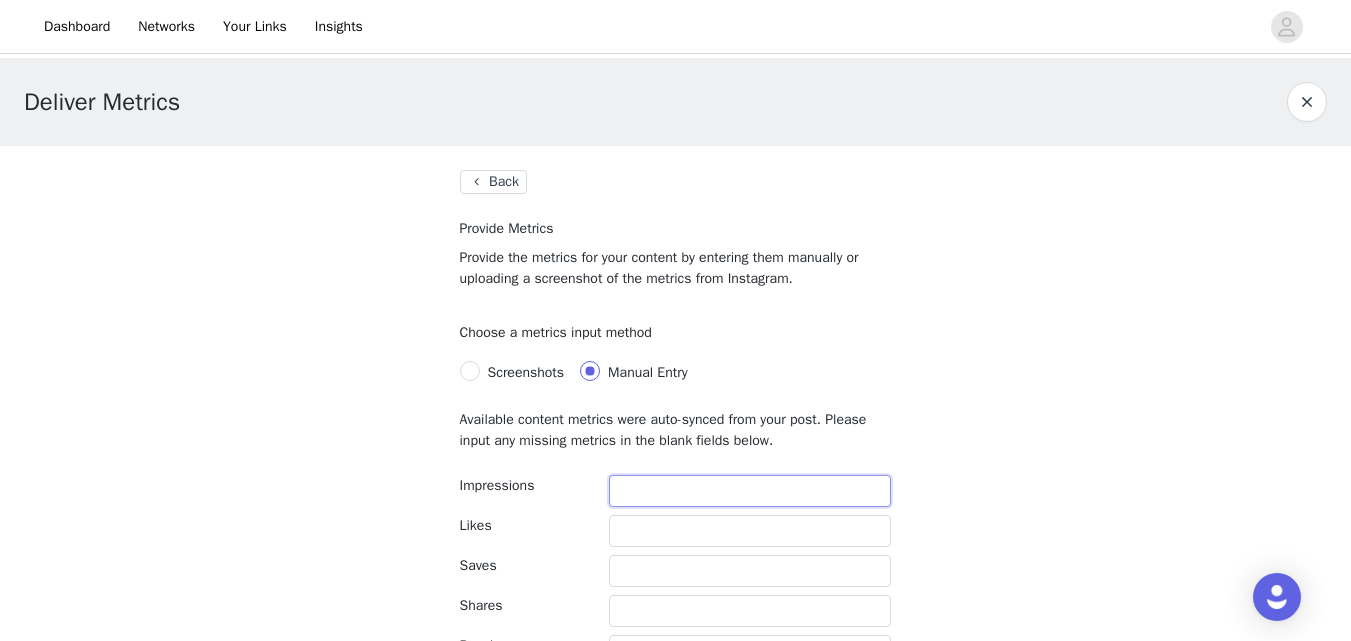 click at bounding box center (750, 491) 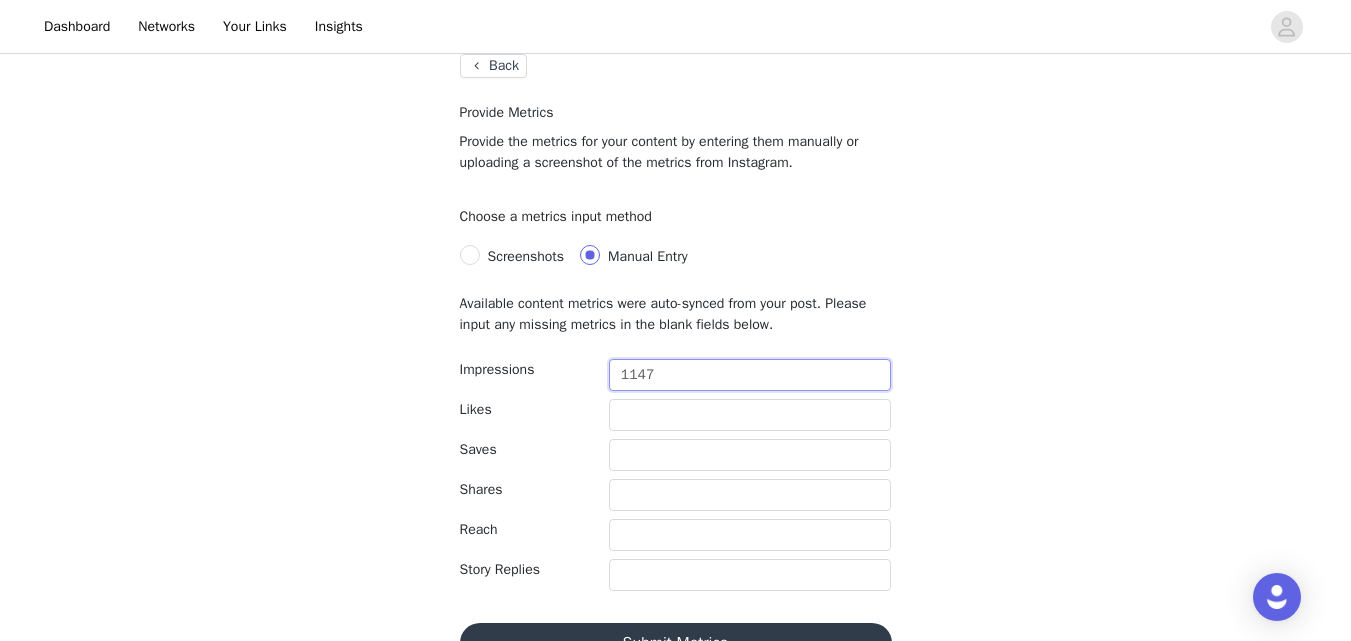 scroll, scrollTop: 120, scrollLeft: 0, axis: vertical 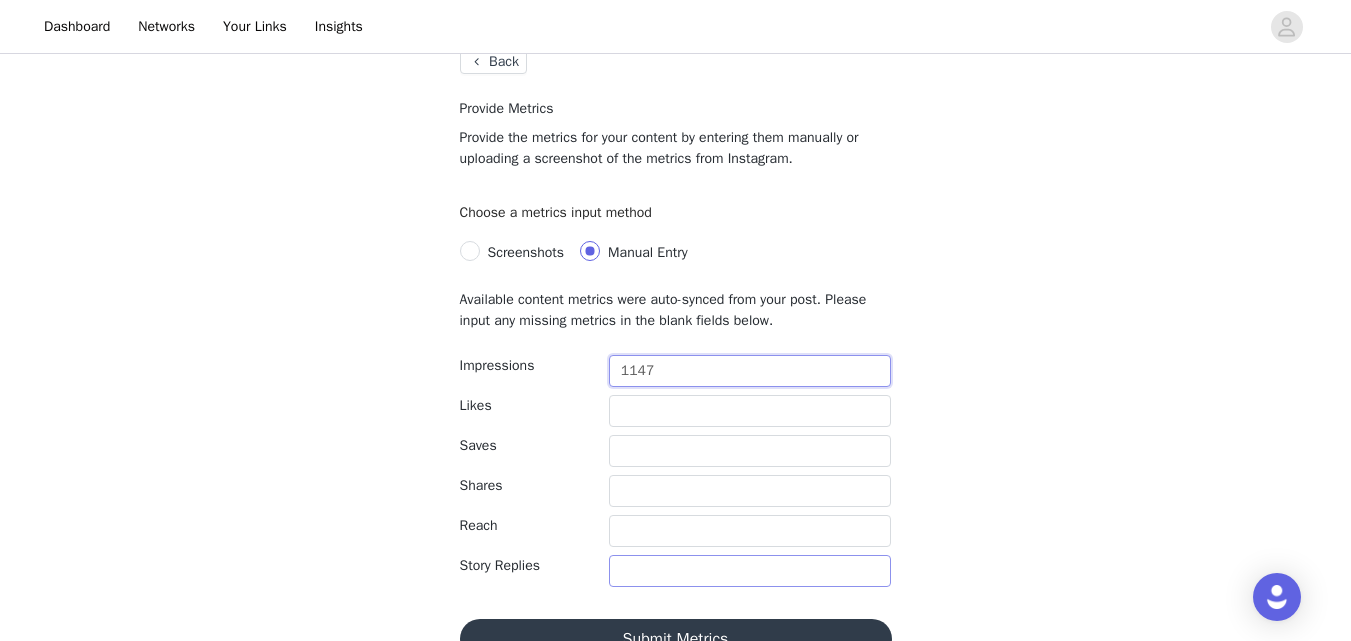 type on "1147" 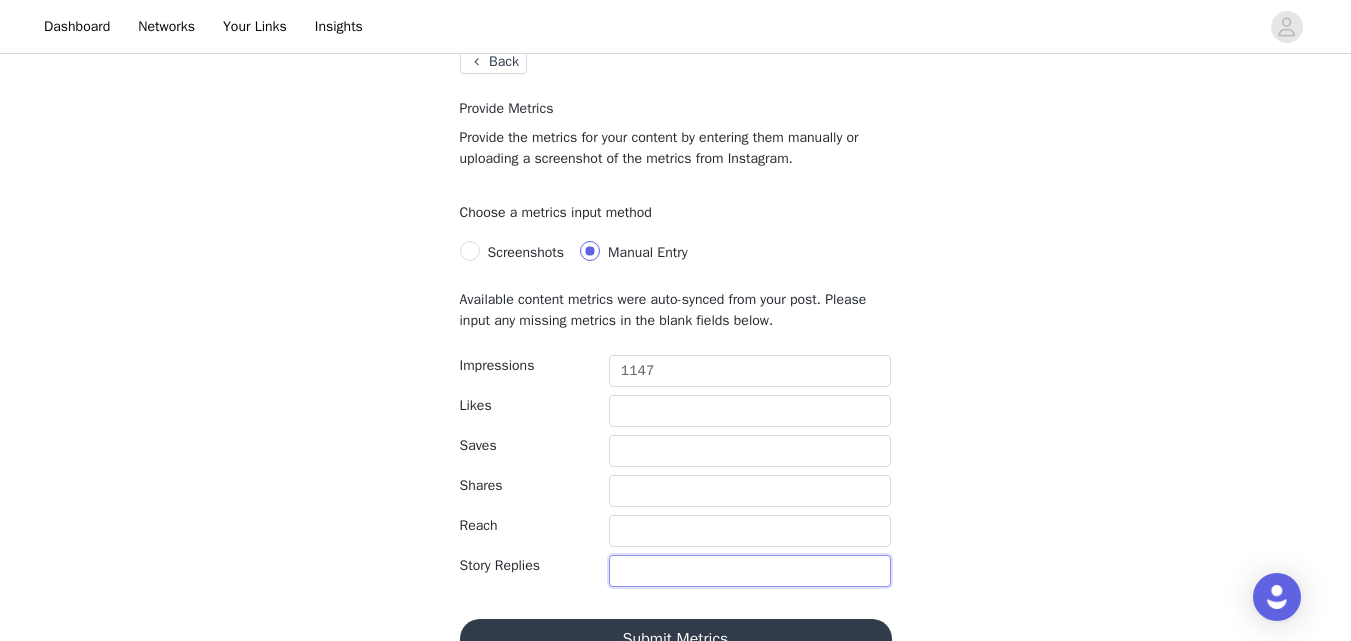 click at bounding box center (750, 571) 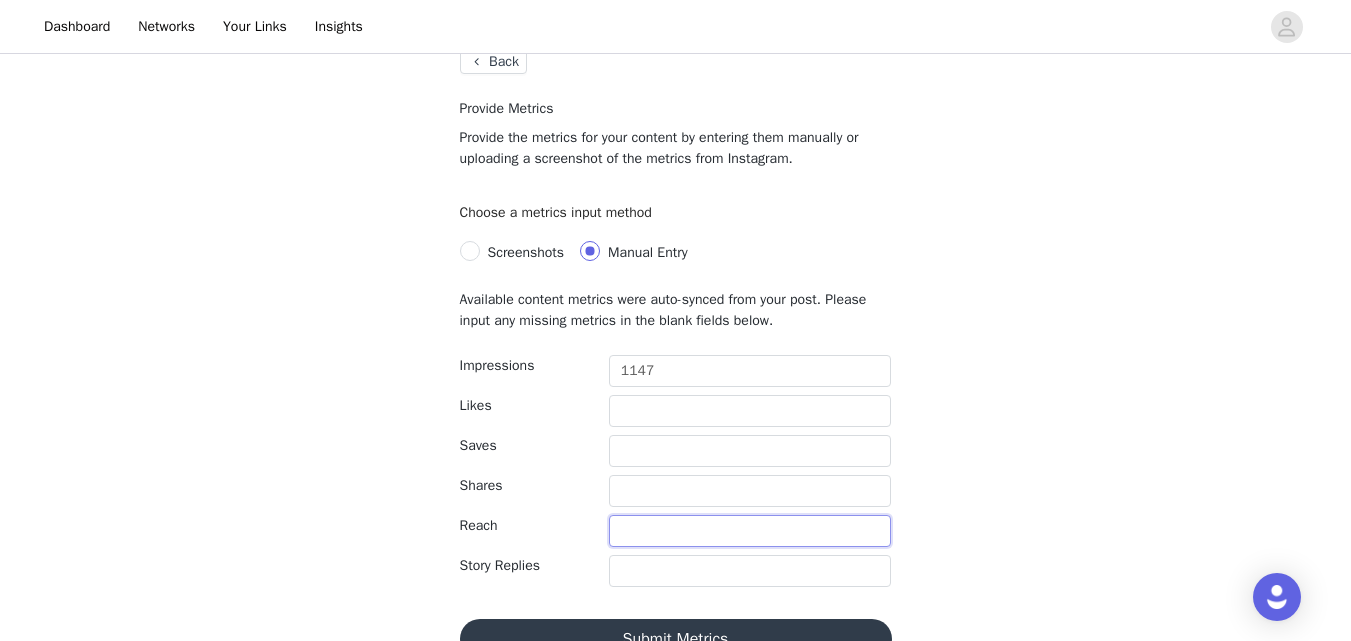 click at bounding box center (750, 531) 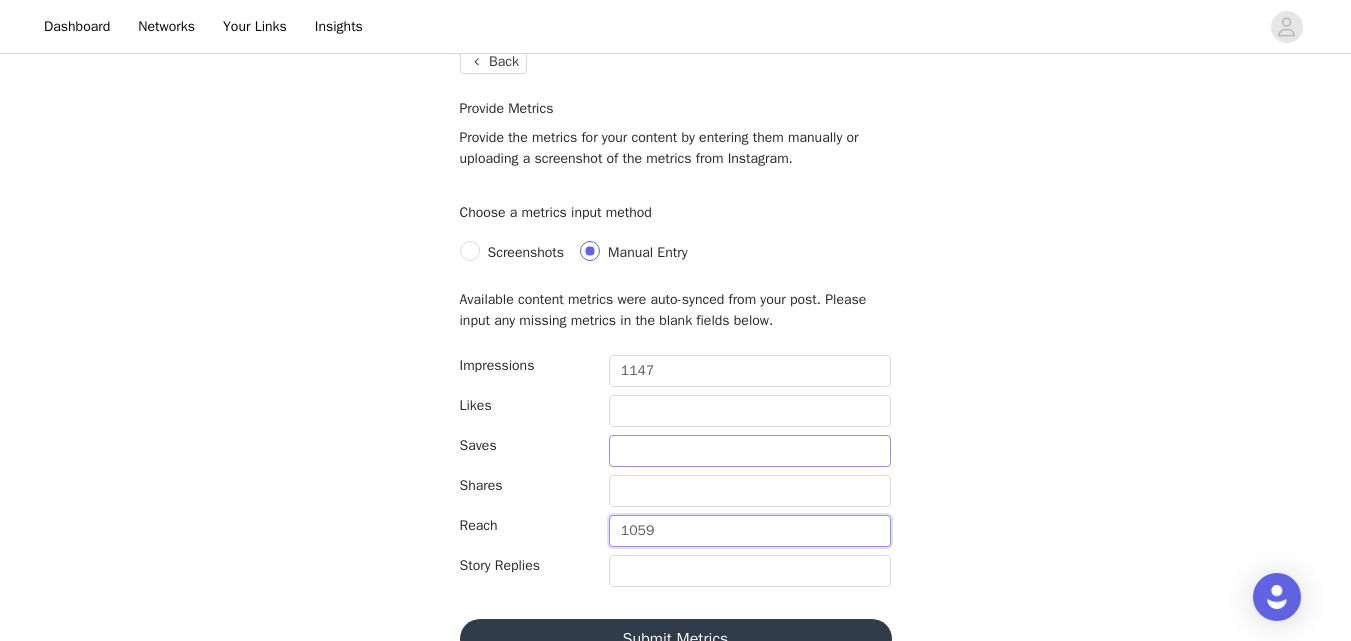 type on "1059" 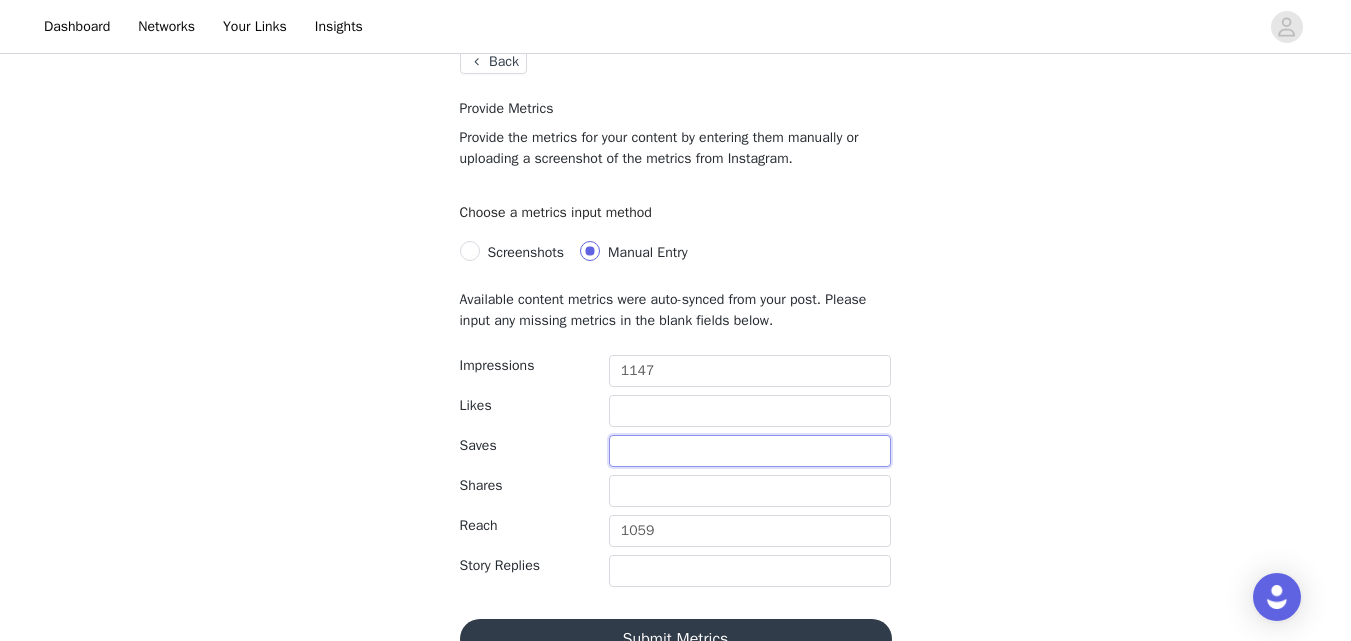 click at bounding box center (750, 451) 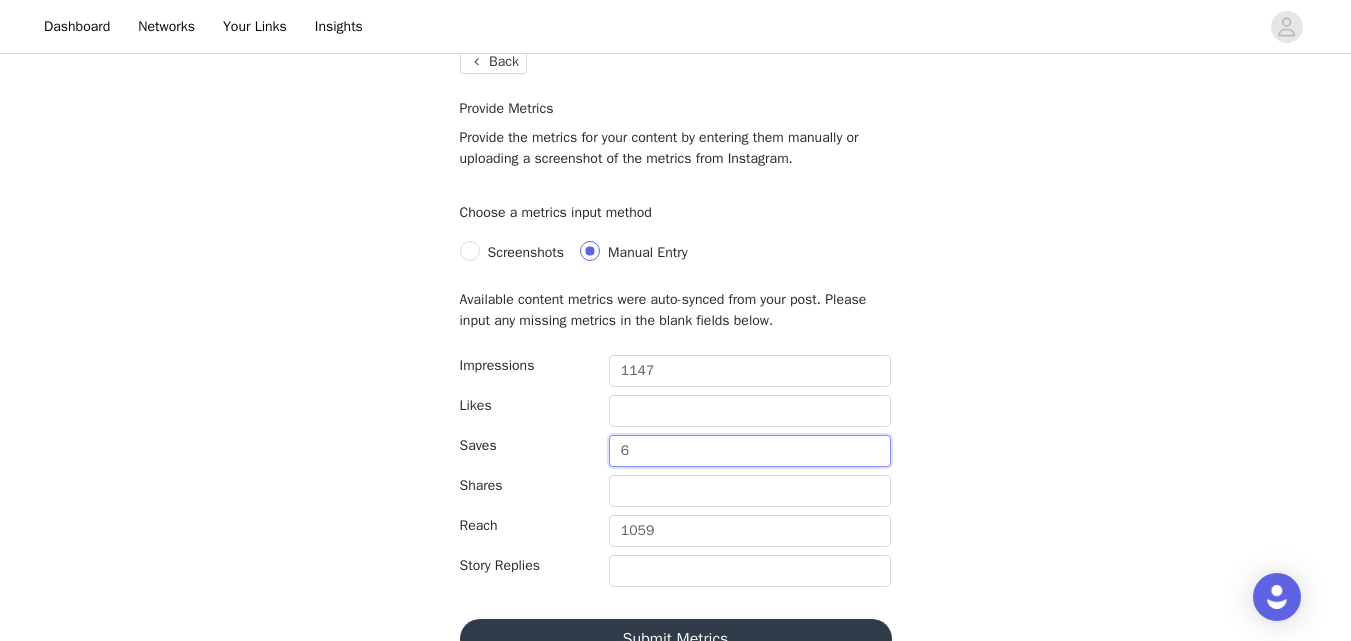 type on "6" 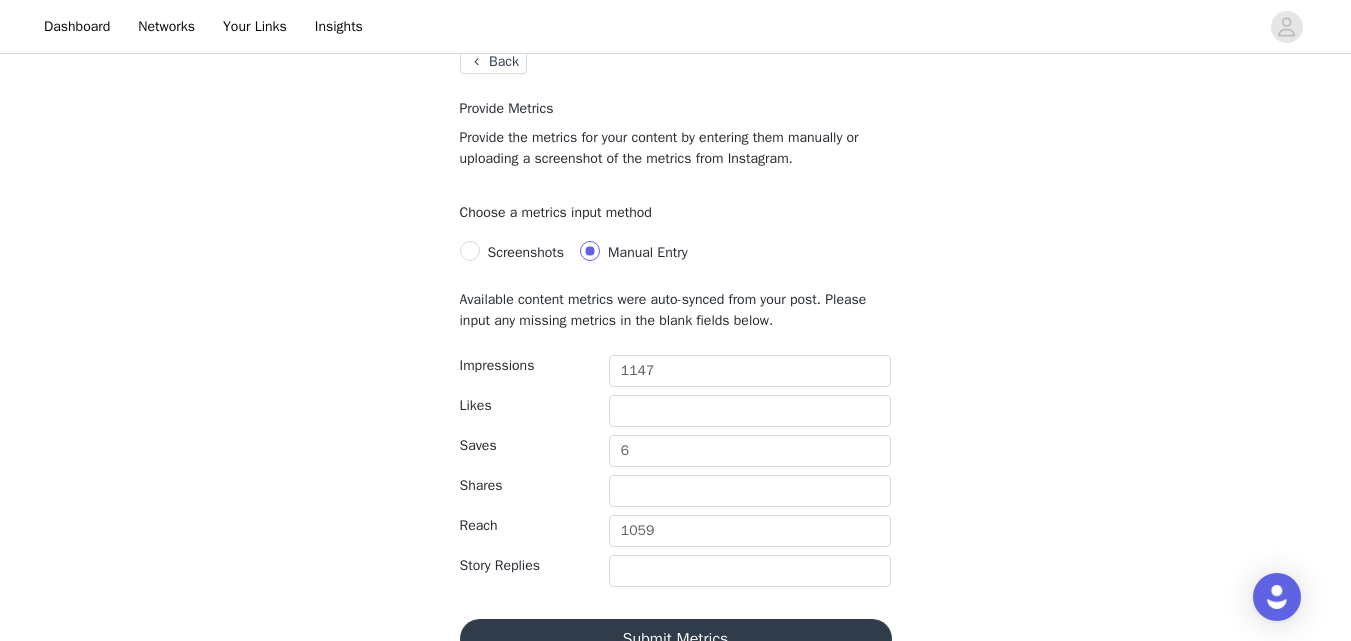 click on "Submit Metrics" at bounding box center [676, 639] 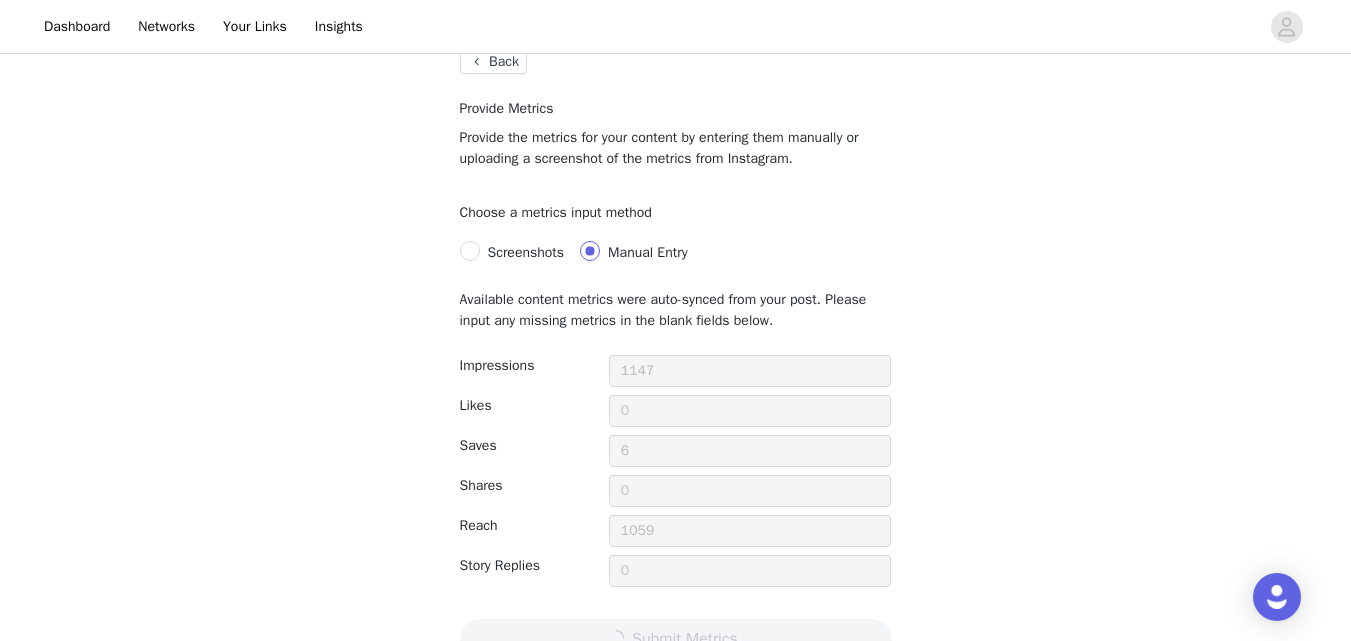scroll, scrollTop: 0, scrollLeft: 0, axis: both 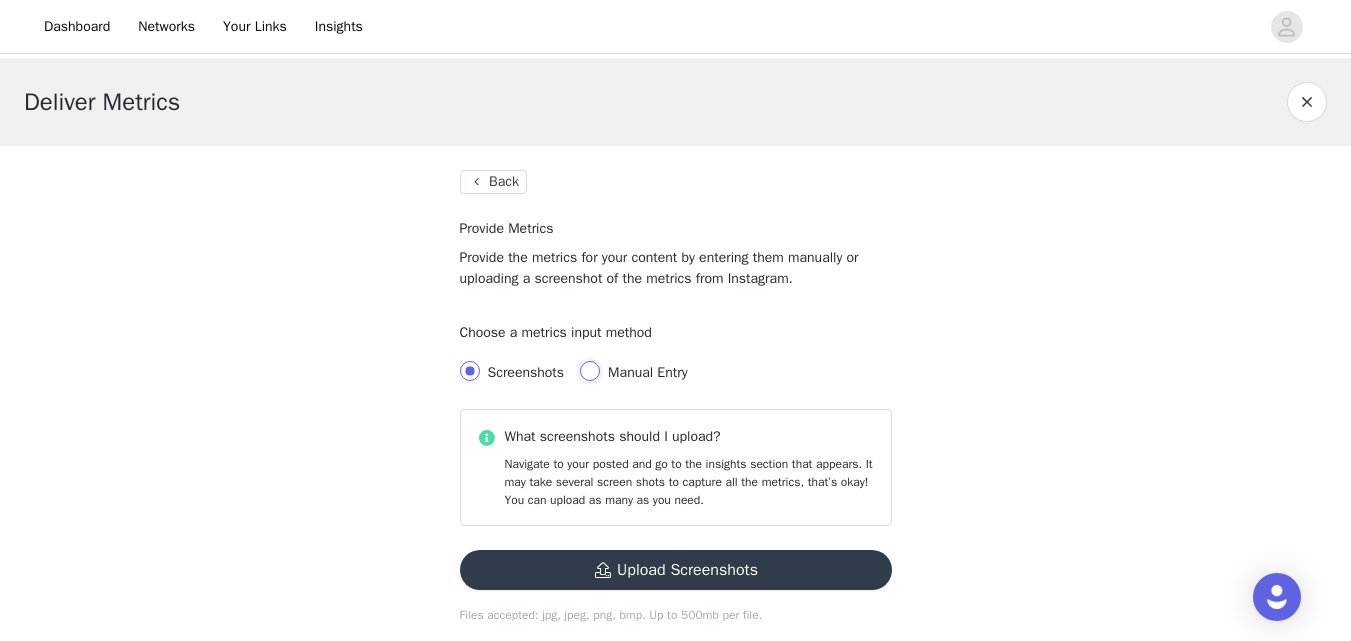 click on "Manual Entry" at bounding box center [590, 371] 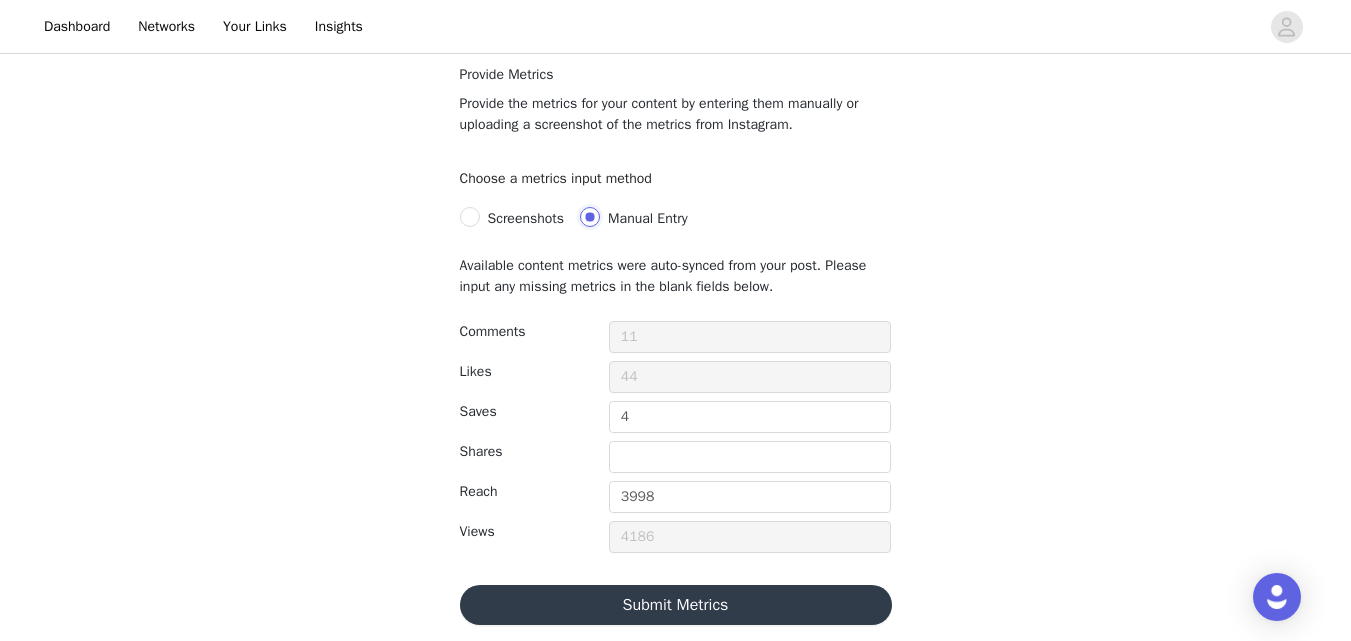 scroll, scrollTop: 160, scrollLeft: 0, axis: vertical 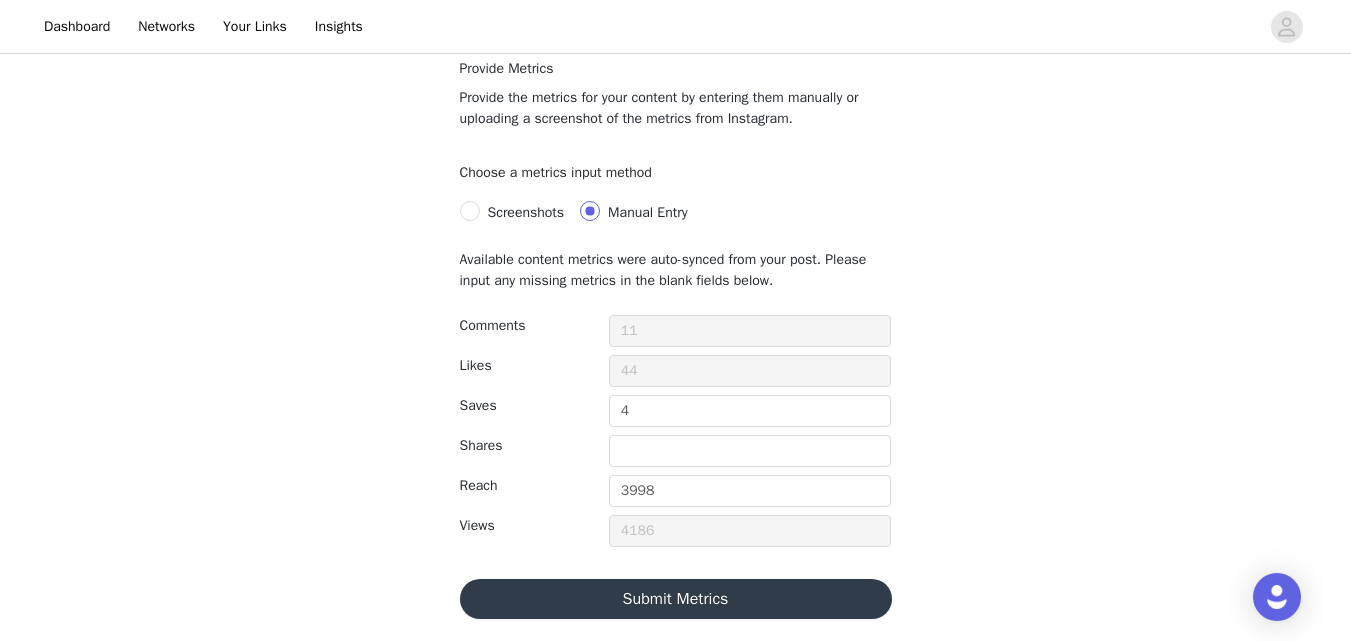 click on "Submit Metrics" at bounding box center [676, 599] 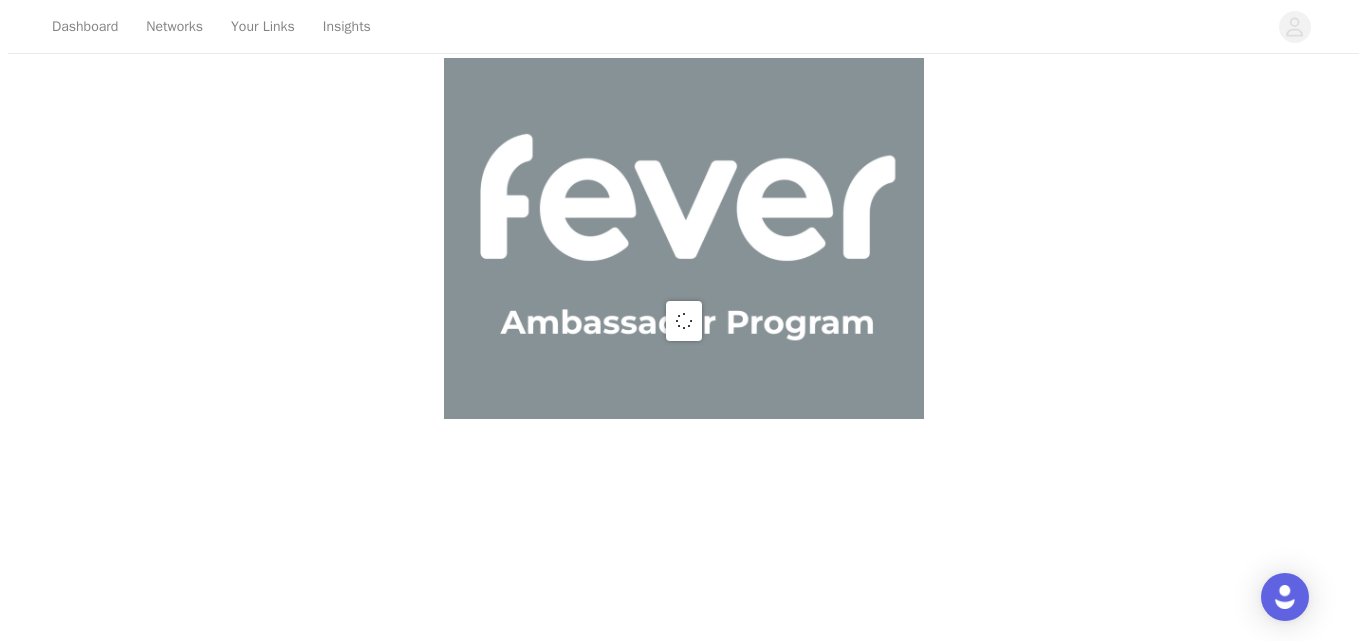 scroll, scrollTop: 0, scrollLeft: 0, axis: both 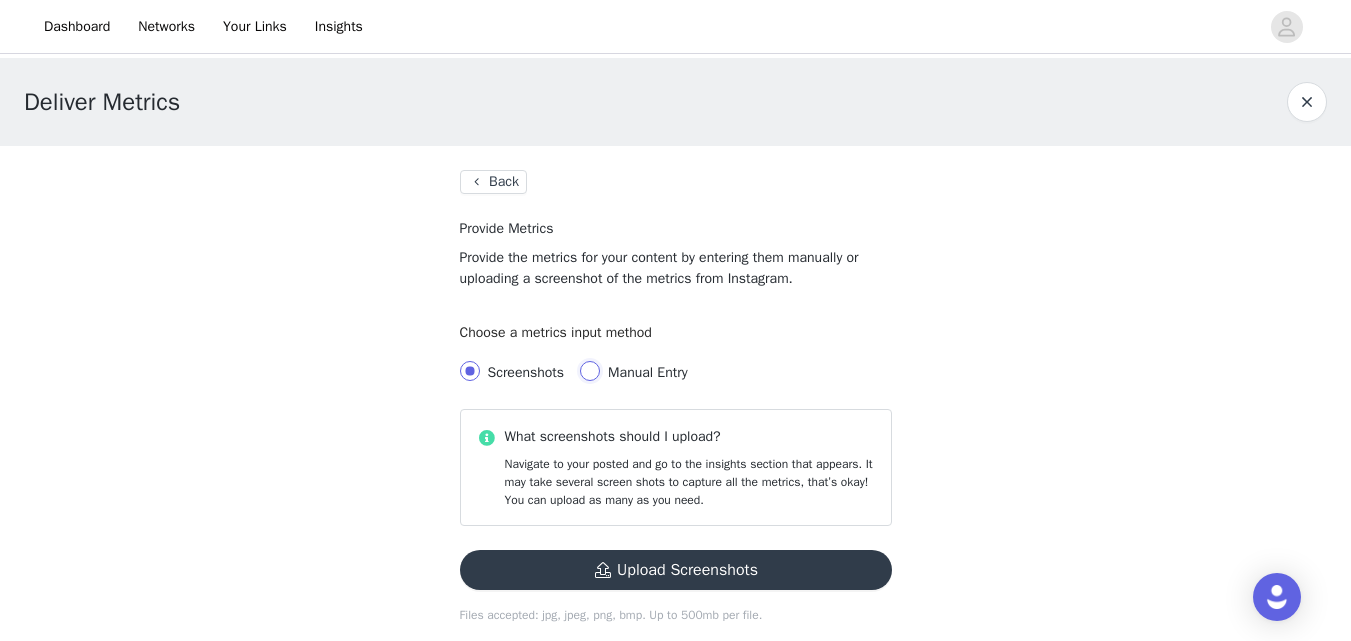 click on "Manual Entry" at bounding box center [590, 371] 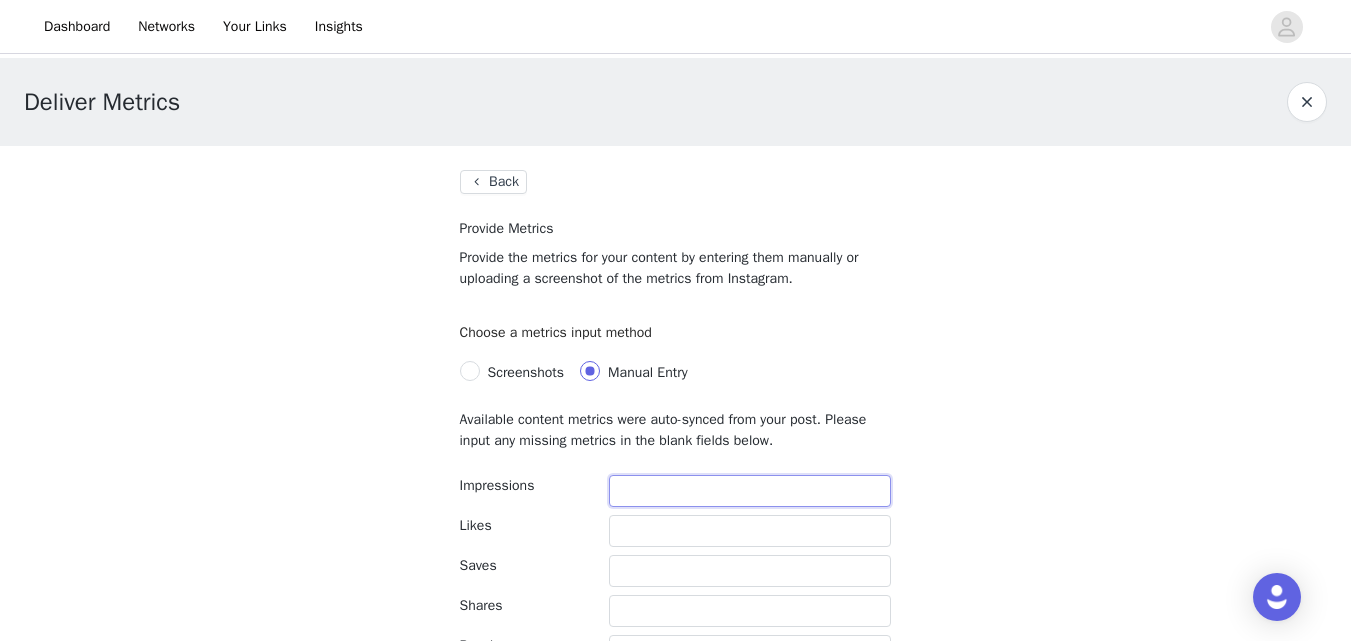 click at bounding box center (750, 491) 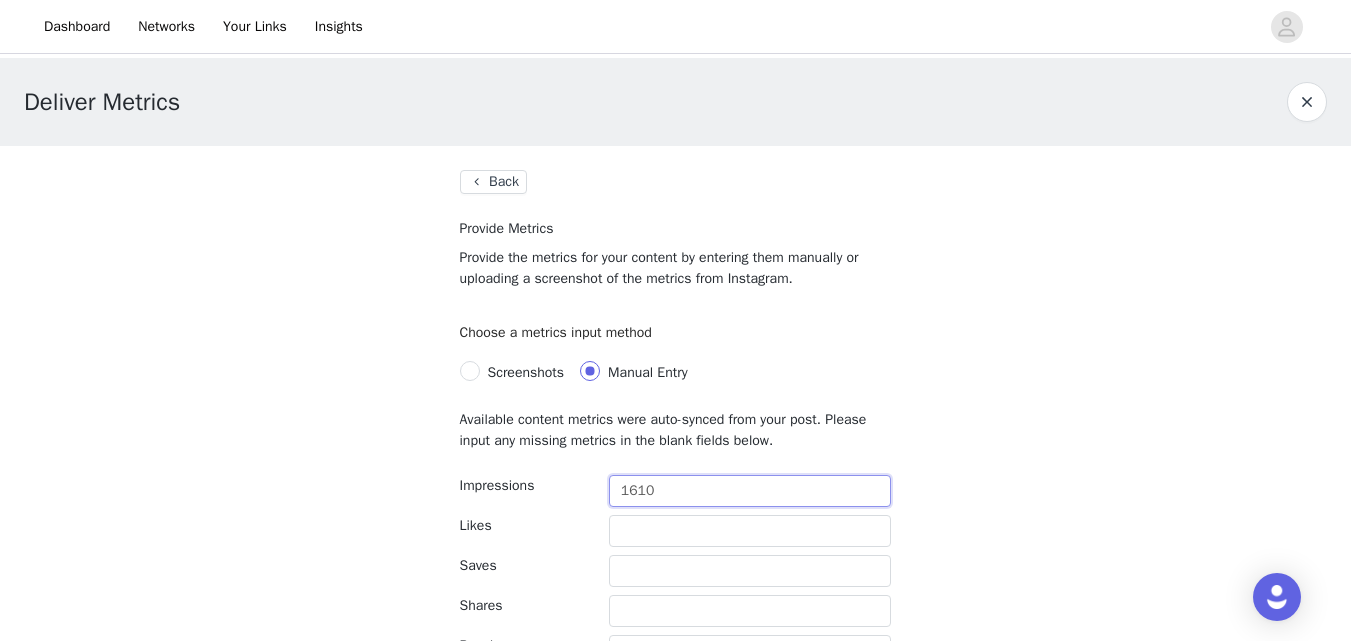 click on "1610" at bounding box center (750, 491) 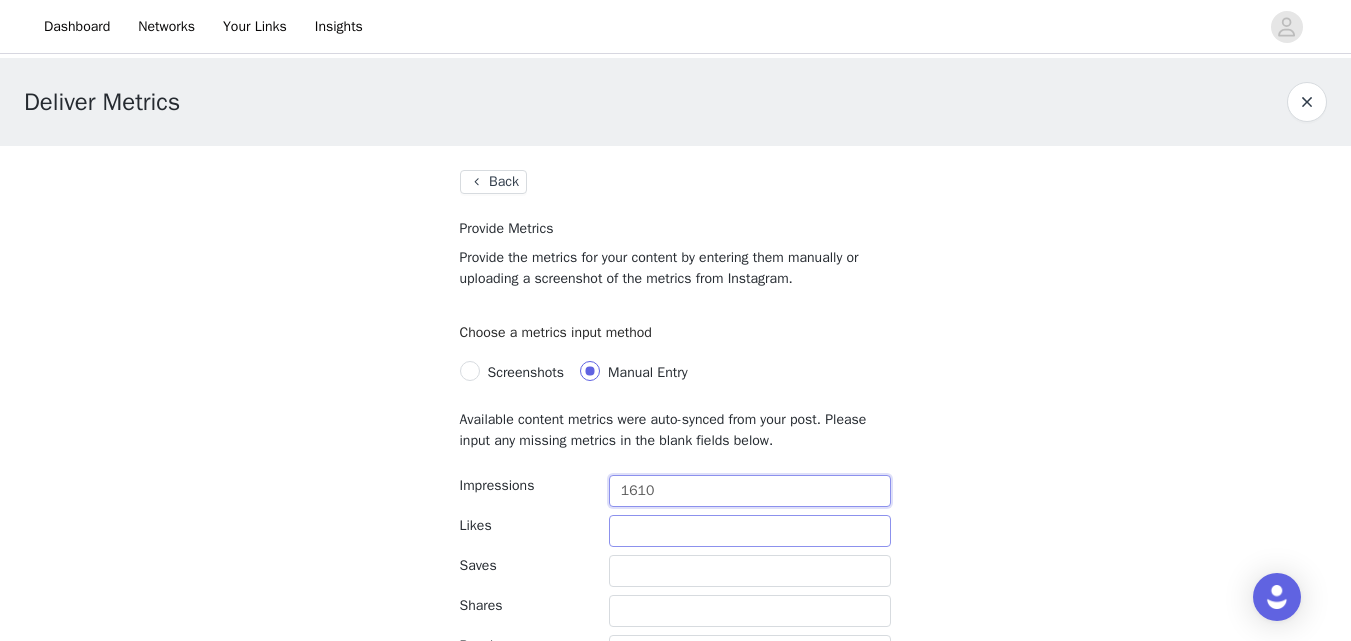 type on "1610" 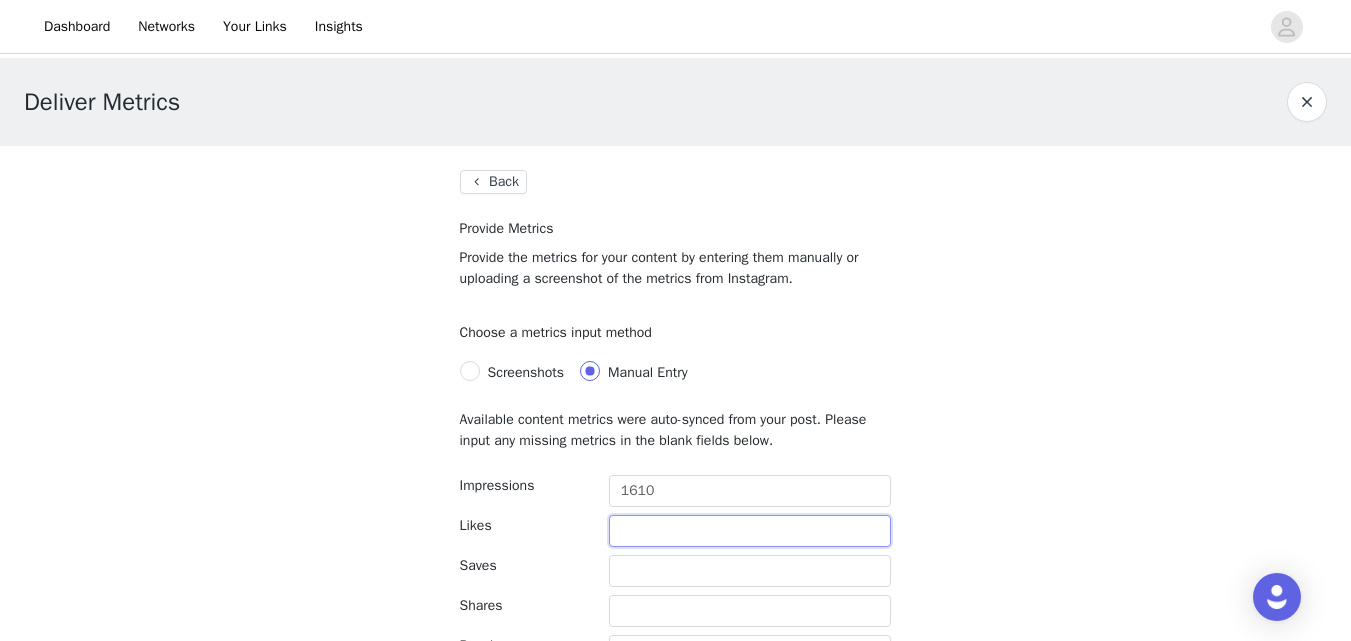 click at bounding box center [750, 531] 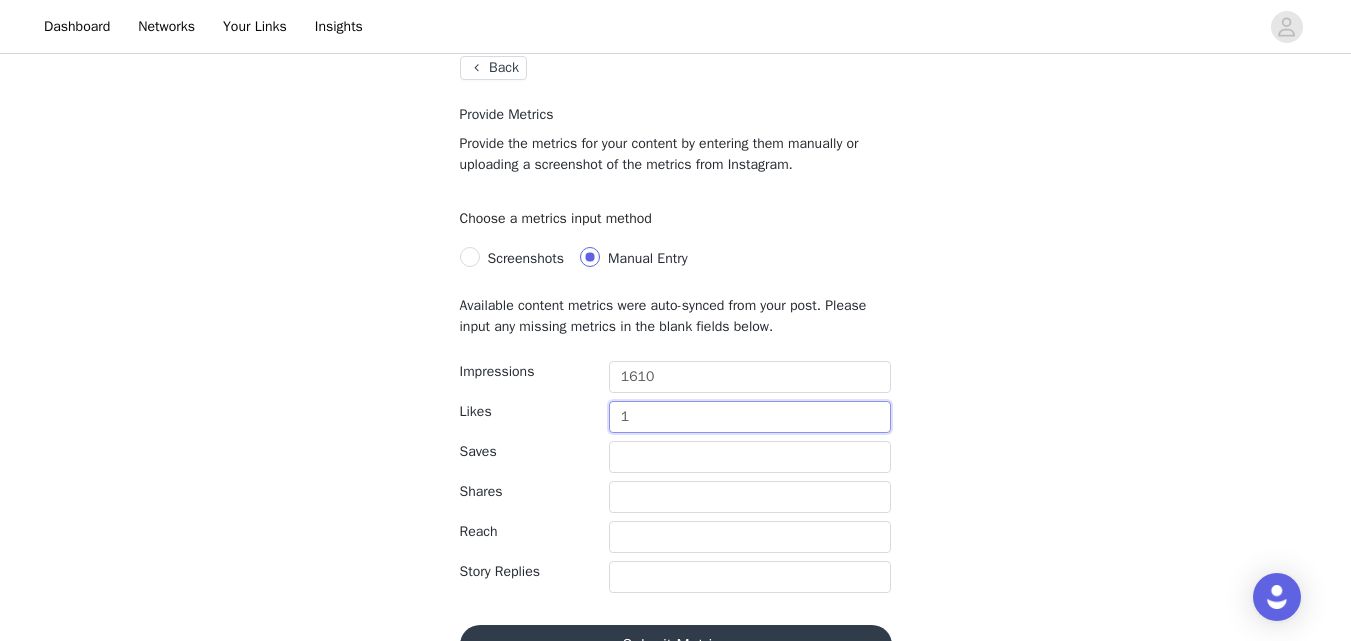 scroll, scrollTop: 158, scrollLeft: 0, axis: vertical 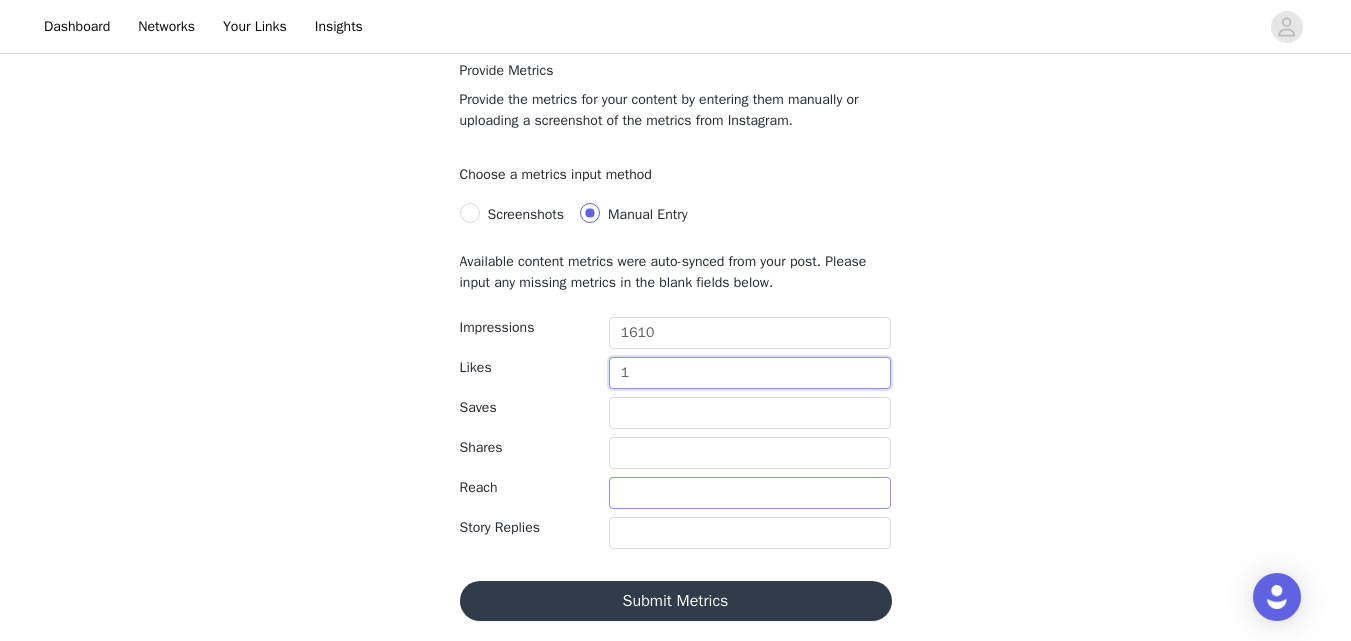 type on "1" 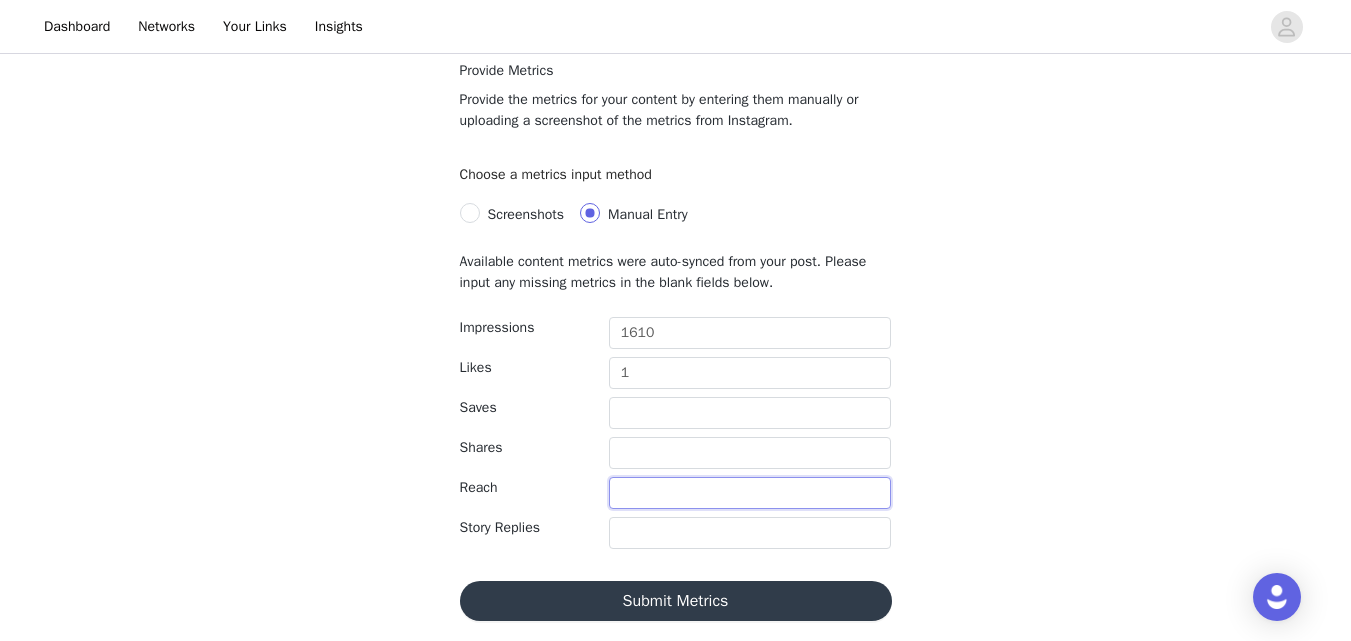 click at bounding box center (750, 493) 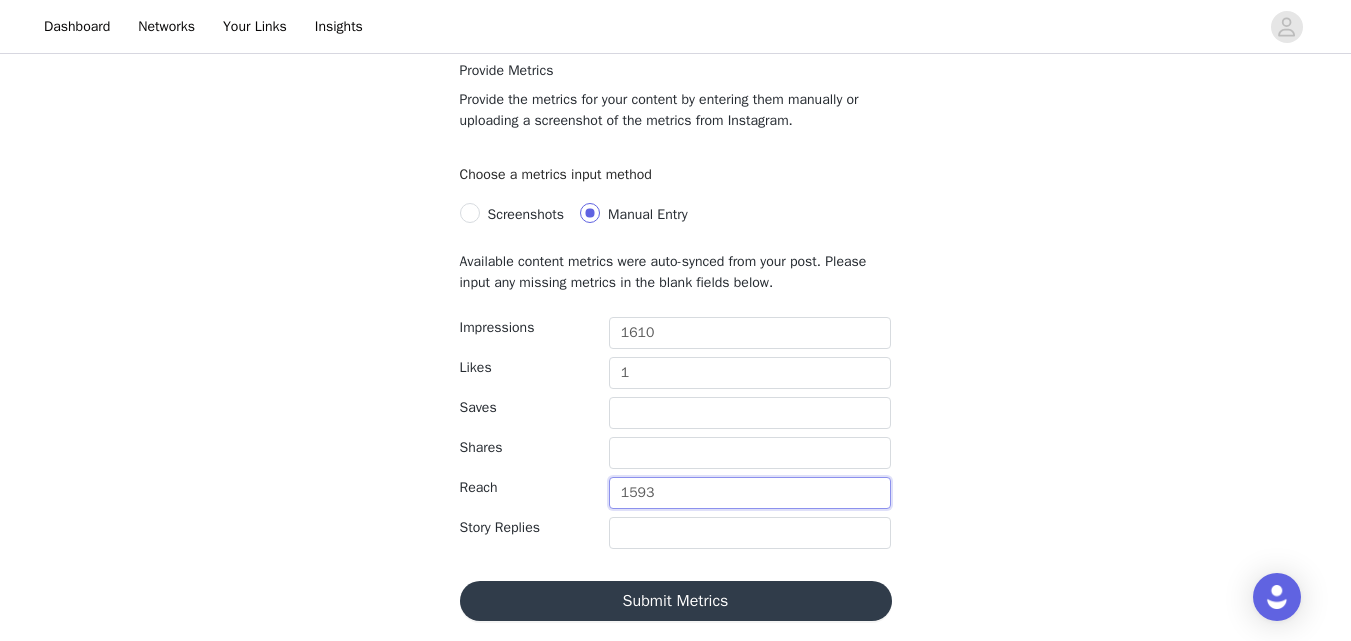 type on "1593" 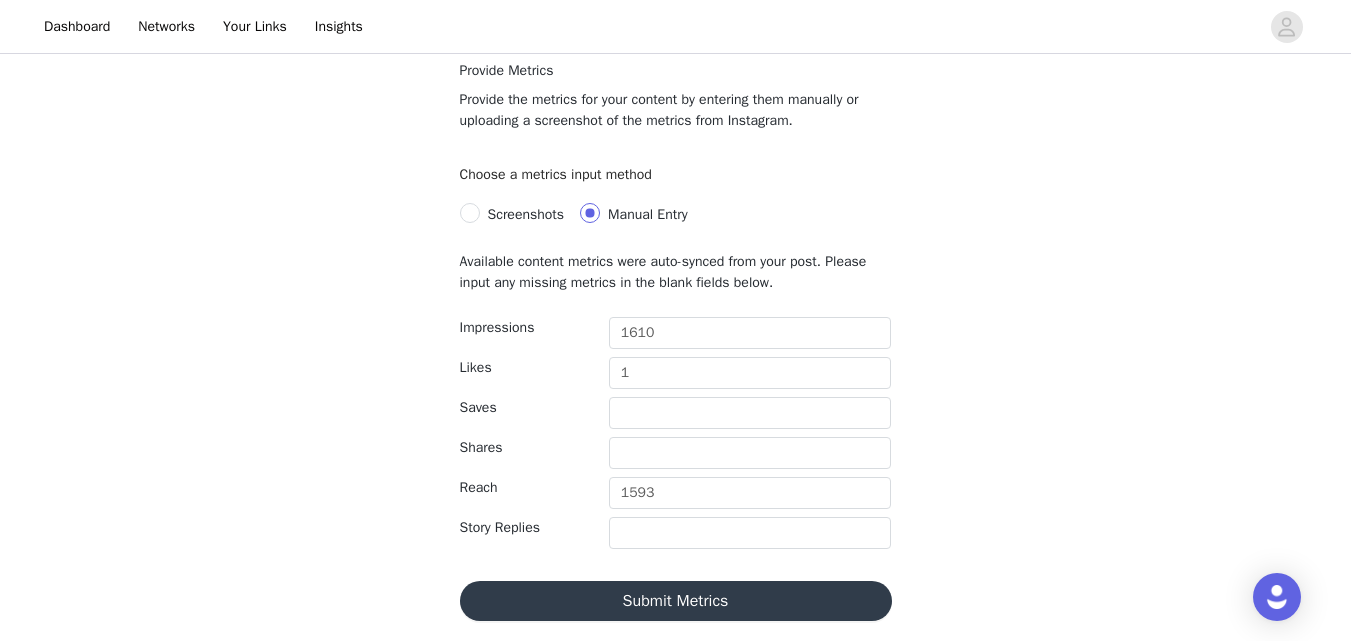 click on "Submit Metrics" at bounding box center [676, 601] 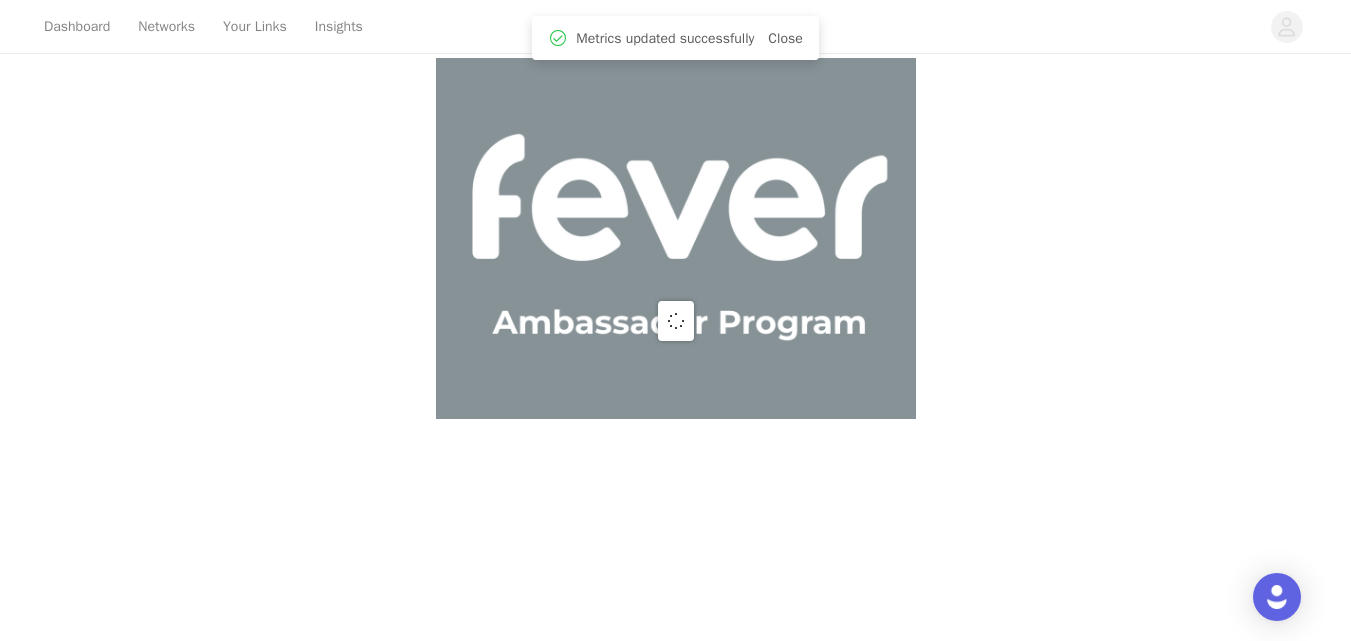 scroll, scrollTop: 0, scrollLeft: 0, axis: both 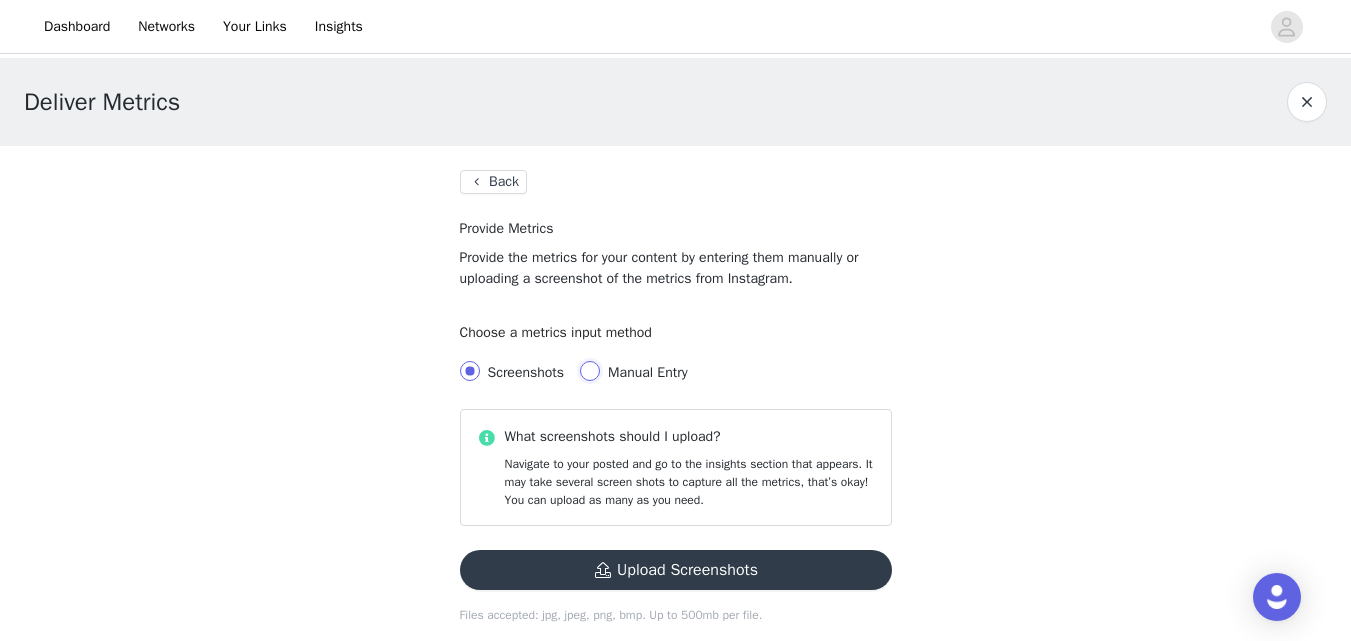 click on "Manual Entry" at bounding box center [590, 371] 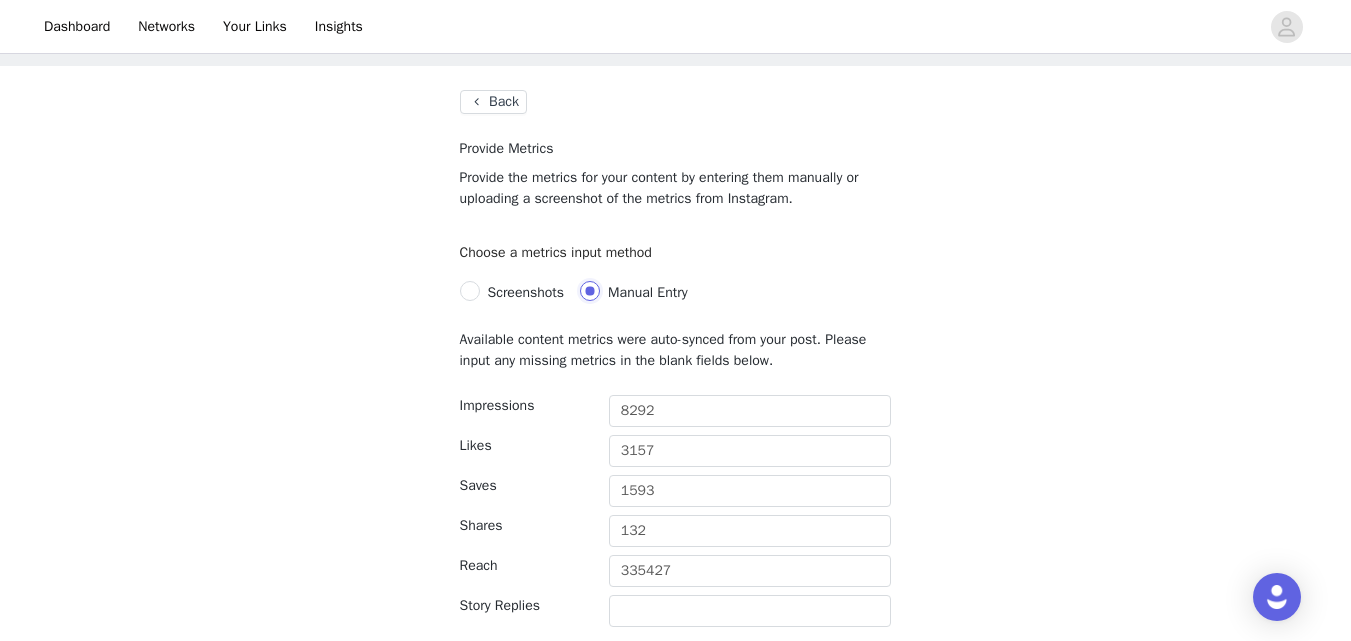 scroll, scrollTop: 120, scrollLeft: 0, axis: vertical 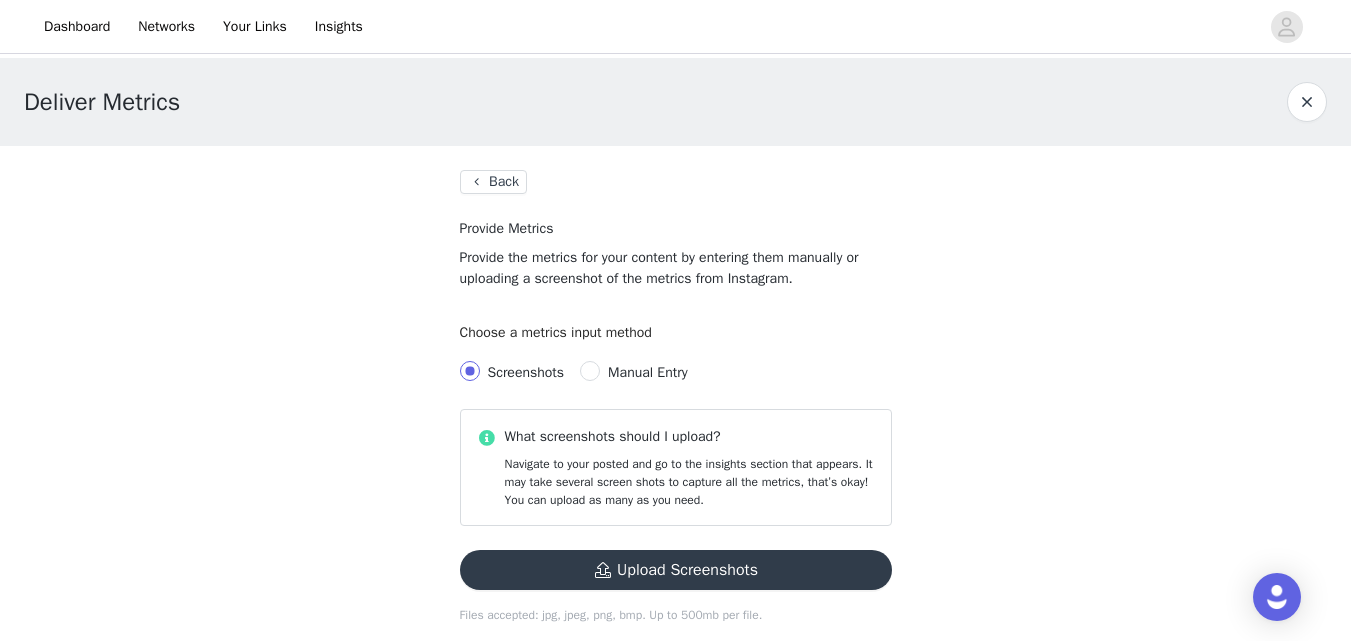 click on "Manual Entry" at bounding box center [647, 372] 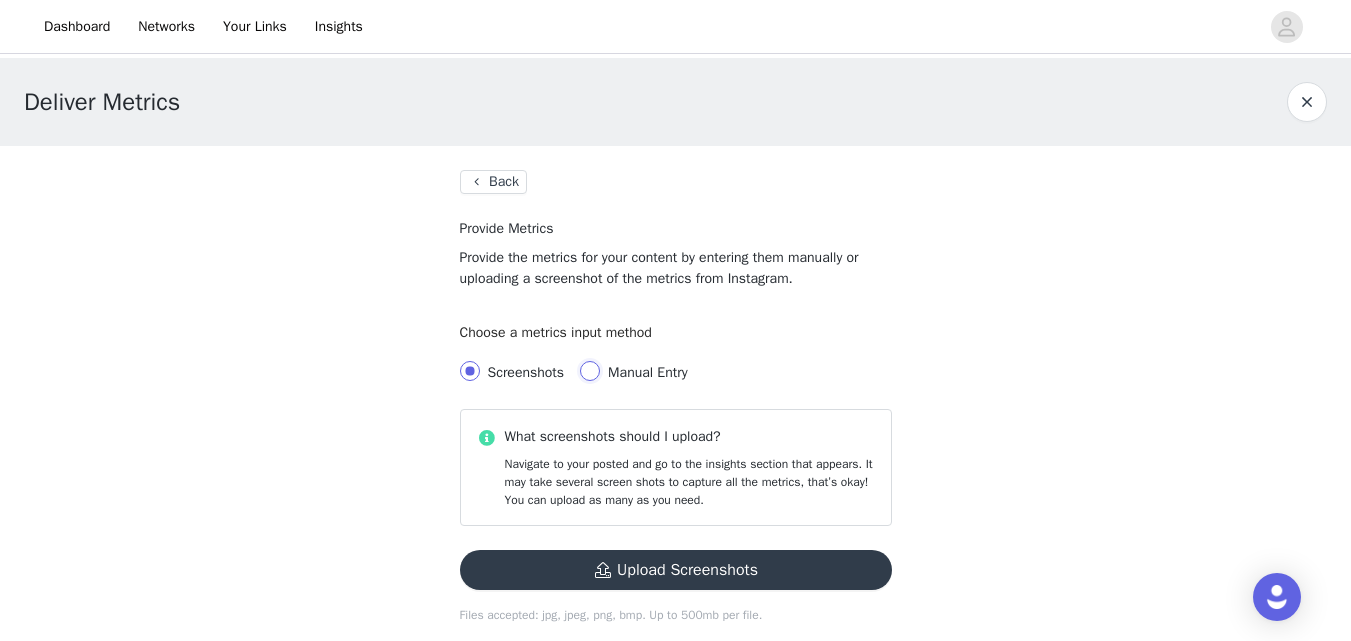 click on "Manual Entry" at bounding box center (590, 371) 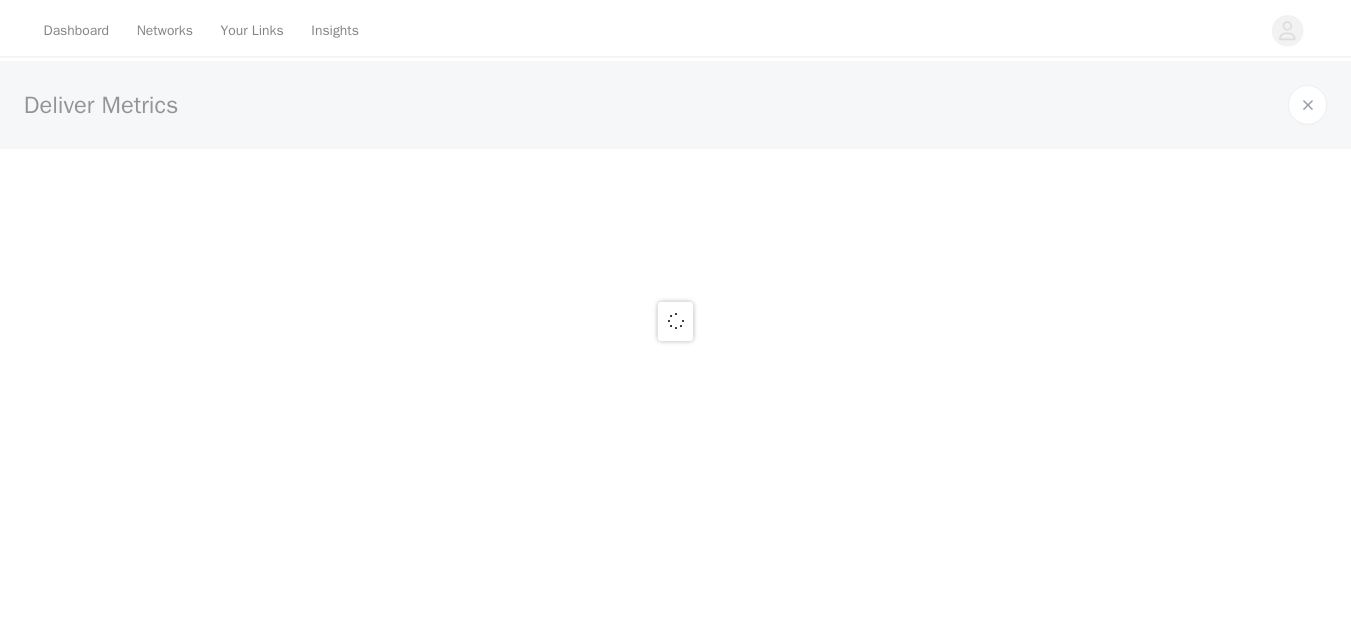 scroll, scrollTop: 0, scrollLeft: 0, axis: both 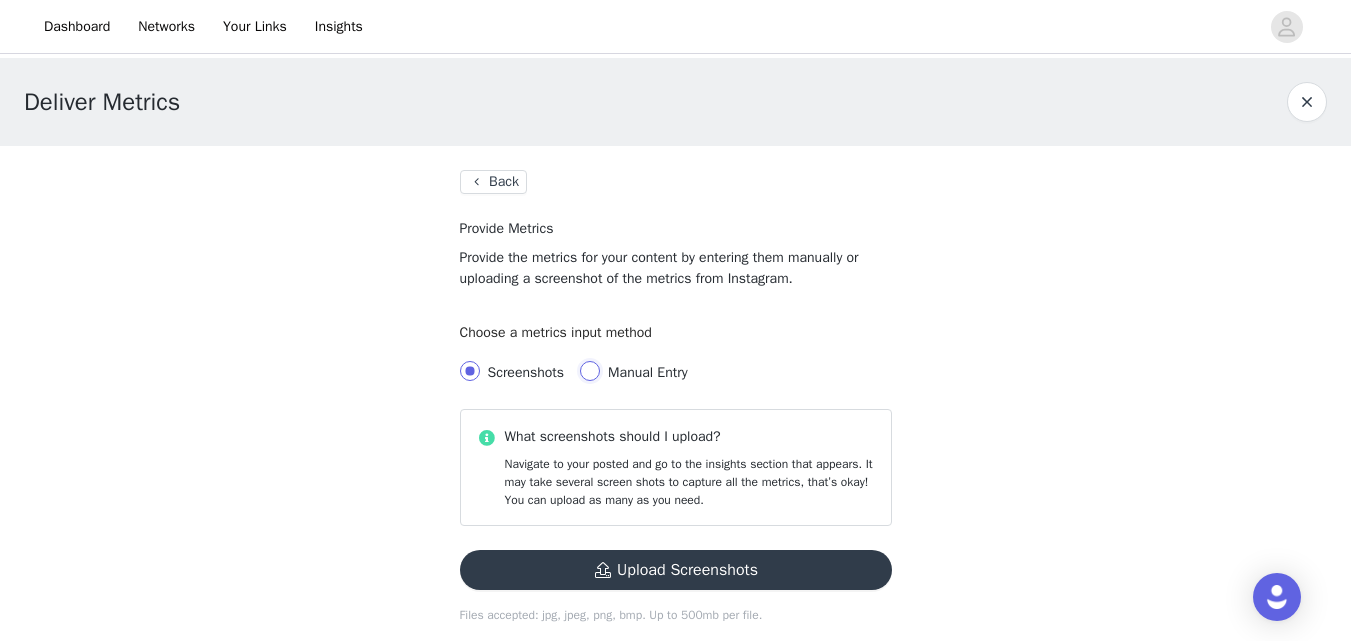 click on "Manual Entry" at bounding box center (590, 371) 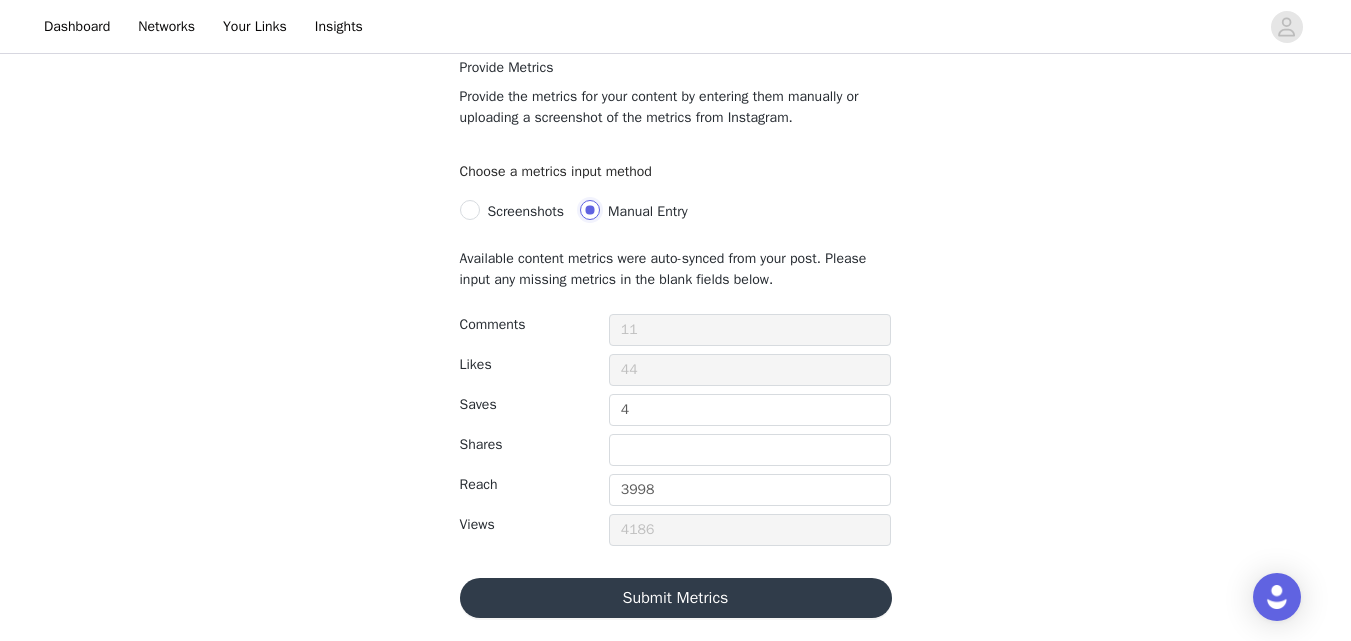 scroll, scrollTop: 162, scrollLeft: 0, axis: vertical 